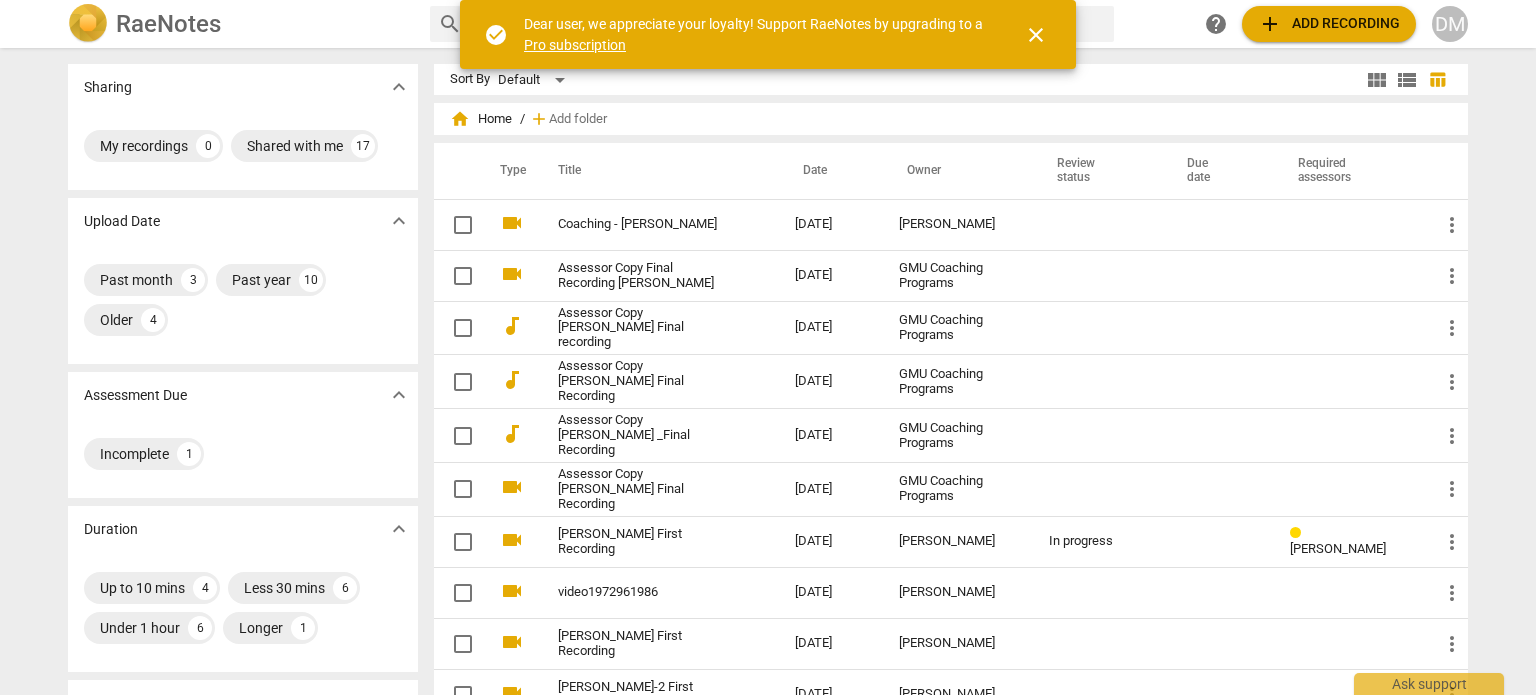 scroll, scrollTop: 0, scrollLeft: 0, axis: both 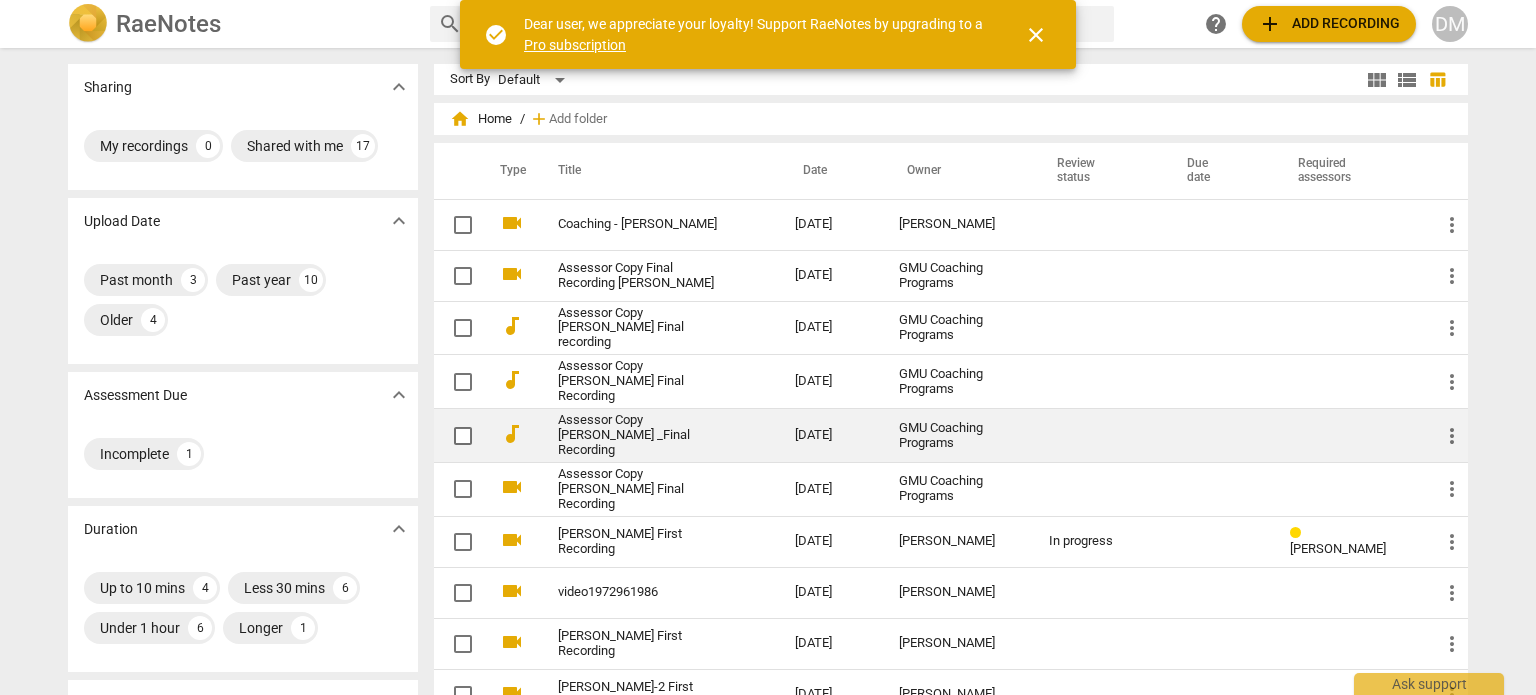 click on "Assessor Copy [PERSON_NAME] _Final Recording" at bounding box center (640, 435) 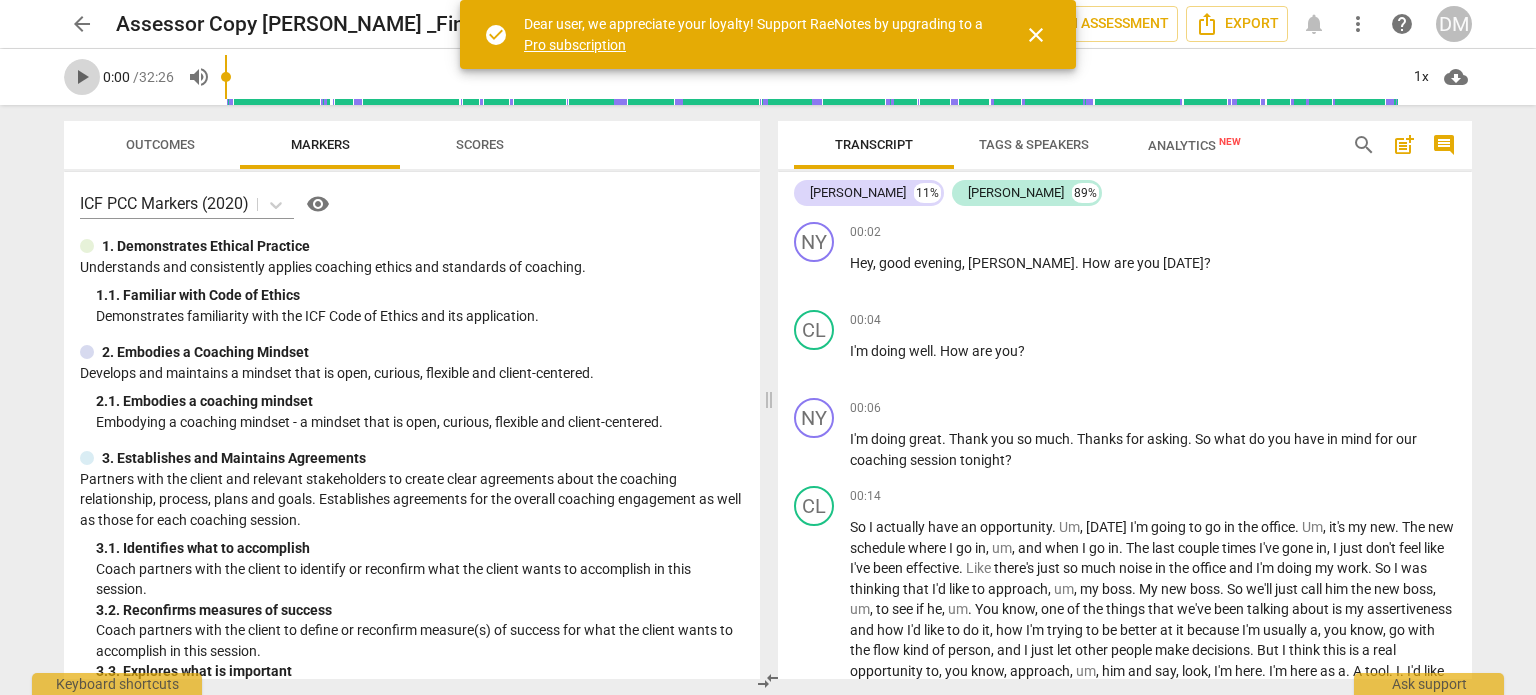 click on "play_arrow" at bounding box center (82, 77) 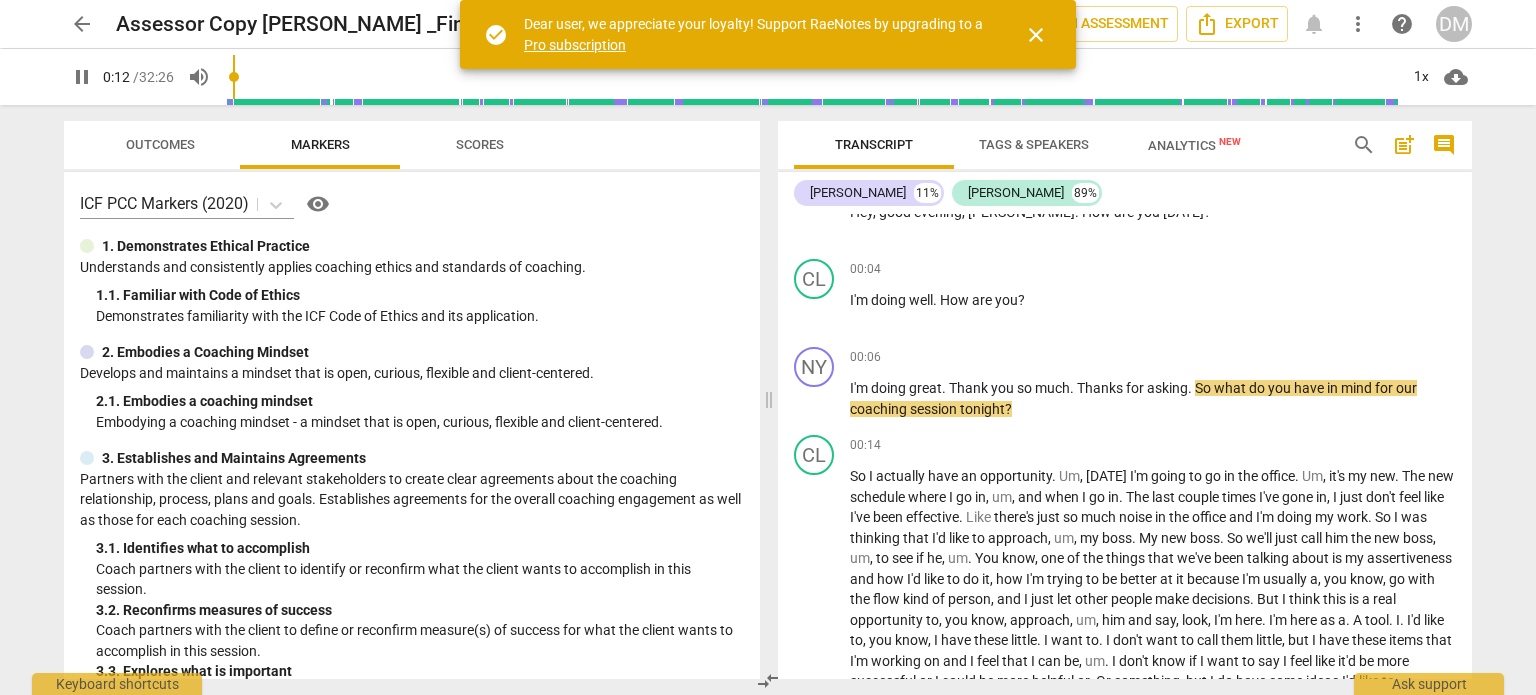 scroll, scrollTop: 100, scrollLeft: 0, axis: vertical 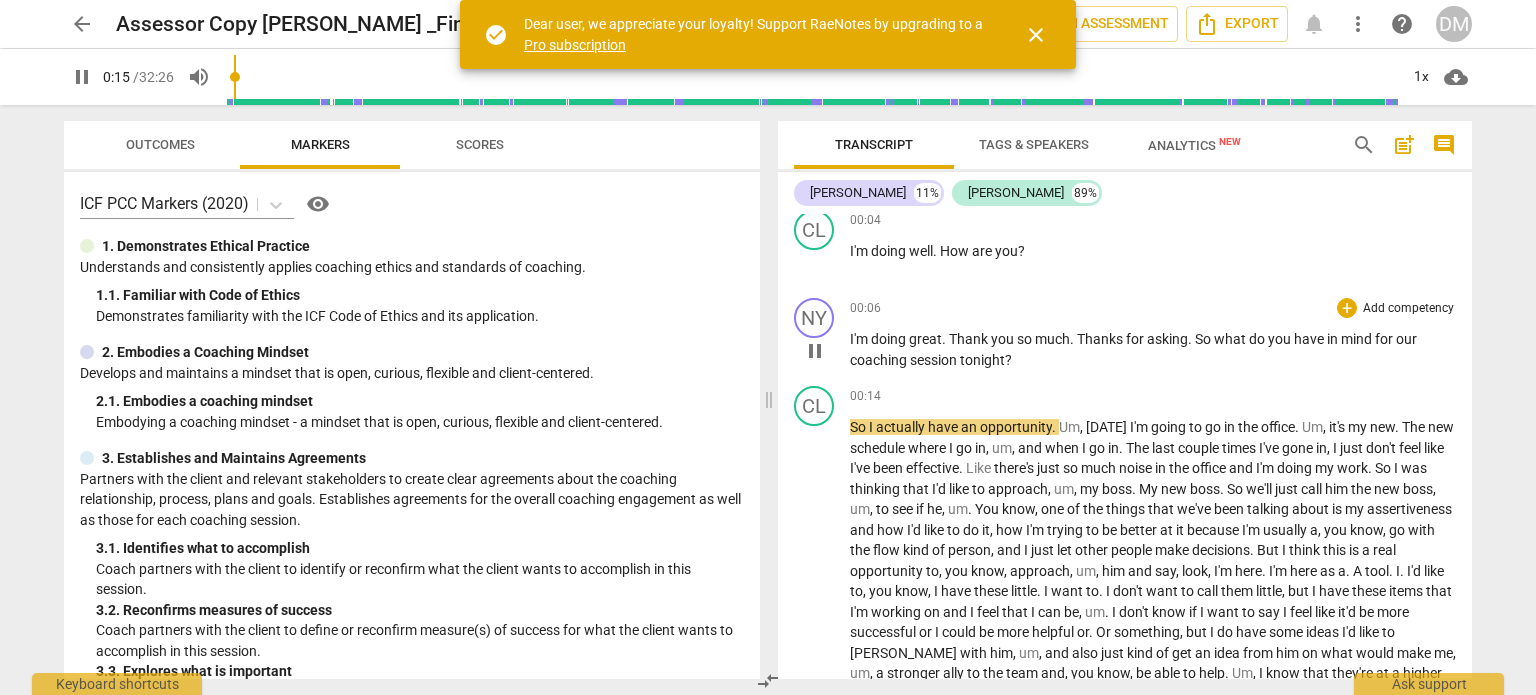 click on "Add competency" at bounding box center (1408, 309) 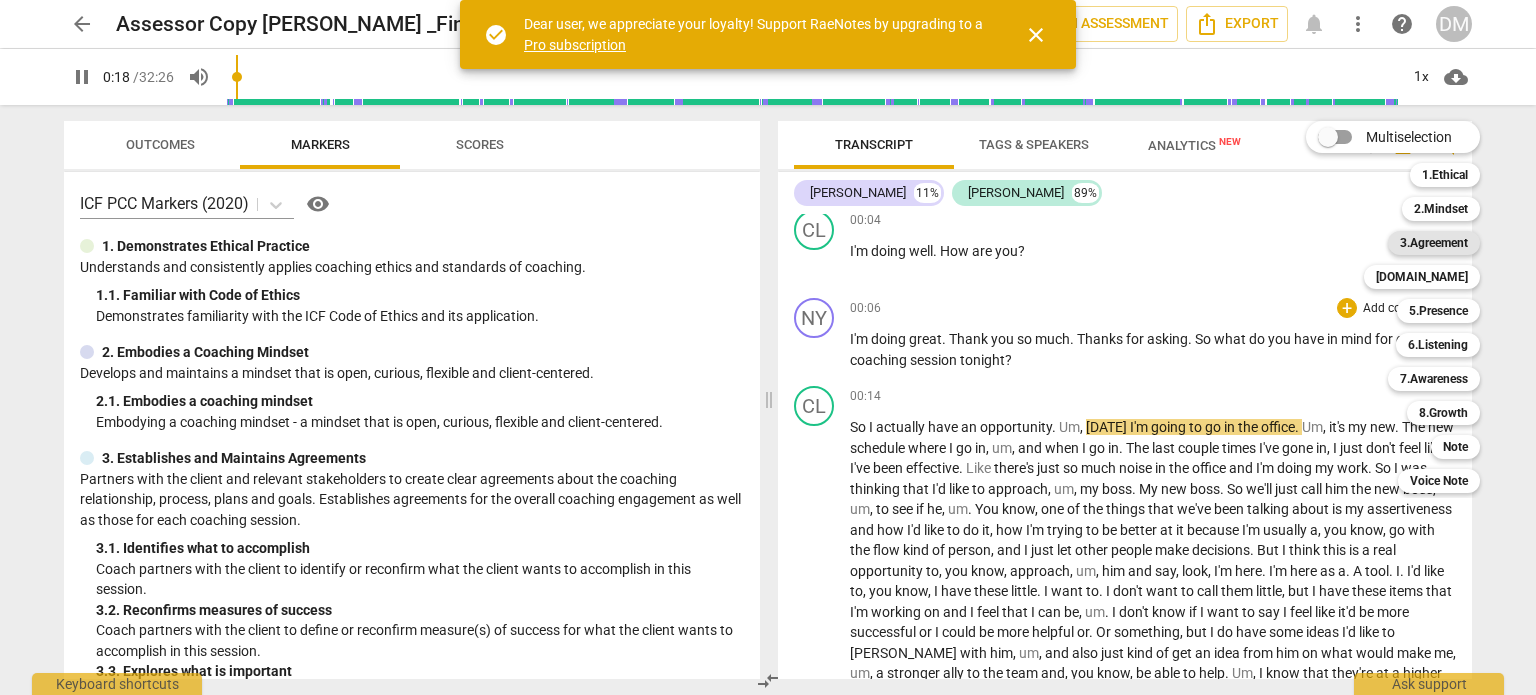 click on "3.Agreement" at bounding box center [1434, 243] 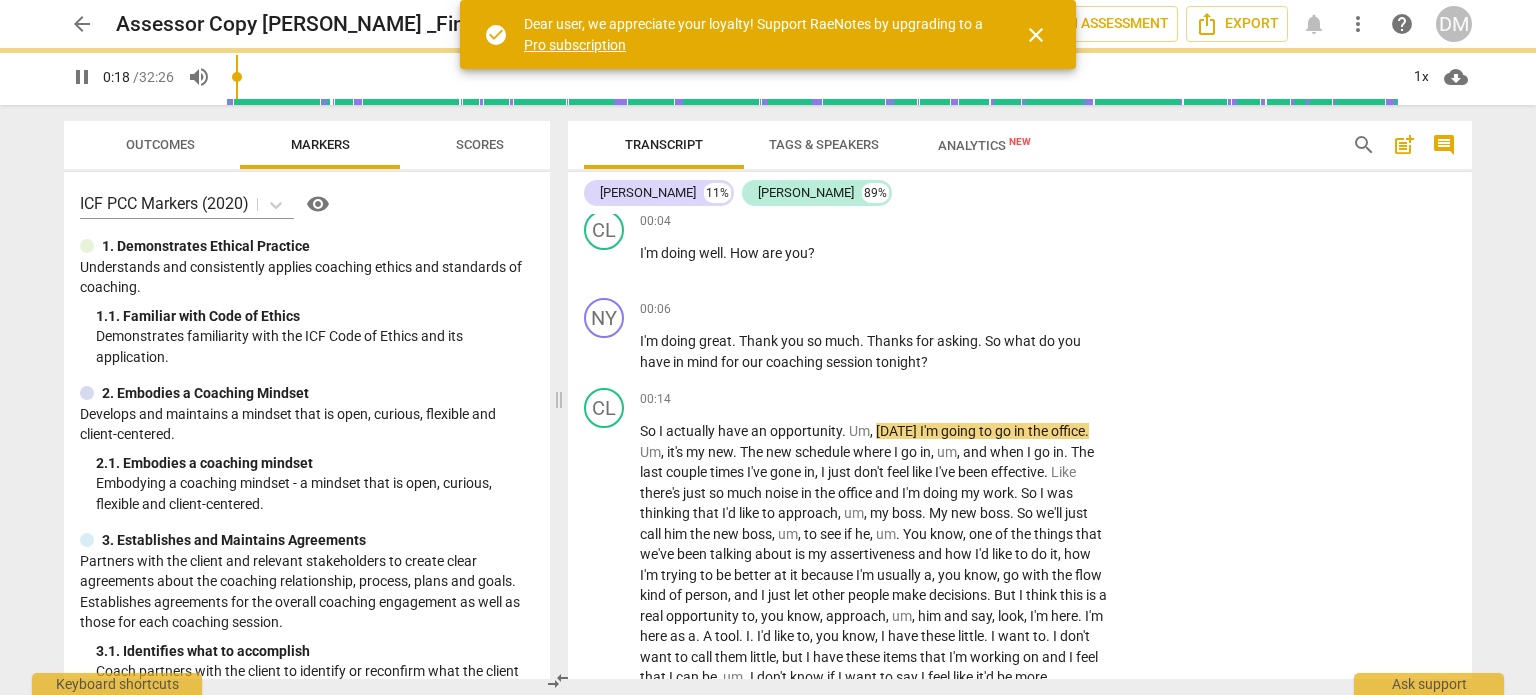 type on "19" 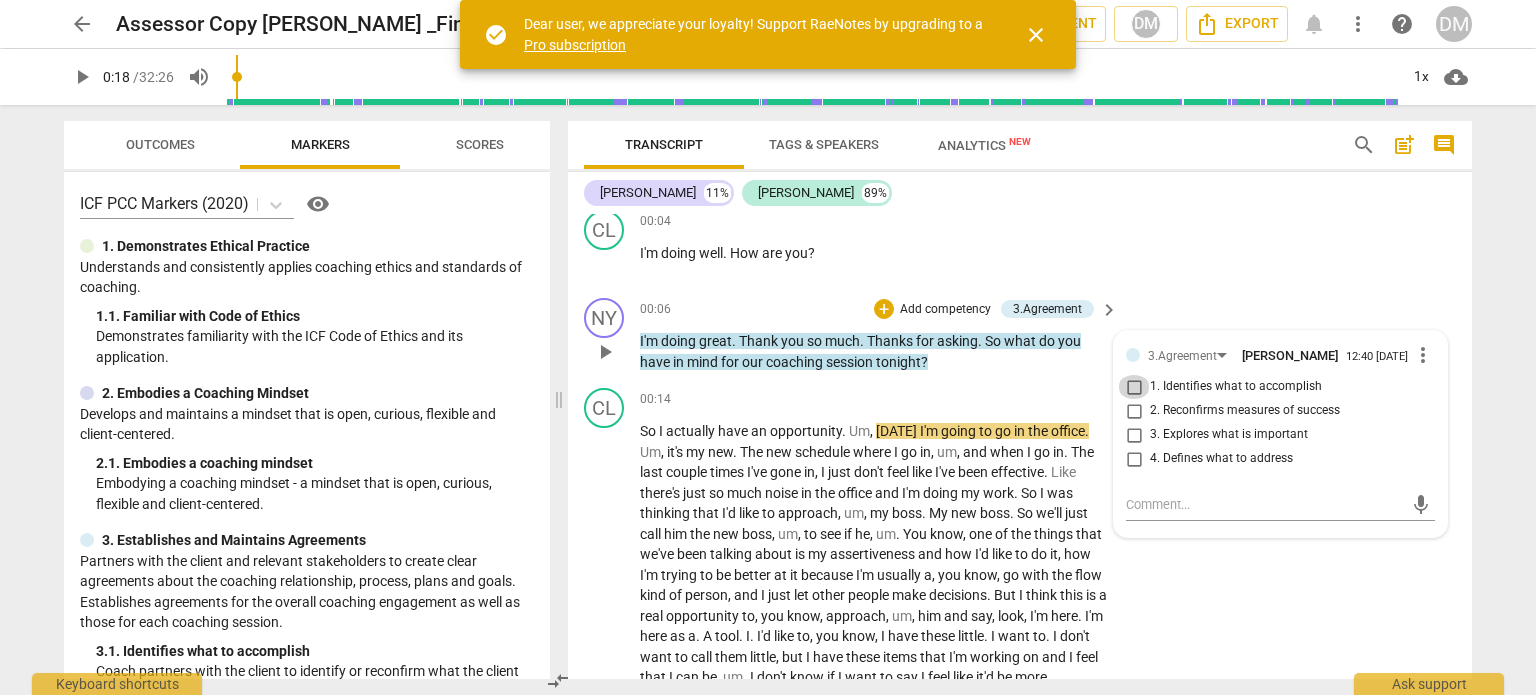 click on "1. Identifies what to accomplish" at bounding box center (1134, 387) 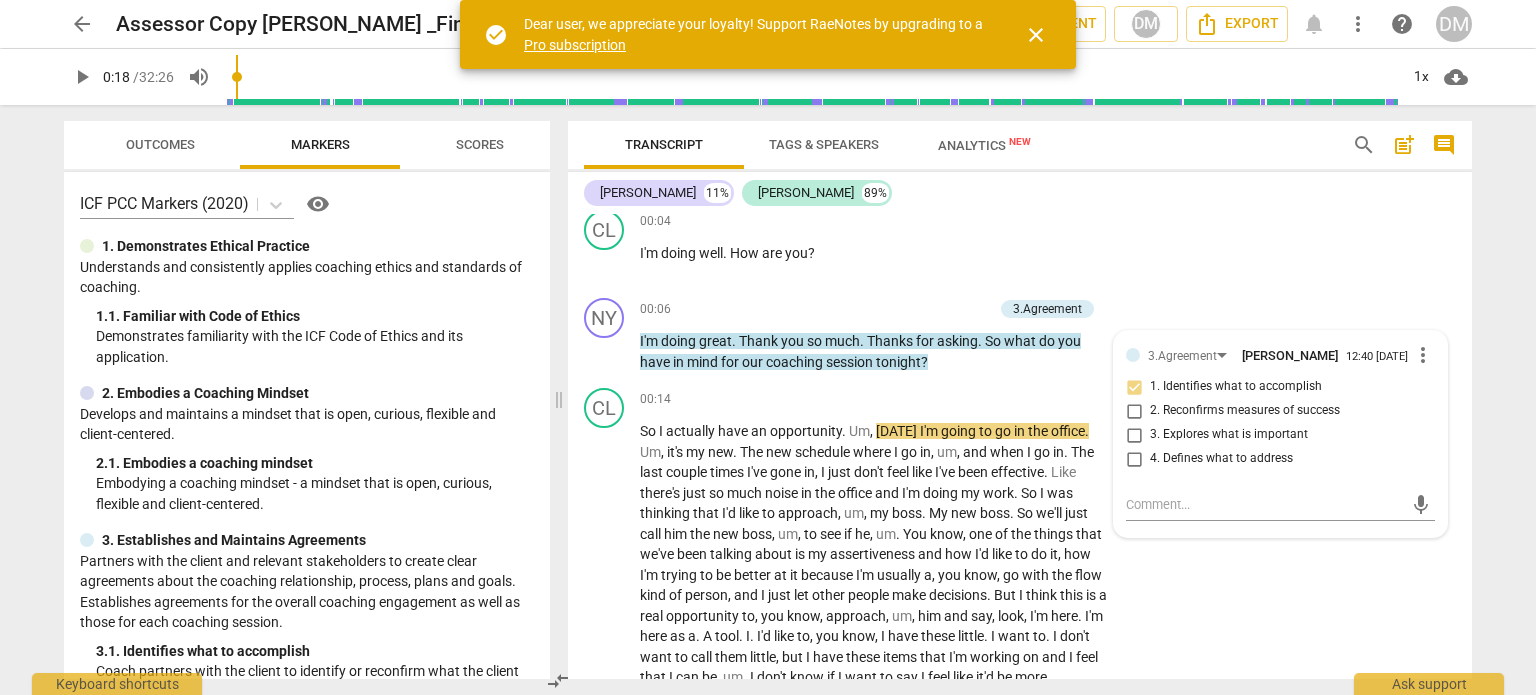 click on "arrow_back Assessor Copy [PERSON_NAME] _Final Recording Saved edit star    Assessment   auto_fix_high    AI Assessment DM    Export notifications more_vert help DM play_arrow 0:18   /  32:26 volume_up 1x cloud_download Outcomes Markers Scores ICF PCC Markers (2020) visibility 1. Demonstrates Ethical Practice Understands and consistently applies coaching ethics and standards of coaching. 1. 1. Familiar with Code of Ethics Demonstrates familiarity with the ICF Code of Ethics and its application. 2. Embodies a Coaching Mindset Develops and maintains a mindset that is open, curious, flexible and client-centered. 2. 1. Embodies a coaching mindset Embodying a coaching mindset - a mindset that is open, curious, flexible and client-centered. 3. Establishes and Maintains Agreements 3. 1. Identifies what to accomplish Coach partners with the client to identify or reconfirm what the client wants to accomplish in this session. 3. 2. Reconfirms measures of success 3. 3. Explores what is important 3. 4. 4. 4. 4. 5." at bounding box center [768, 347] 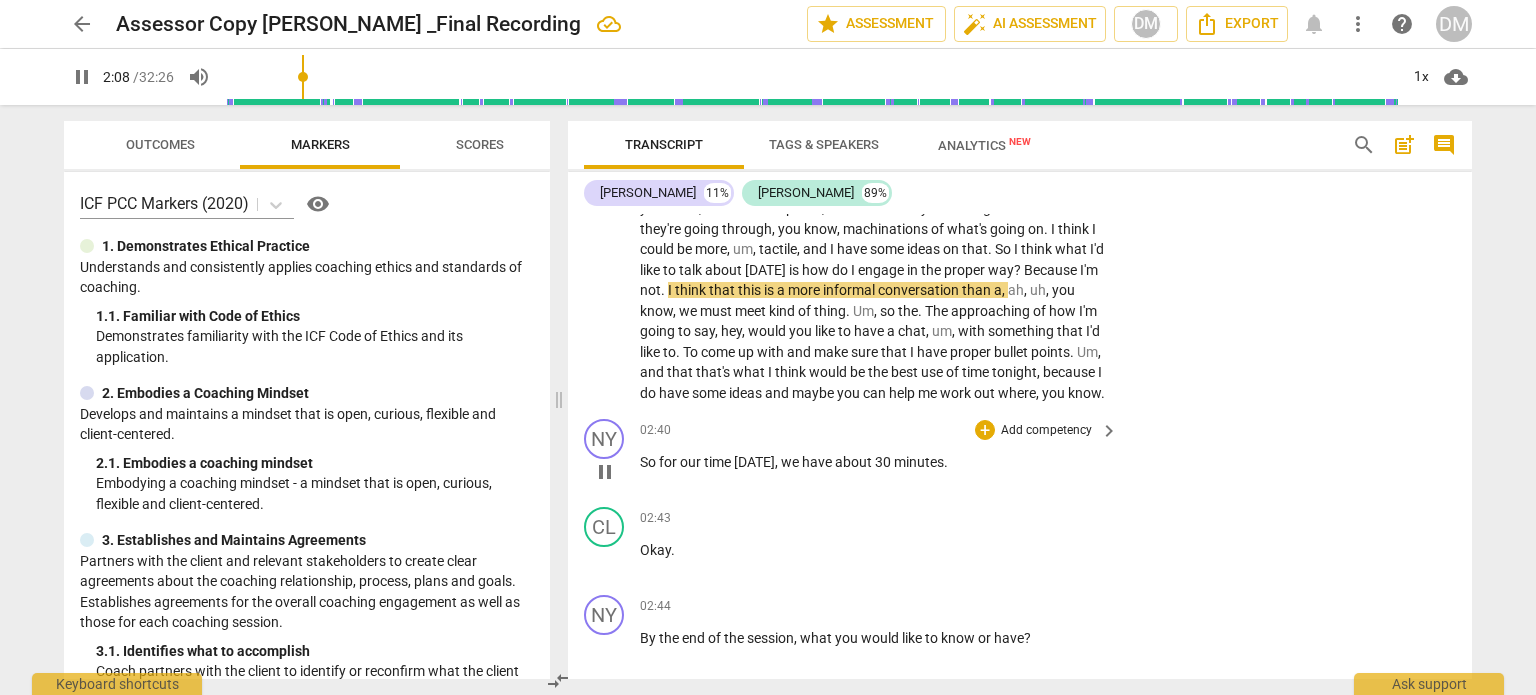 scroll, scrollTop: 700, scrollLeft: 0, axis: vertical 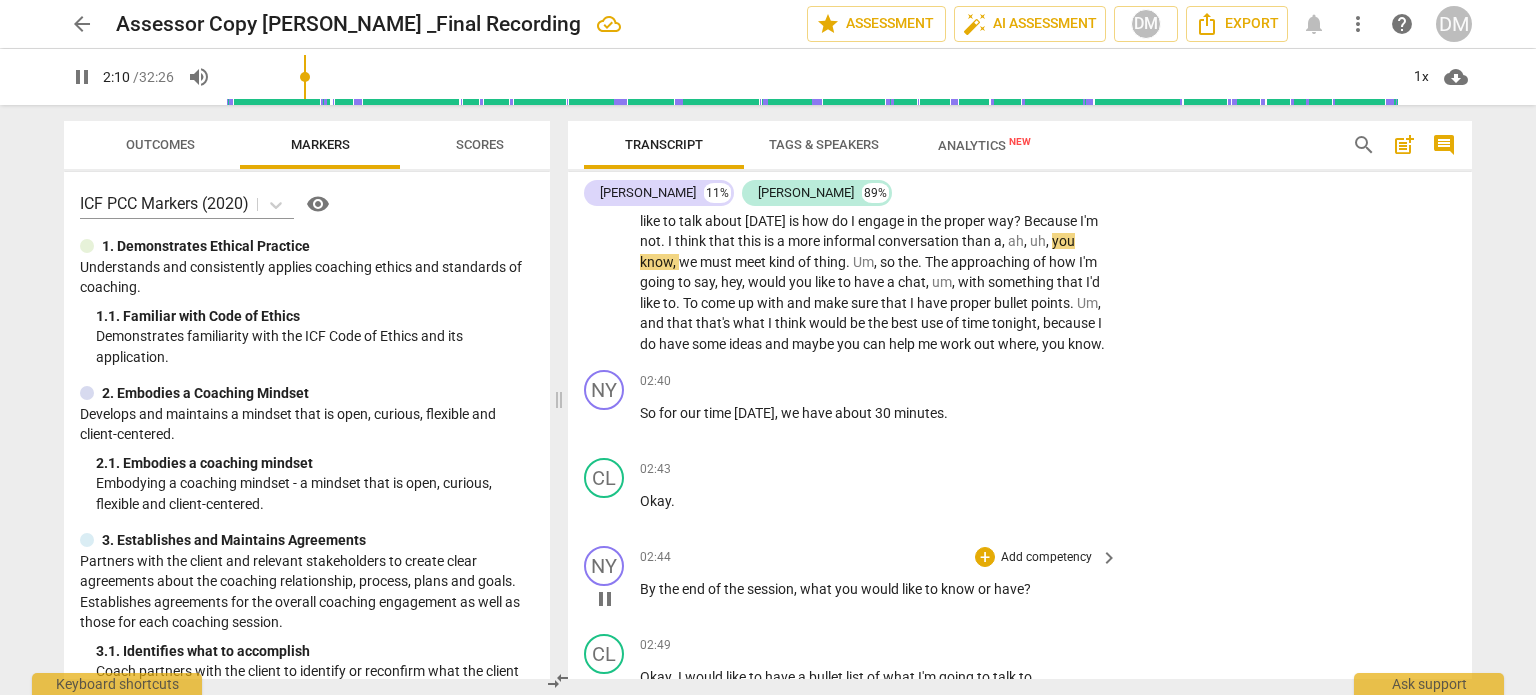 click on "Add competency" at bounding box center (1046, 558) 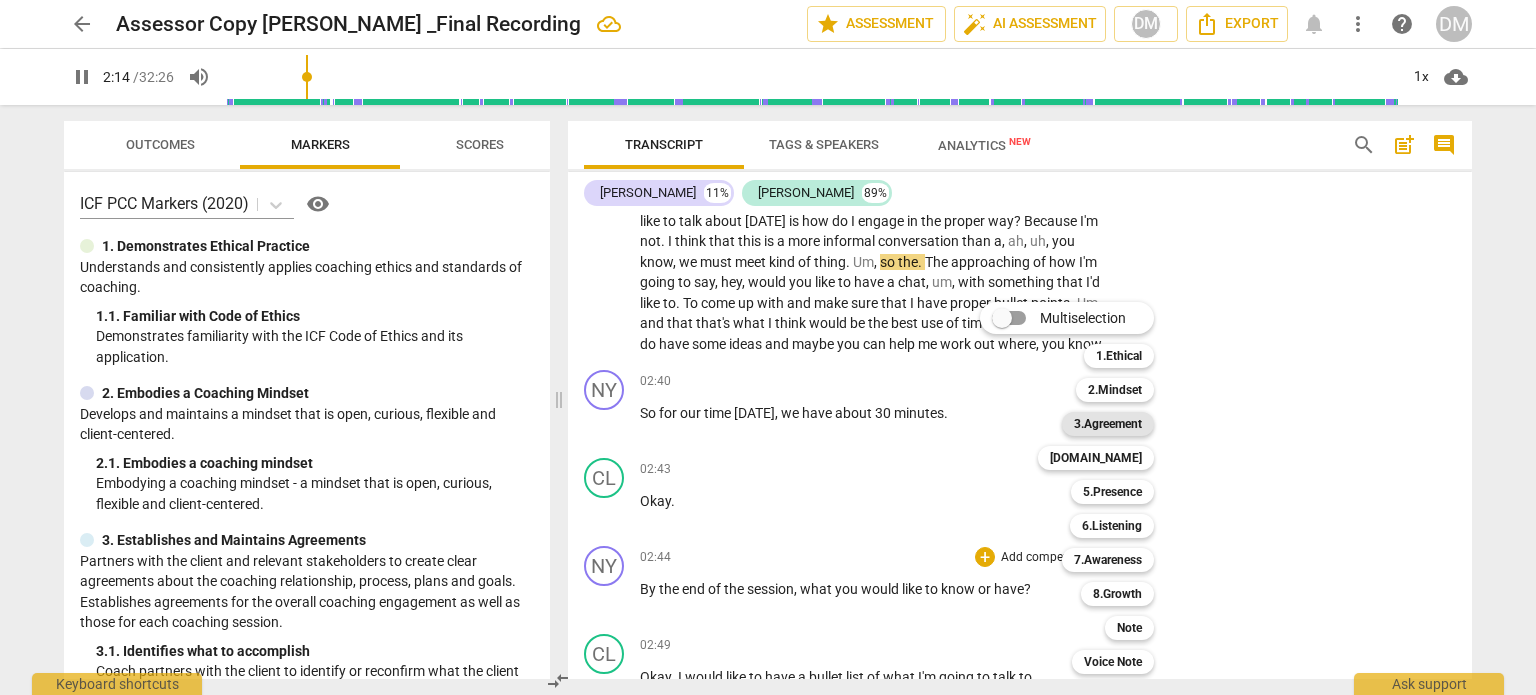 click on "3.Agreement" at bounding box center [1108, 424] 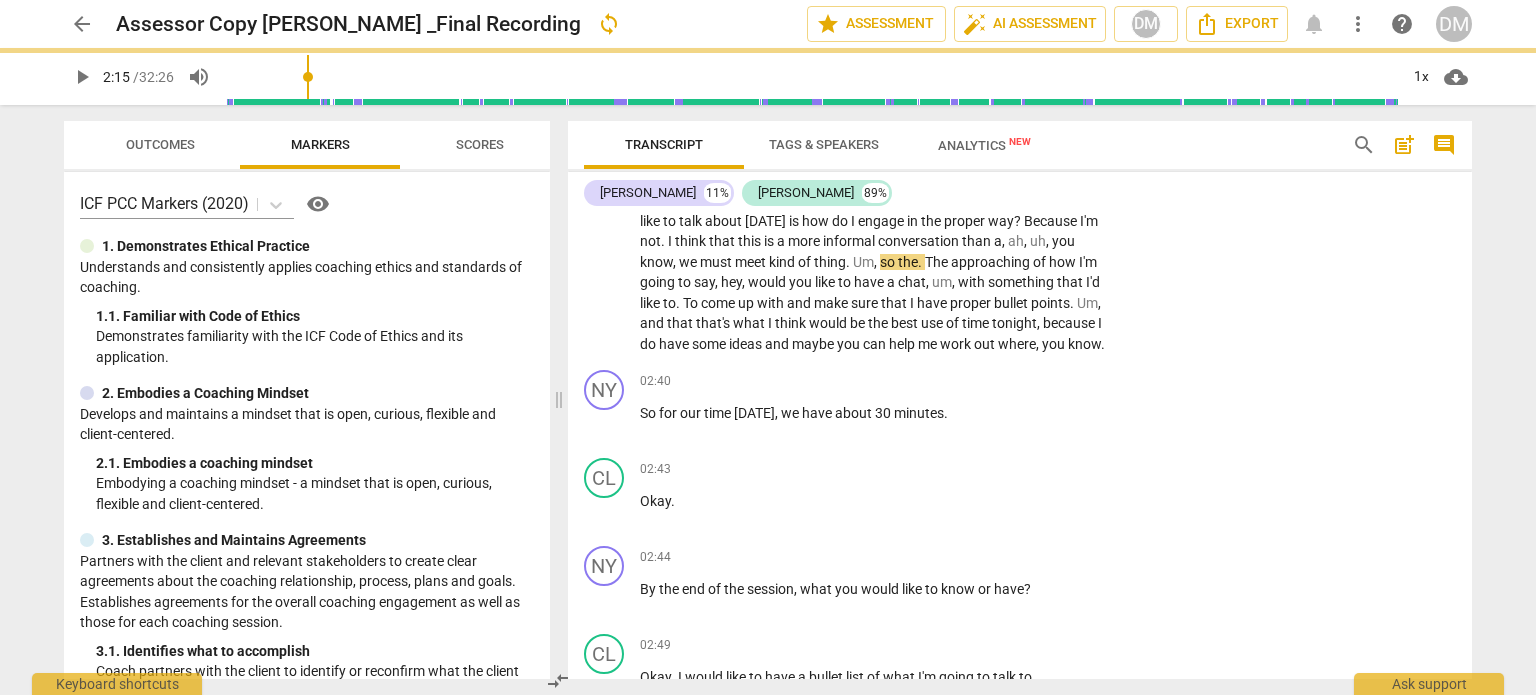 type on "135" 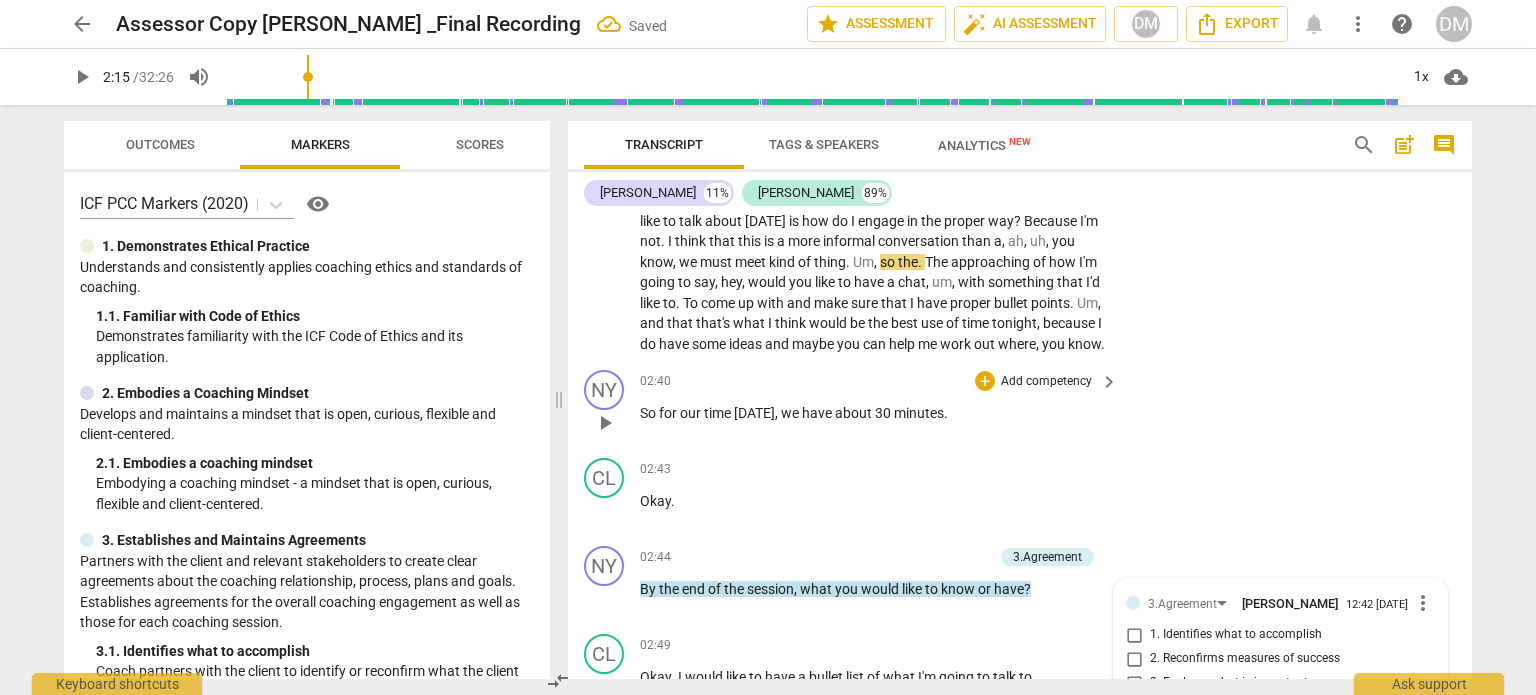 scroll, scrollTop: 1031, scrollLeft: 0, axis: vertical 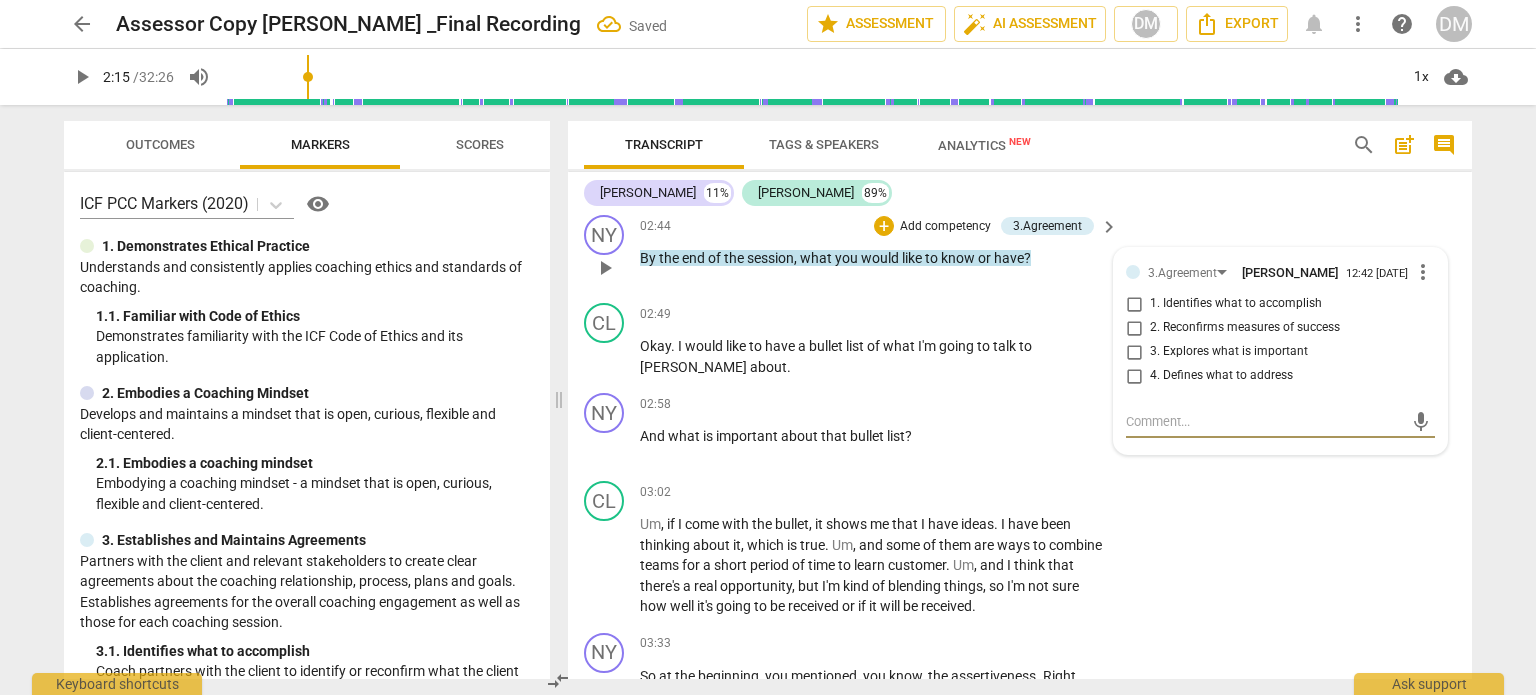 click on "2. Reconfirms measures of success" at bounding box center (1134, 328) 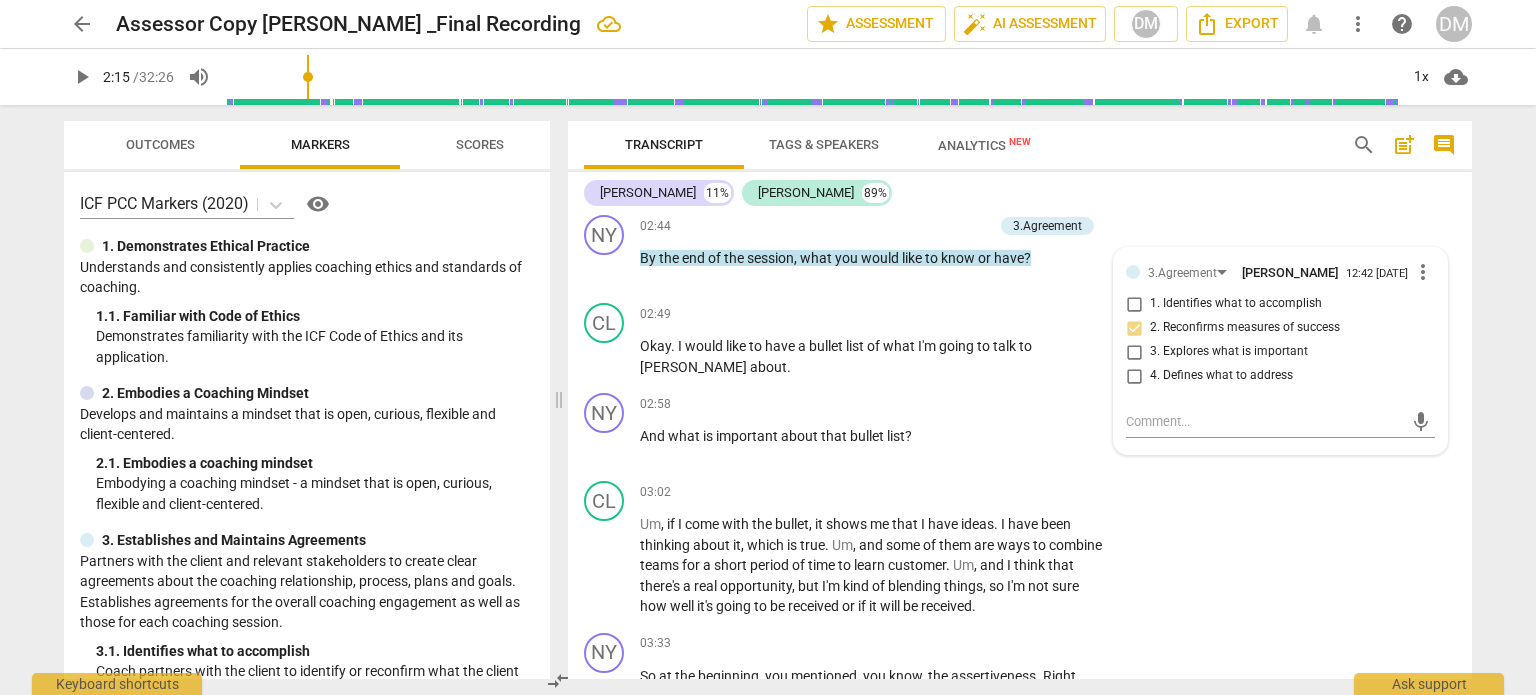 click on "arrow_back Assessor Copy [PERSON_NAME] _Final Recording edit star    Assessment   auto_fix_high    AI Assessment DM    Export notifications more_vert help DM play_arrow 2:15   /  32:26 volume_up 1x cloud_download Outcomes Markers Scores ICF PCC Markers (2020) visibility 1. Demonstrates Ethical Practice Understands and consistently applies coaching ethics and standards of coaching. 1. 1. Familiar with Code of Ethics Demonstrates familiarity with the ICF Code of Ethics and its application. 2. Embodies a Coaching Mindset Develops and maintains a mindset that is open, curious, flexible and client-centered. 2. 1. Embodies a coaching mindset Embodying a coaching mindset - a mindset that is open, curious, flexible and client-centered. 3. Establishes and Maintains Agreements 3. 1. Identifies what to accomplish Coach partners with the client to identify or reconfirm what the client wants to accomplish in this session. 3. 2. Reconfirms measures of success 3. 3. Explores what is important 3. 4. 4. 4. 4. 5. 5. 5." at bounding box center (768, 347) 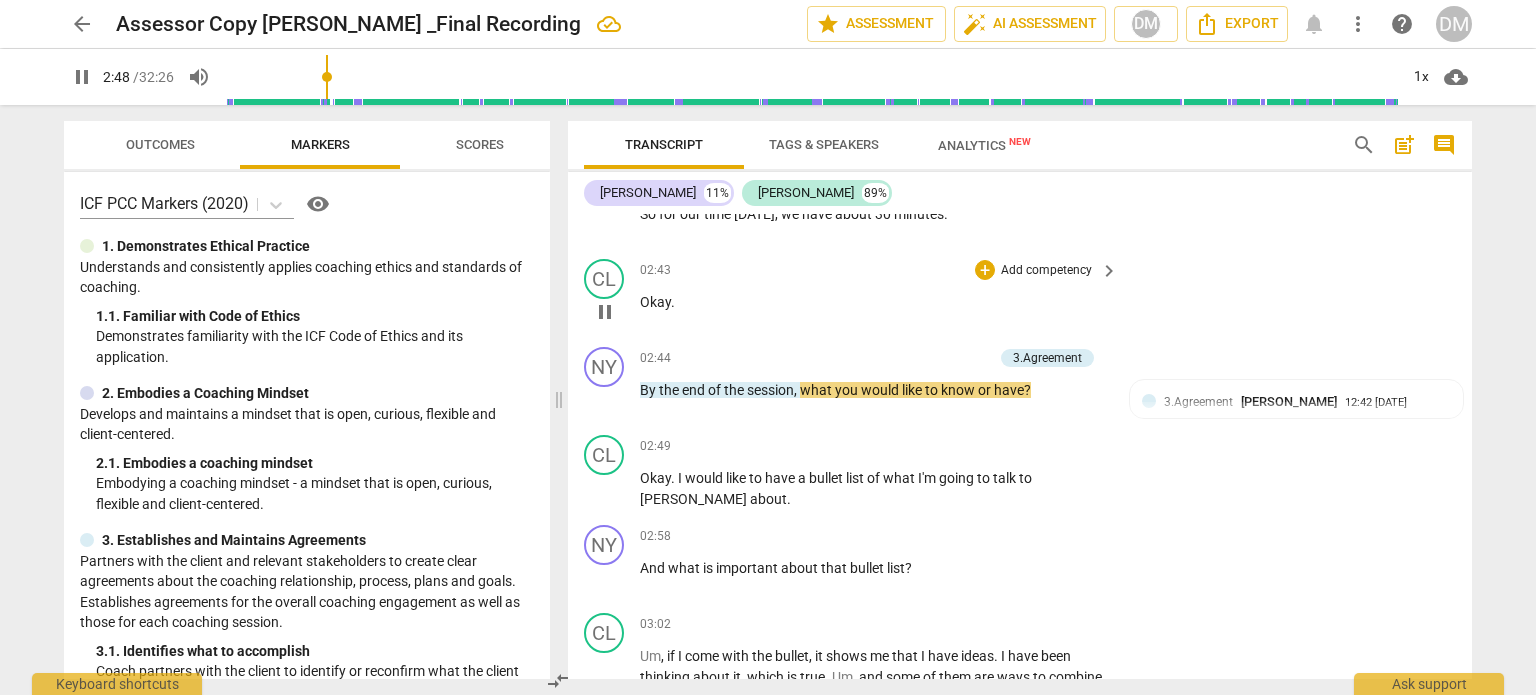 scroll, scrollTop: 999, scrollLeft: 0, axis: vertical 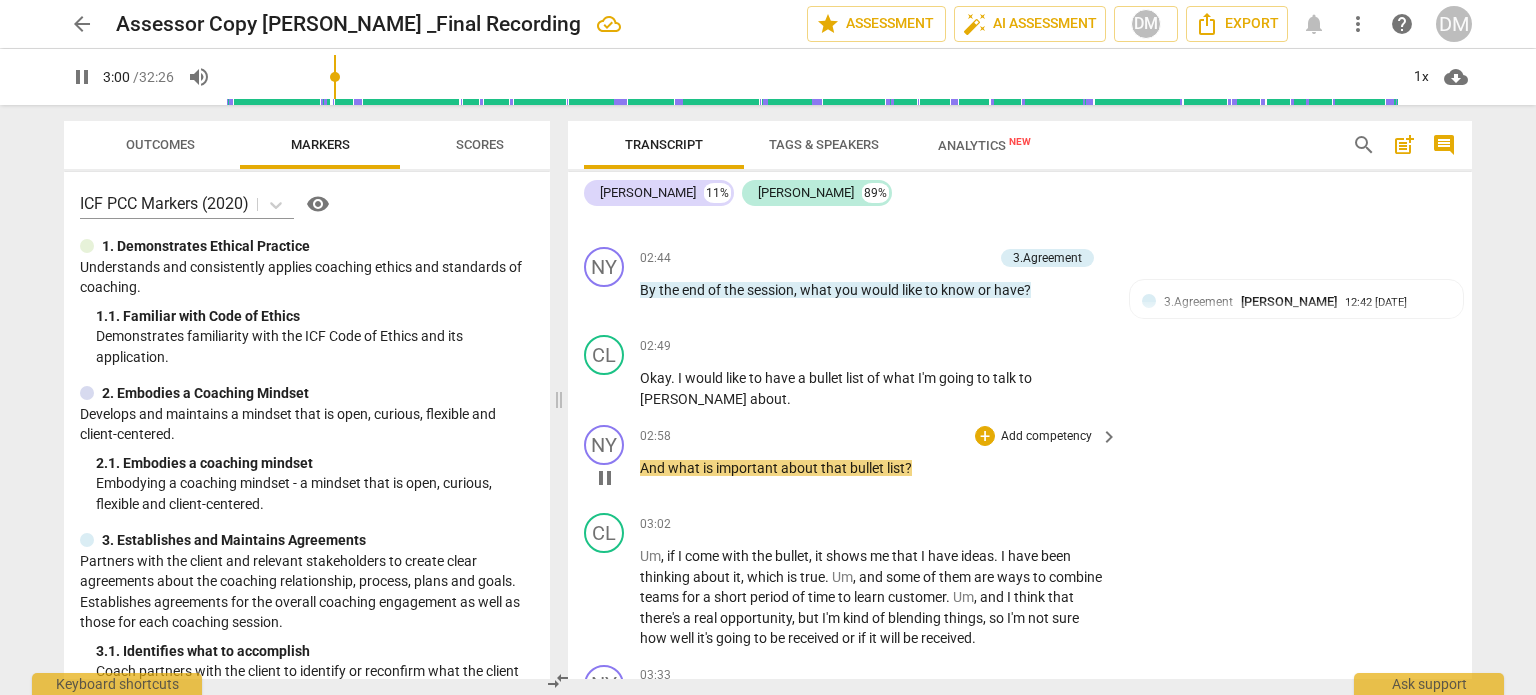 click on "Add competency" at bounding box center [1046, 437] 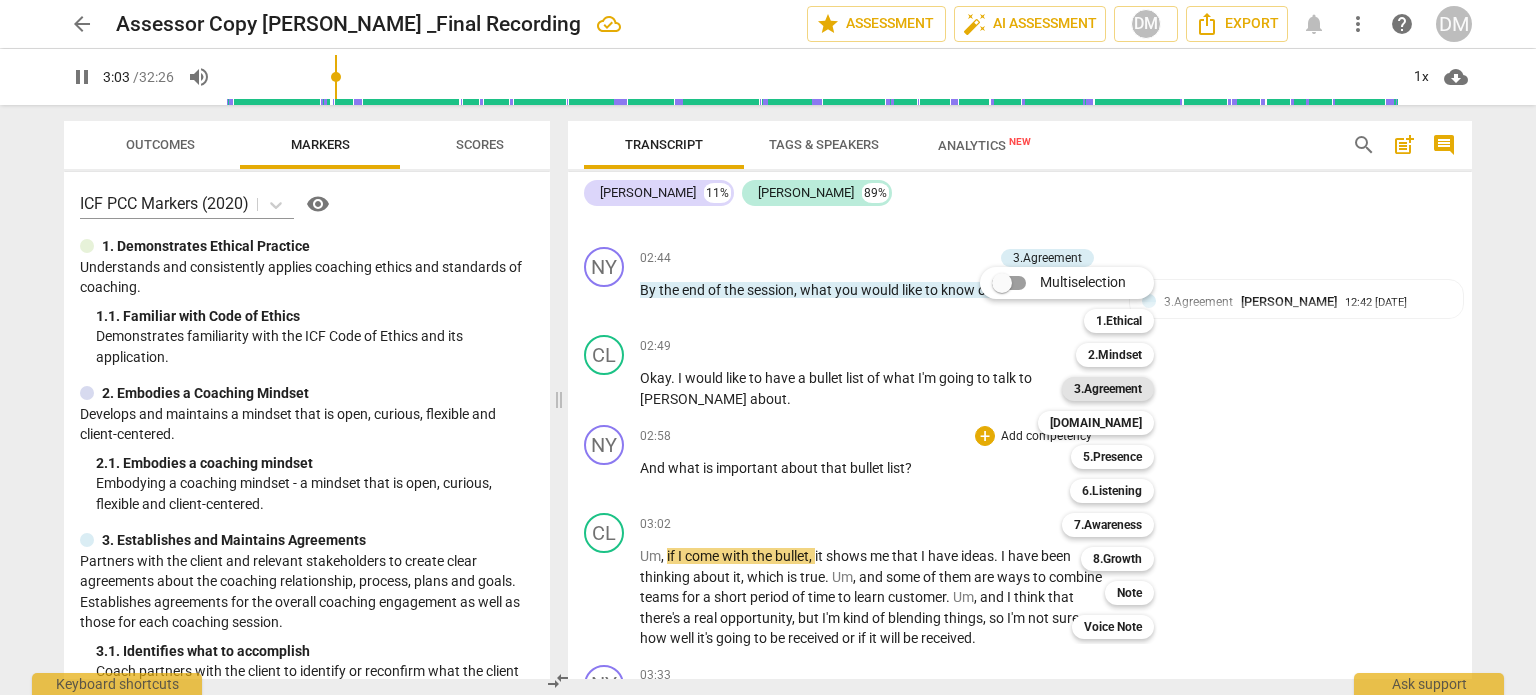 click on "3.Agreement" at bounding box center (1108, 389) 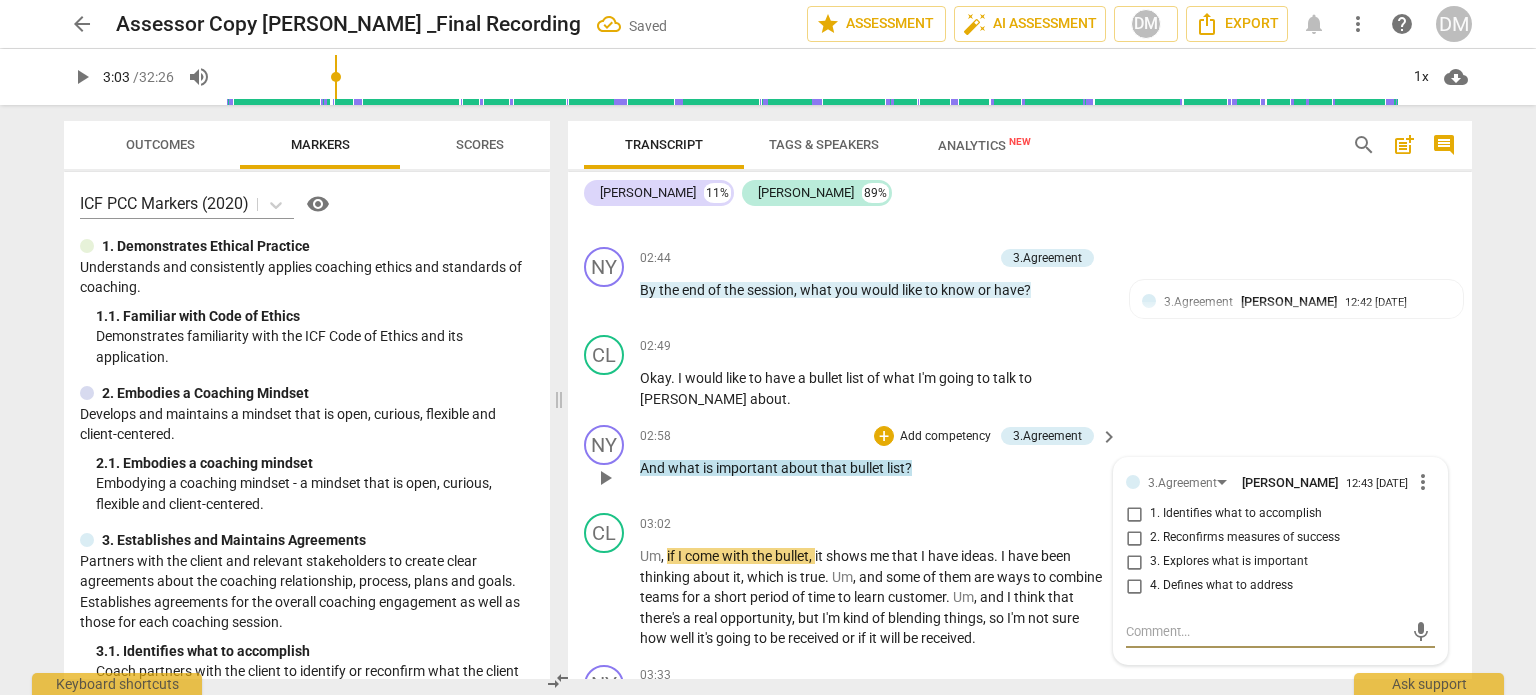 click on "3. Explores what is important" at bounding box center (1134, 562) 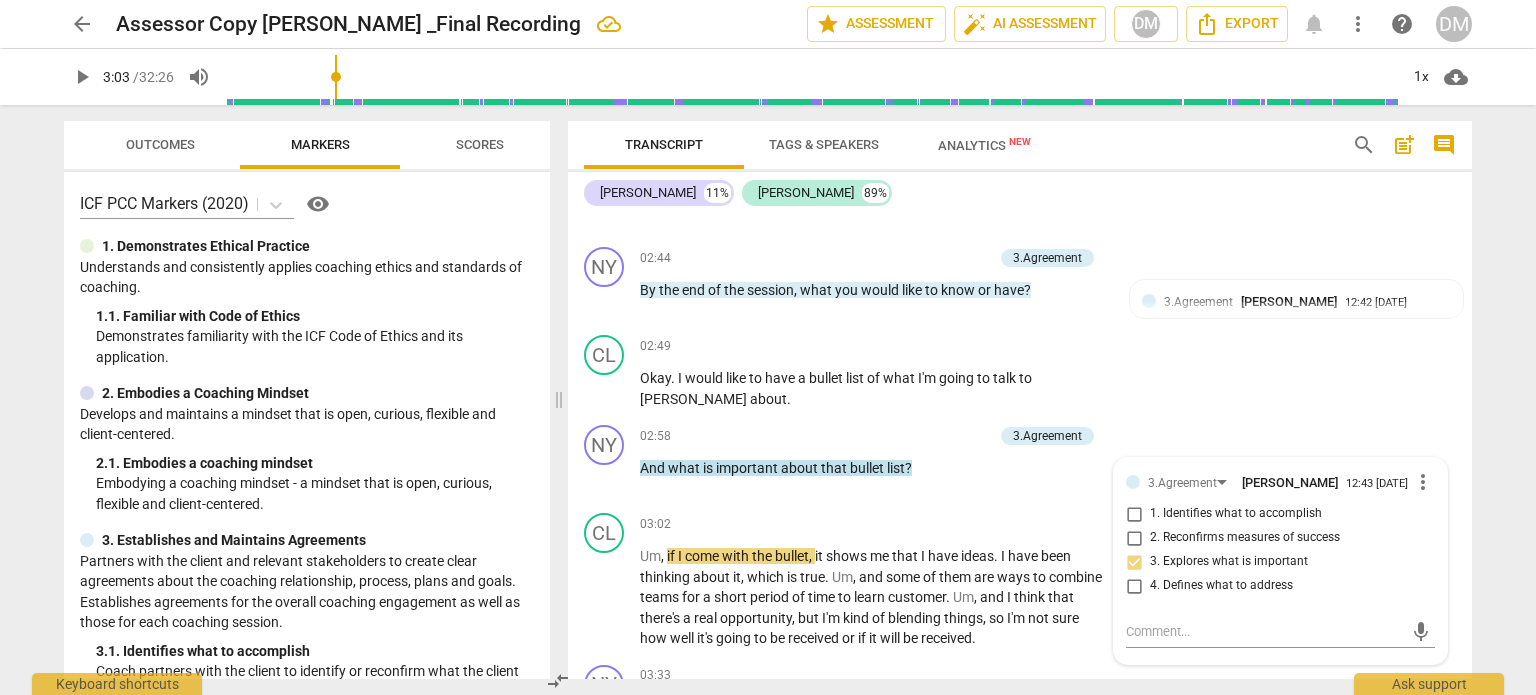 click on "arrow_back Assessor Copy [PERSON_NAME] _Final Recording edit star    Assessment   auto_fix_high    AI Assessment DM    Export notifications more_vert help DM play_arrow 3:03   /  32:26 volume_up 1x cloud_download Outcomes Markers Scores ICF PCC Markers (2020) visibility 1. Demonstrates Ethical Practice Understands and consistently applies coaching ethics and standards of coaching. 1. 1. Familiar with Code of Ethics Demonstrates familiarity with the ICF Code of Ethics and its application. 2. Embodies a Coaching Mindset Develops and maintains a mindset that is open, curious, flexible and client-centered. 2. 1. Embodies a coaching mindset Embodying a coaching mindset - a mindset that is open, curious, flexible and client-centered. 3. Establishes and Maintains Agreements 3. 1. Identifies what to accomplish Coach partners with the client to identify or reconfirm what the client wants to accomplish in this session. 3. 2. Reconfirms measures of success 3. 3. Explores what is important 3. 4. 4. 4. 4. 5. 5. 5." at bounding box center [768, 347] 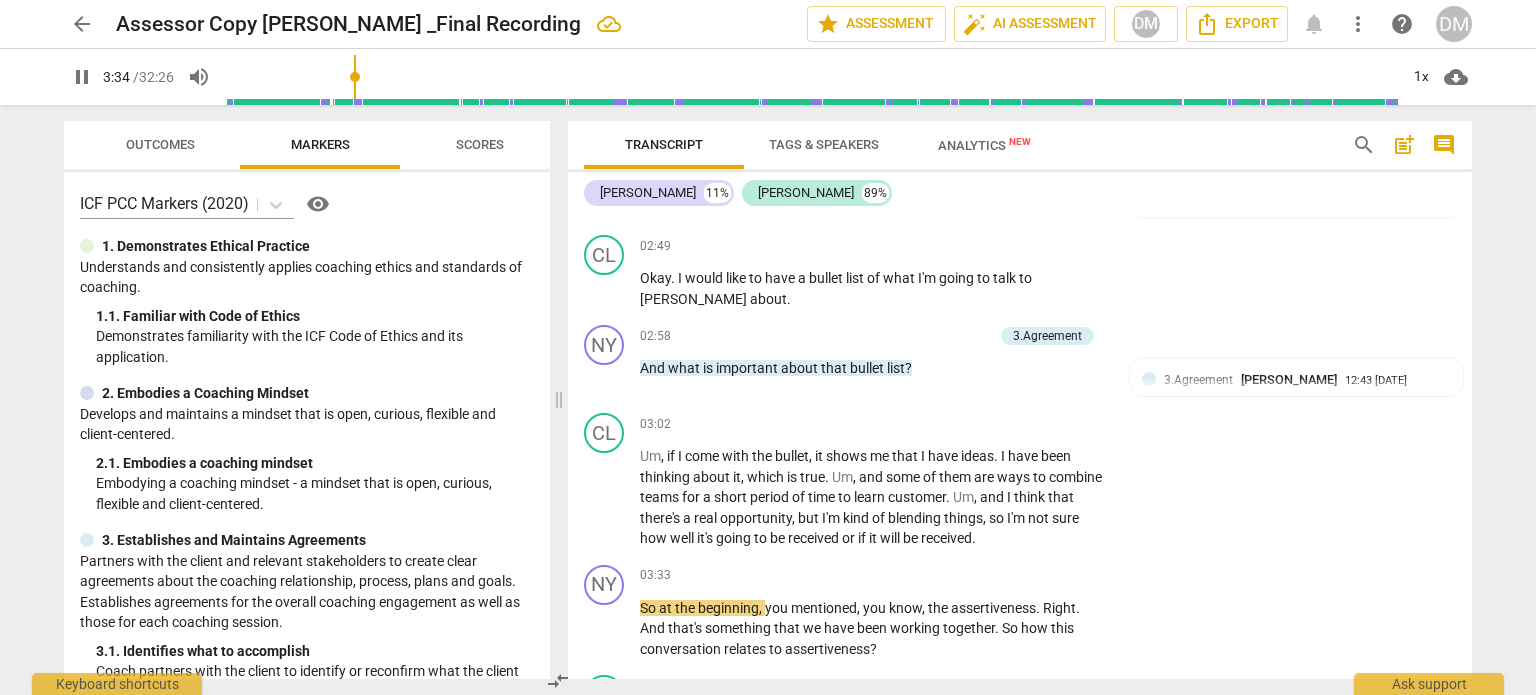 scroll, scrollTop: 1199, scrollLeft: 0, axis: vertical 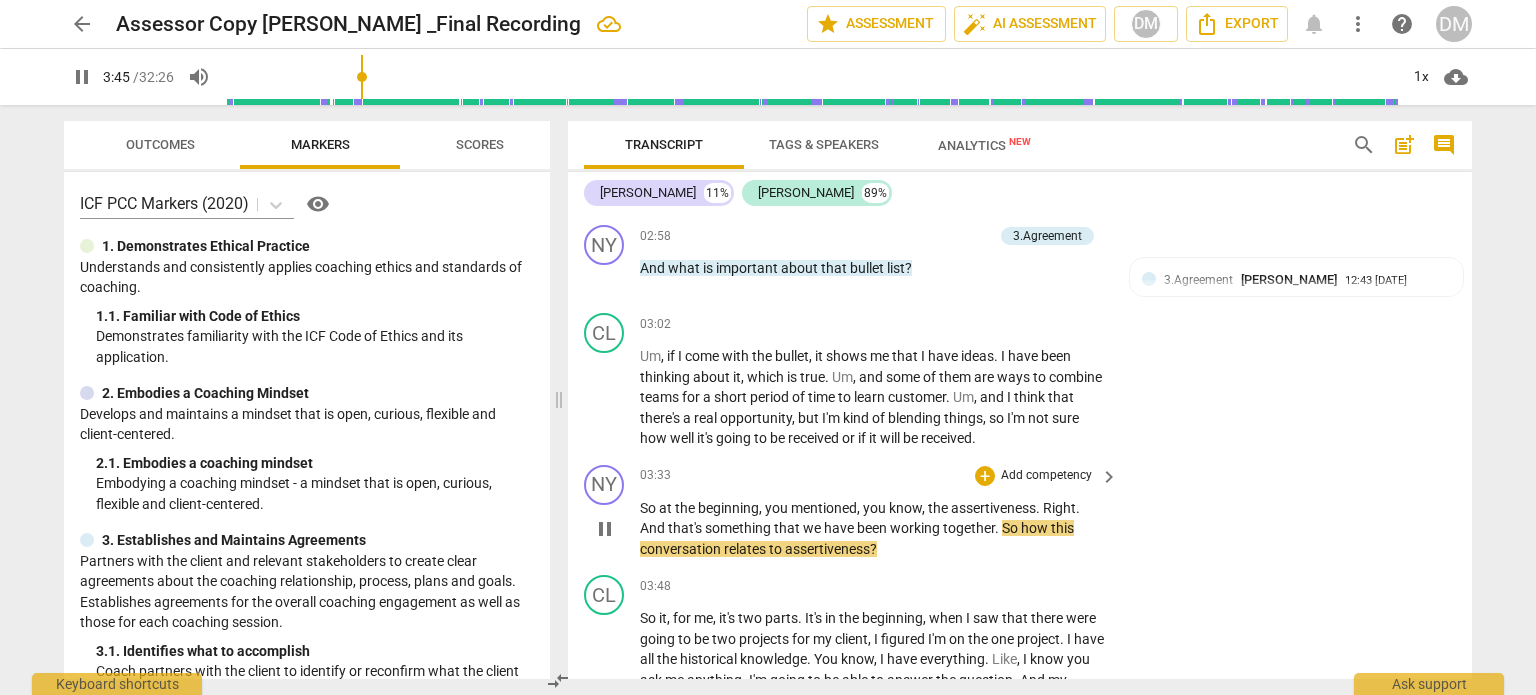 click on "Add competency" at bounding box center (1046, 476) 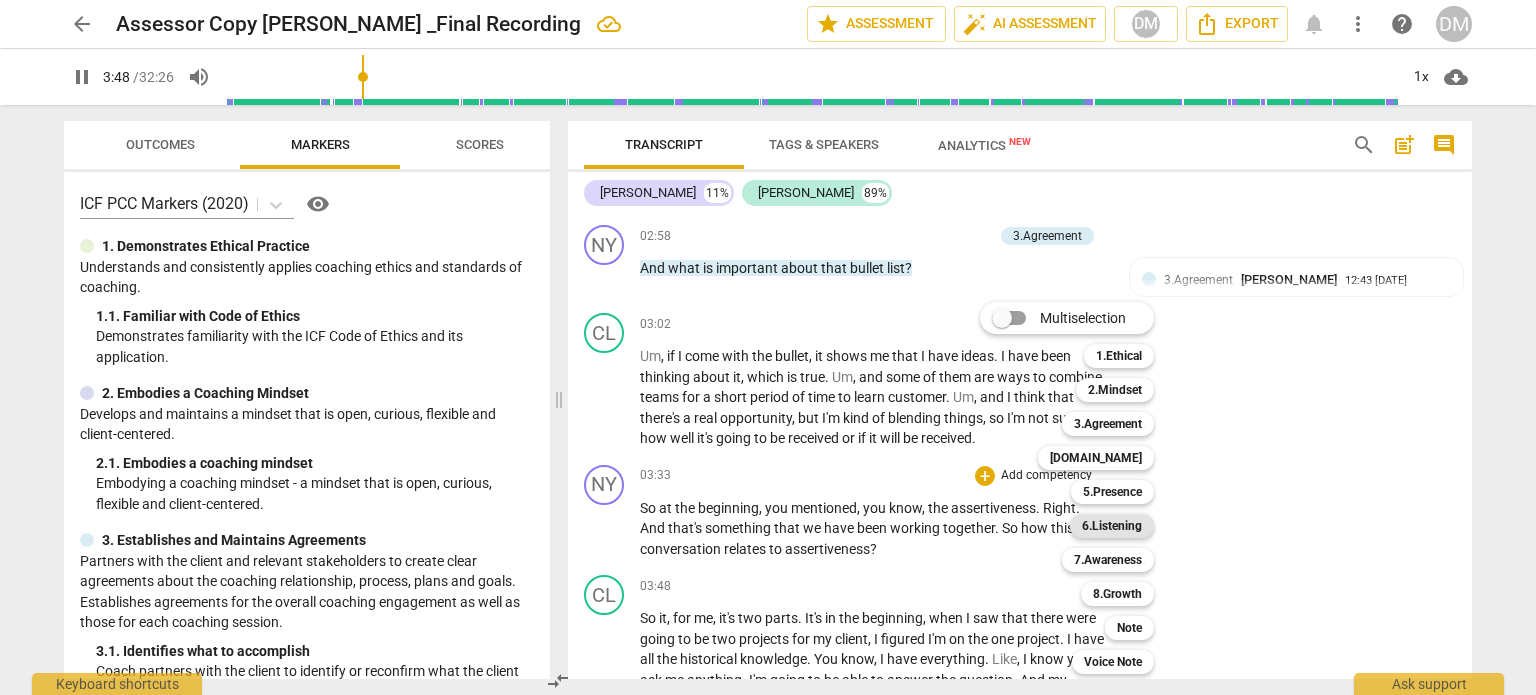 click on "6.Listening" at bounding box center [1112, 526] 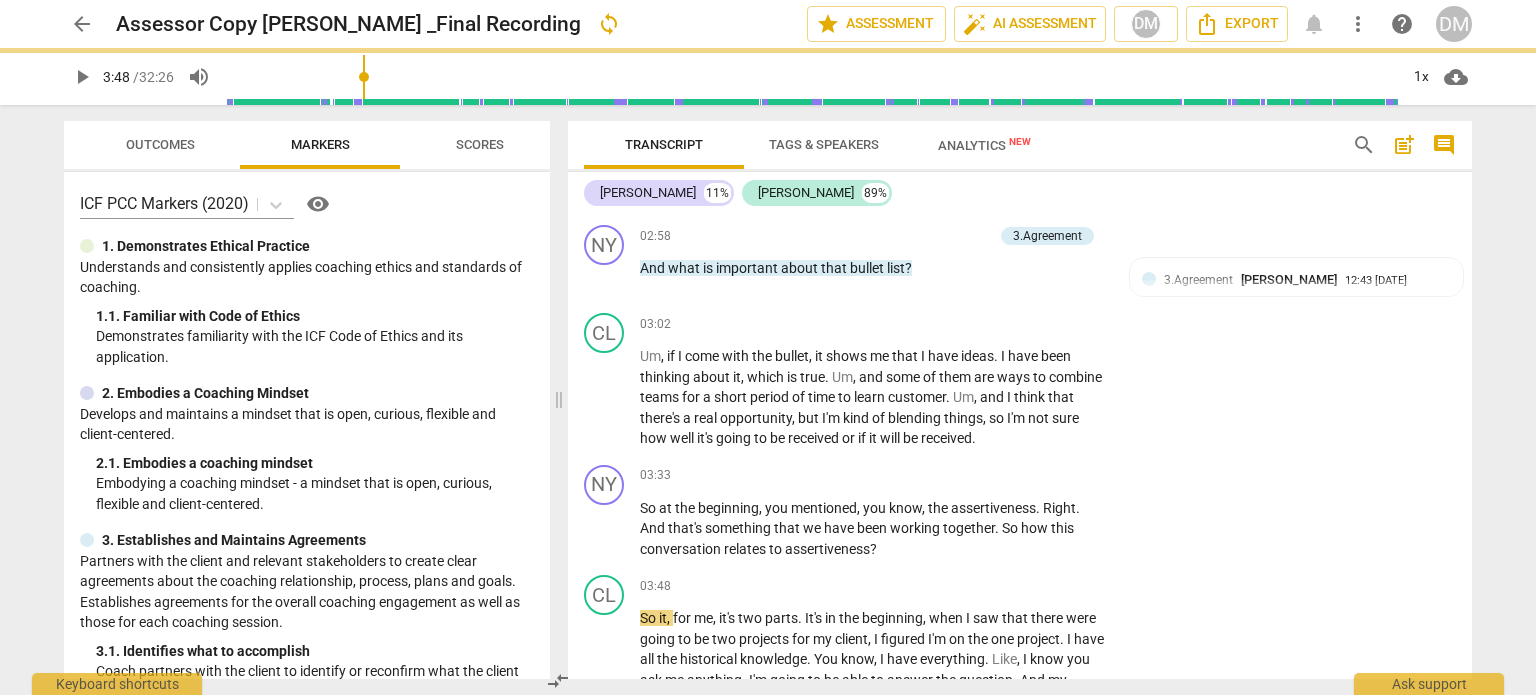 type on "228" 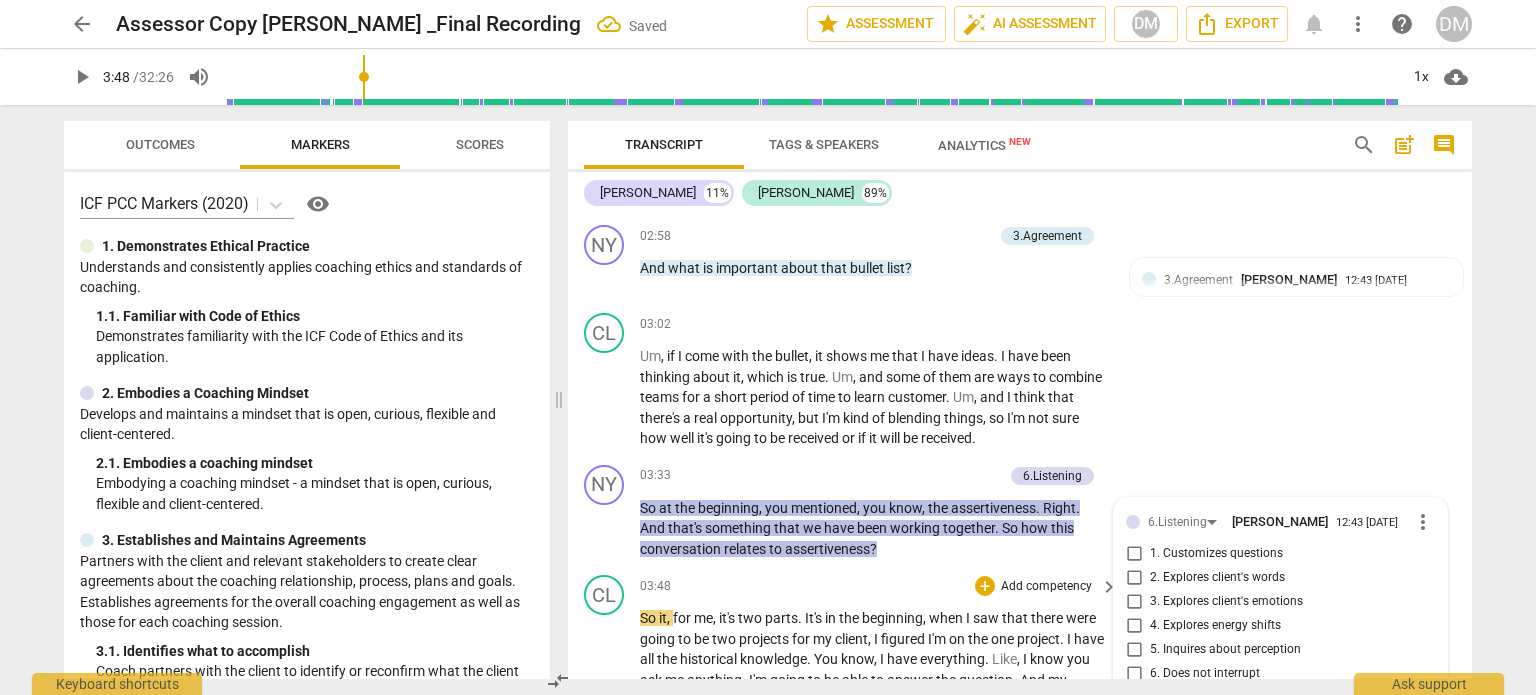 scroll, scrollTop: 1511, scrollLeft: 0, axis: vertical 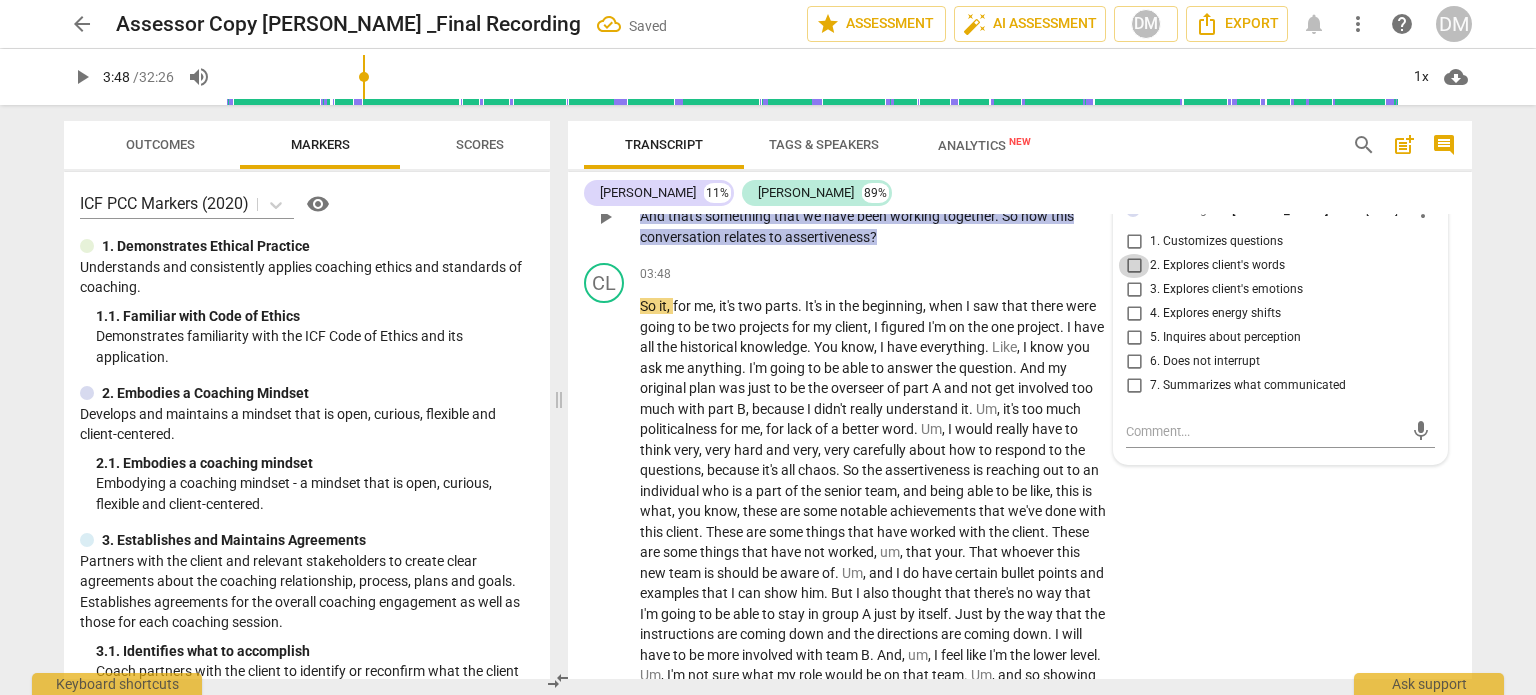 click on "2. Explores client's words" at bounding box center [1134, 266] 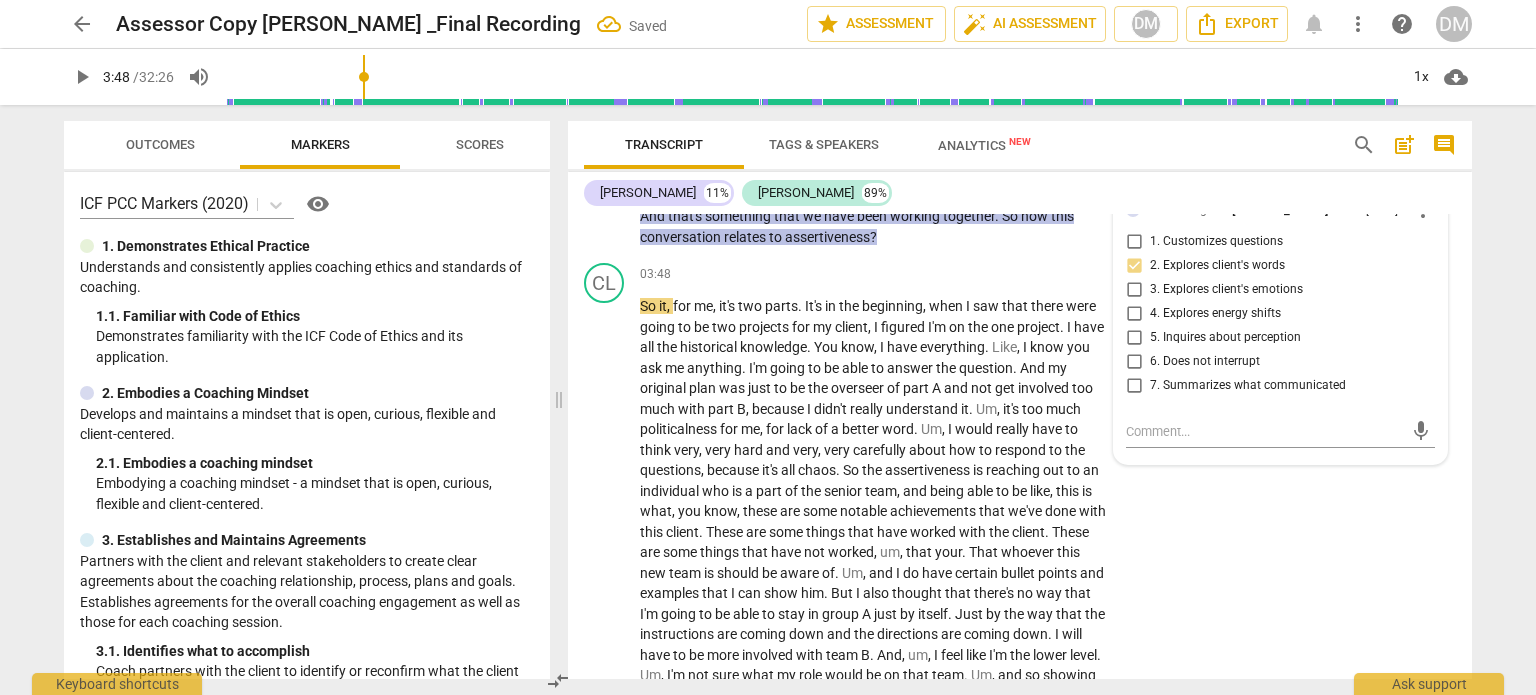 click on "arrow_back Assessor Copy [PERSON_NAME] _Final Recording Saved edit star    Assessment   auto_fix_high    AI Assessment DM    Export notifications more_vert help DM play_arrow 3:48   /  32:26 volume_up 1x cloud_download Outcomes Markers Scores ICF PCC Markers (2020) visibility 1. Demonstrates Ethical Practice Understands and consistently applies coaching ethics and standards of coaching. 1. 1. Familiar with Code of Ethics Demonstrates familiarity with the ICF Code of Ethics and its application. 2. Embodies a Coaching Mindset Develops and maintains a mindset that is open, curious, flexible and client-centered. 2. 1. Embodies a coaching mindset Embodying a coaching mindset - a mindset that is open, curious, flexible and client-centered. 3. Establishes and Maintains Agreements 3. 1. Identifies what to accomplish Coach partners with the client to identify or reconfirm what the client wants to accomplish in this session. 3. 2. Reconfirms measures of success 3. 3. Explores what is important 3. 4. 4. 4. 4. 5." at bounding box center [768, 347] 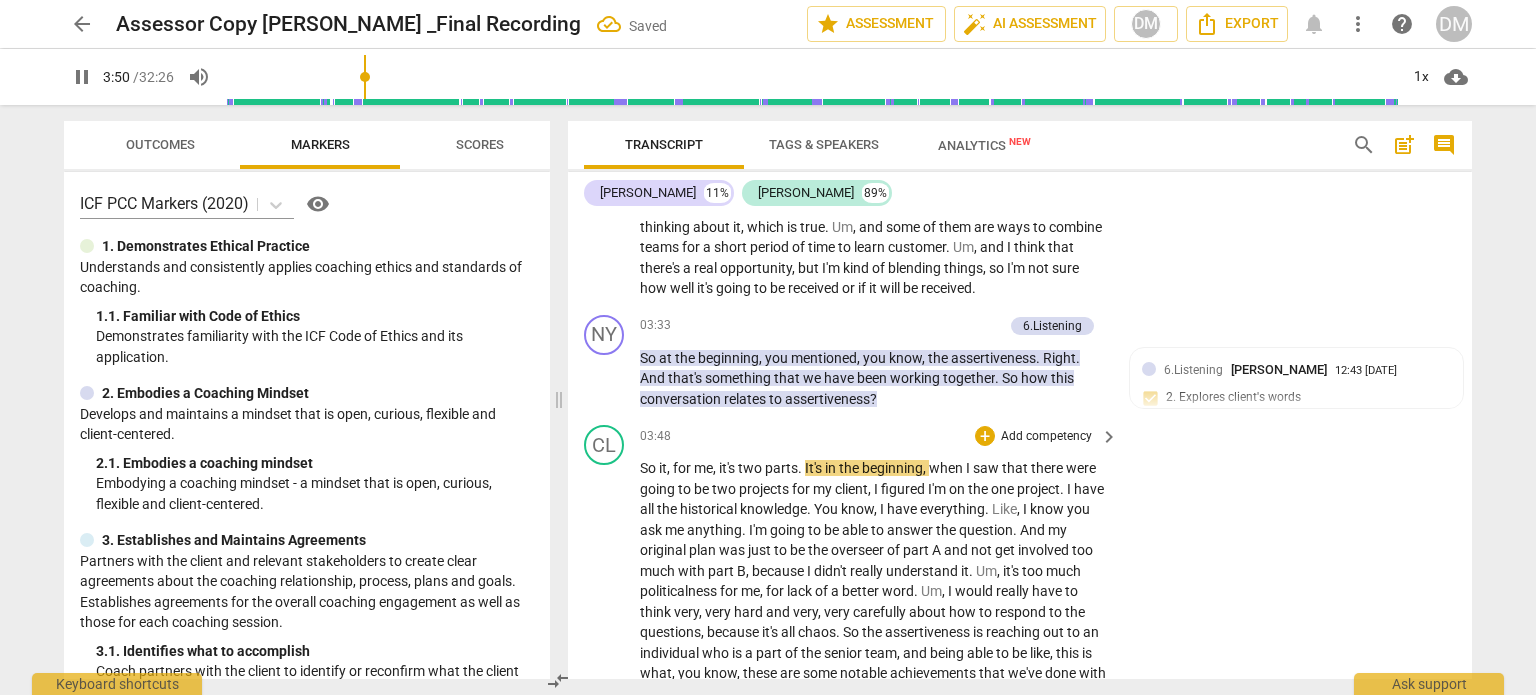 scroll, scrollTop: 1311, scrollLeft: 0, axis: vertical 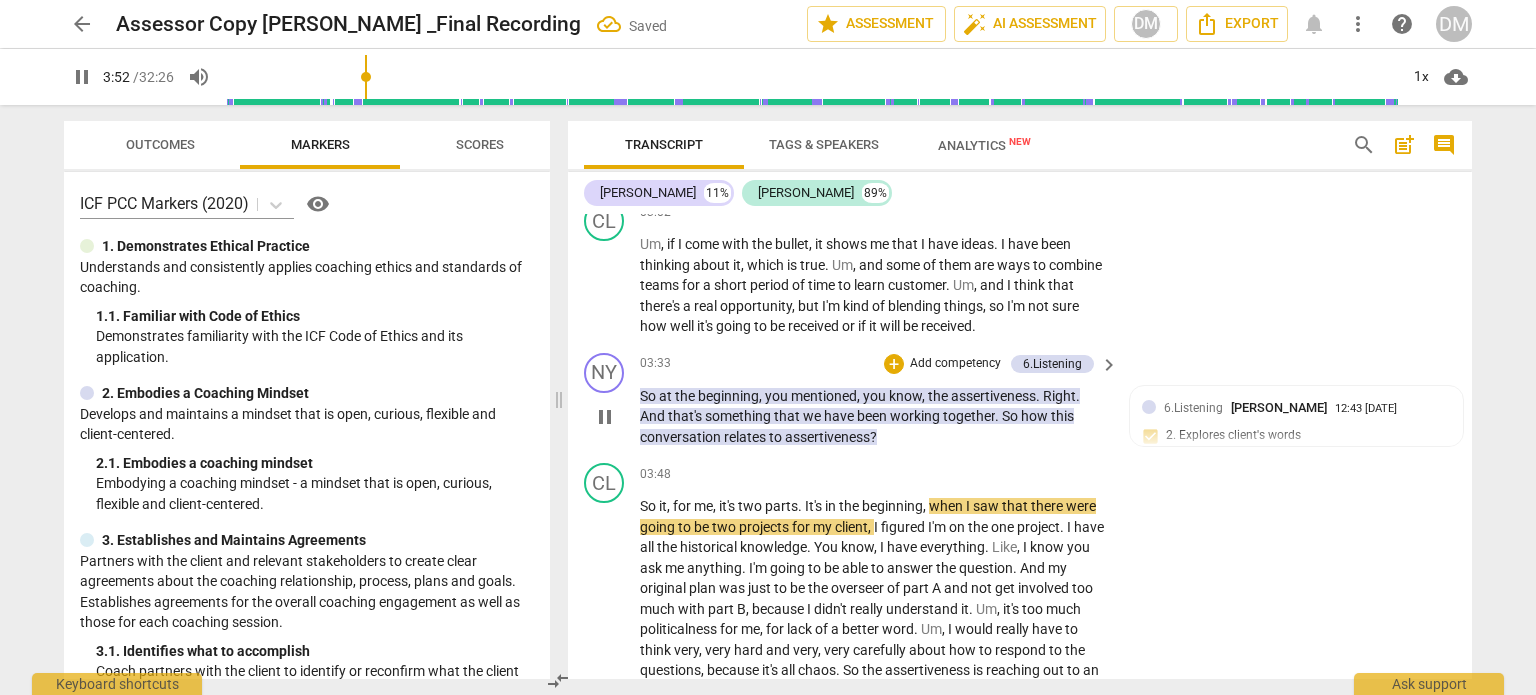 click on "Add competency" at bounding box center (955, 364) 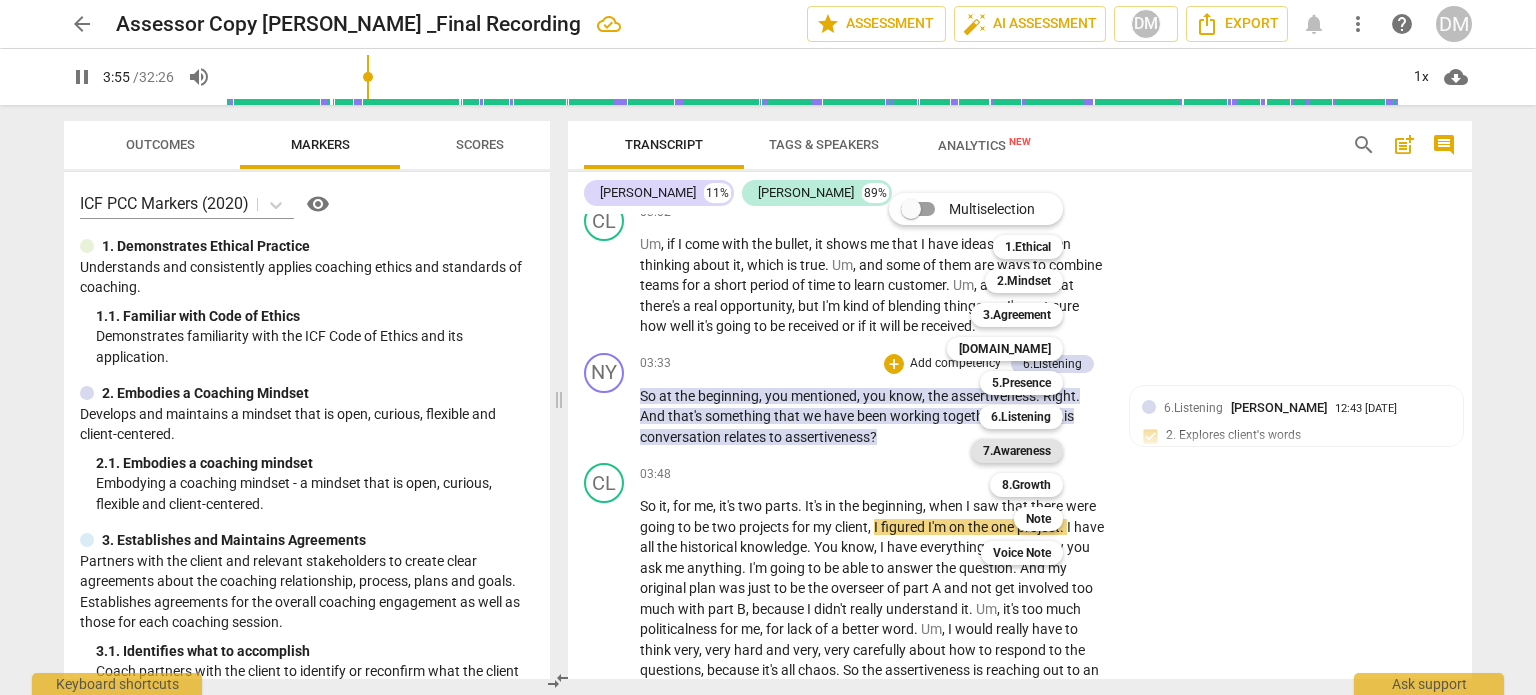 click on "7.Awareness" at bounding box center [1017, 451] 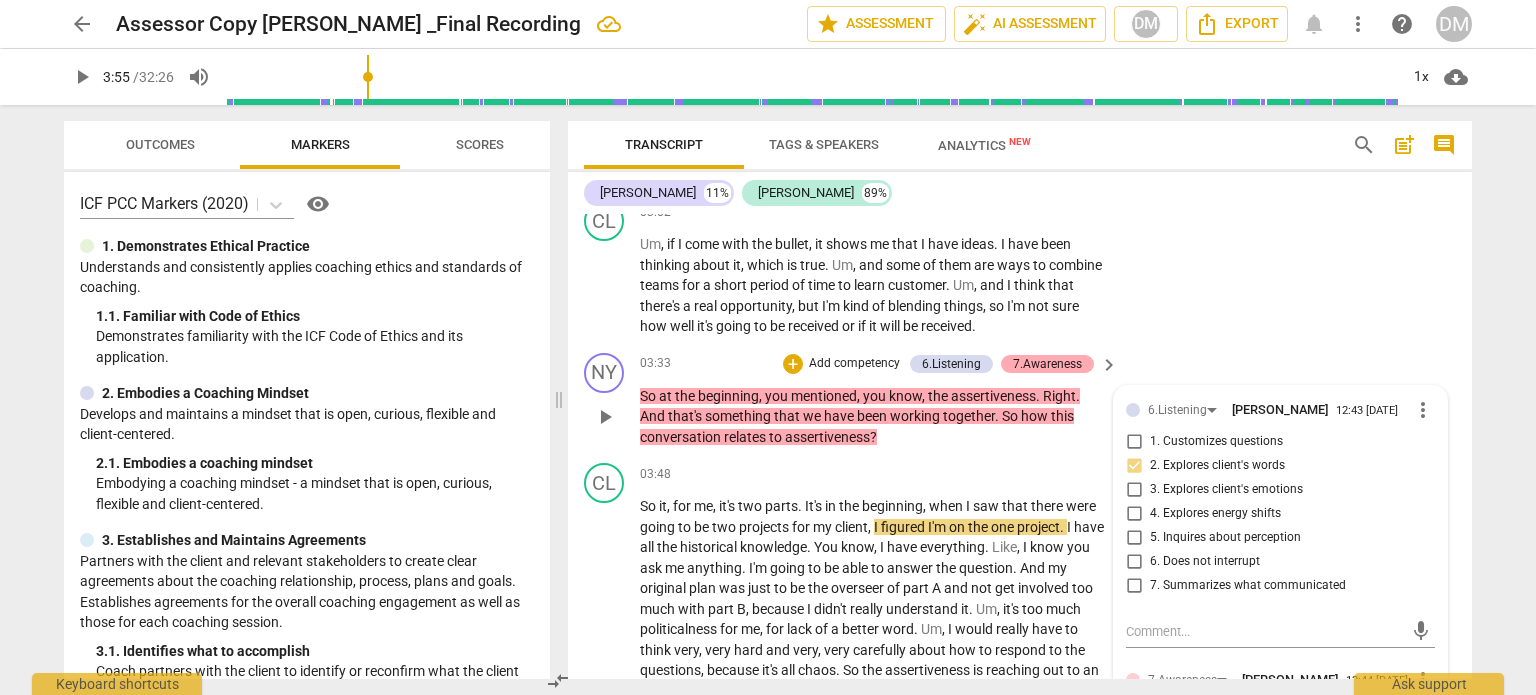 click on "7.Awareness" at bounding box center (1047, 364) 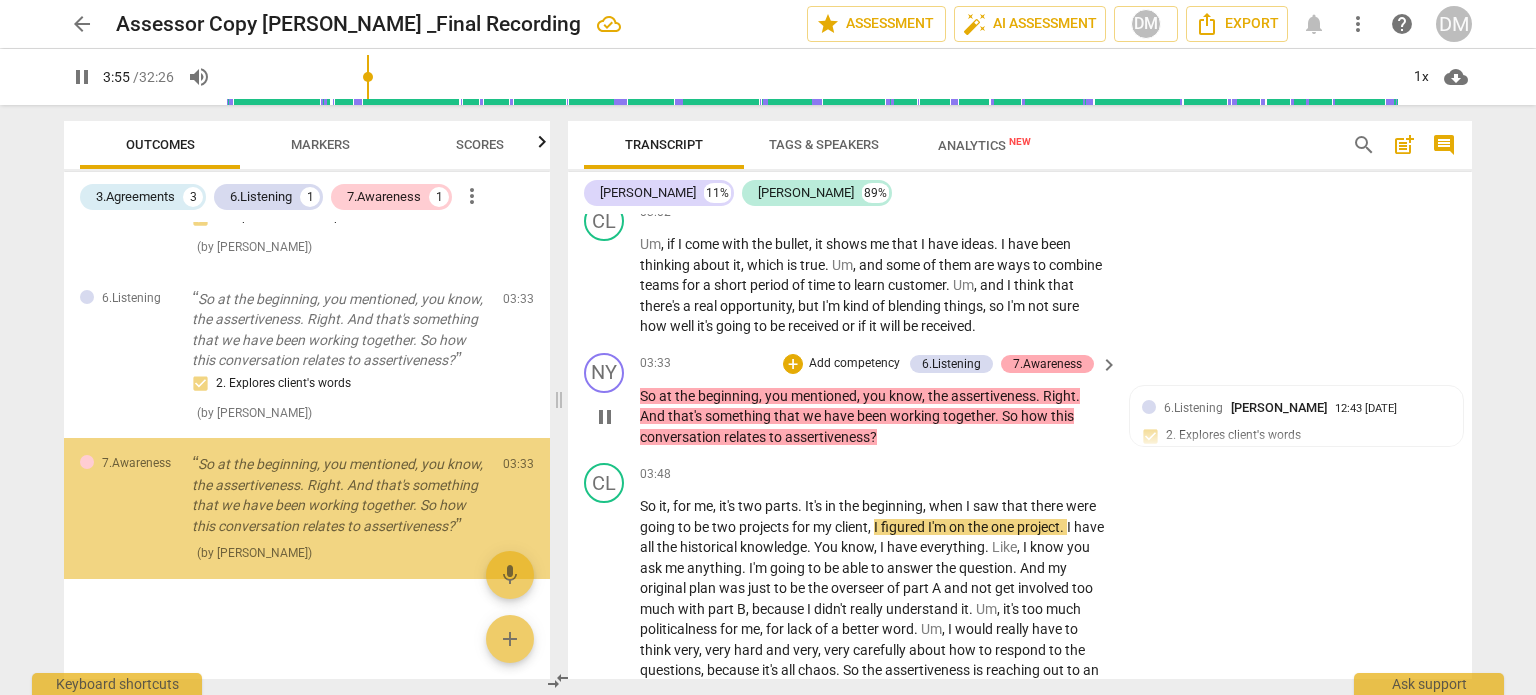 scroll, scrollTop: 364, scrollLeft: 0, axis: vertical 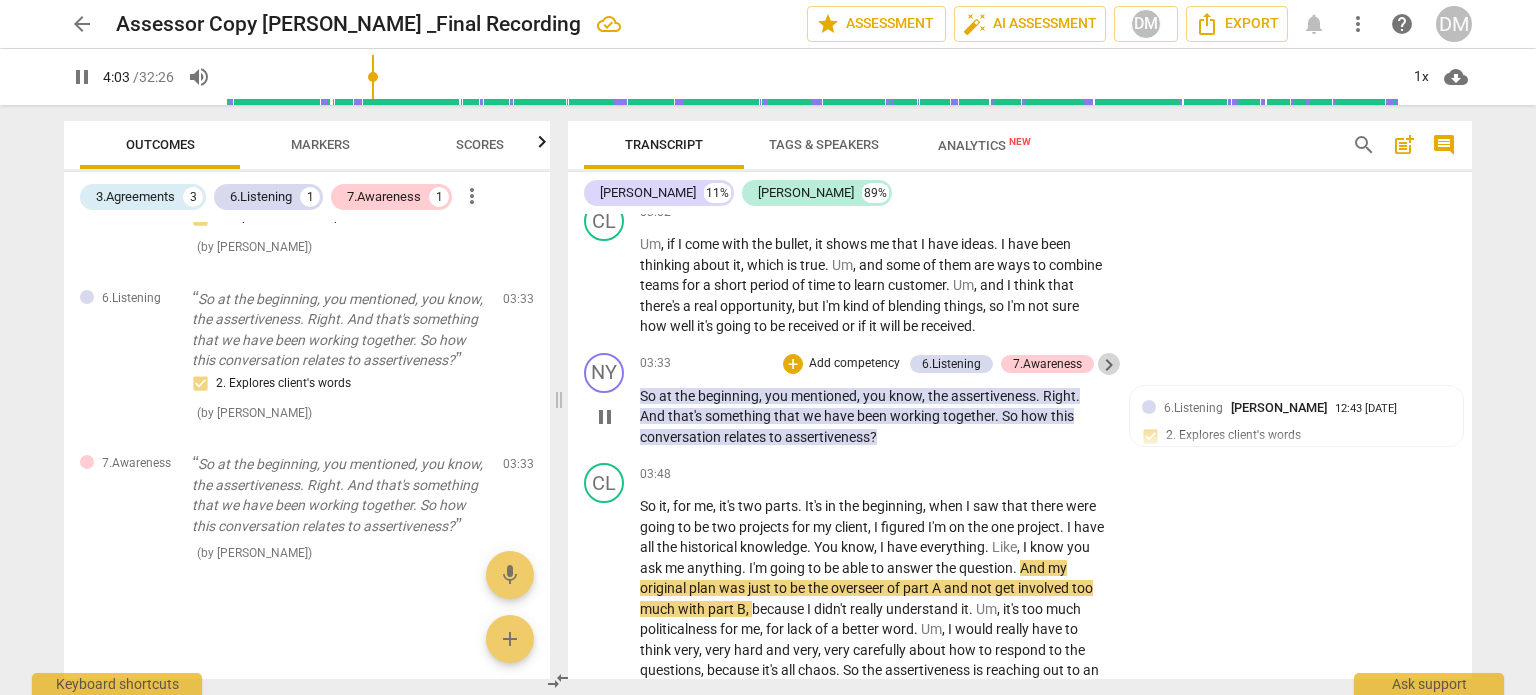click on "keyboard_arrow_right" at bounding box center [1109, 365] 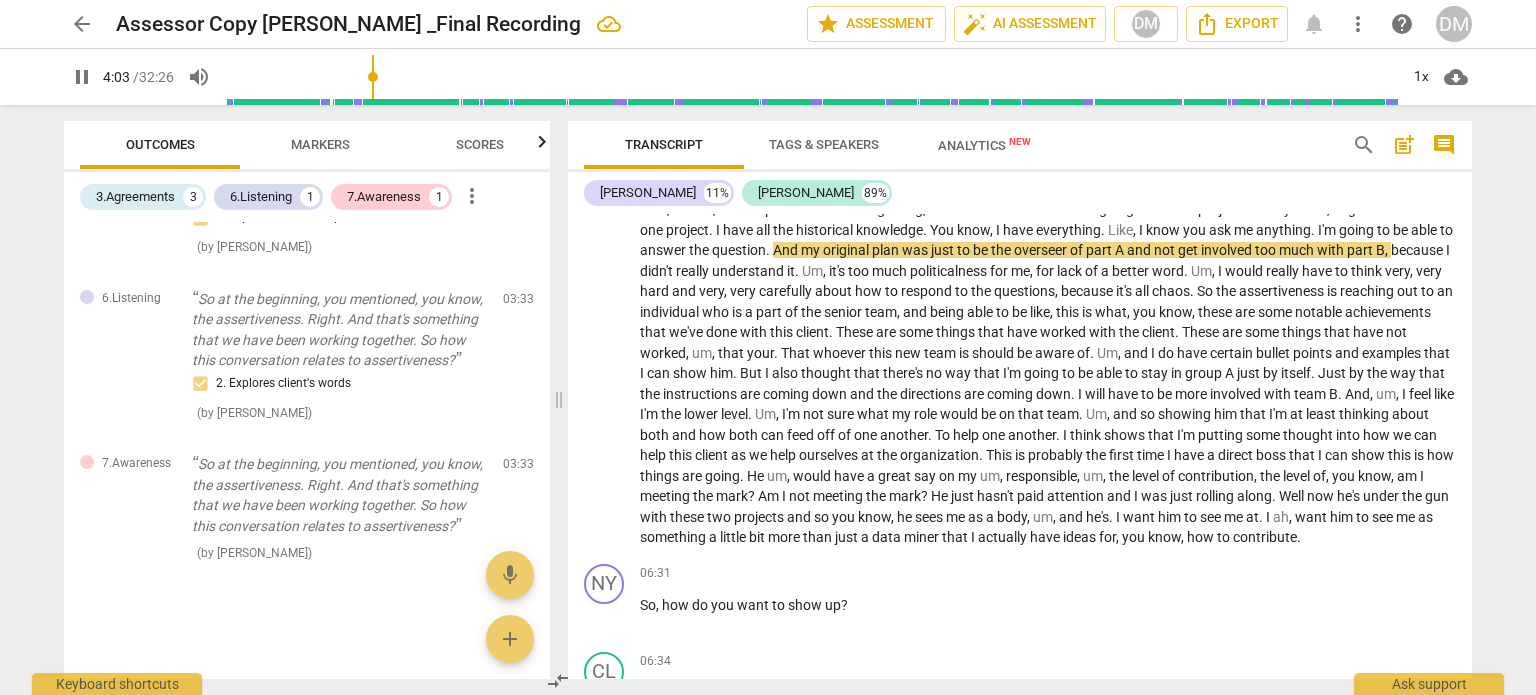 scroll, scrollTop: 1183, scrollLeft: 0, axis: vertical 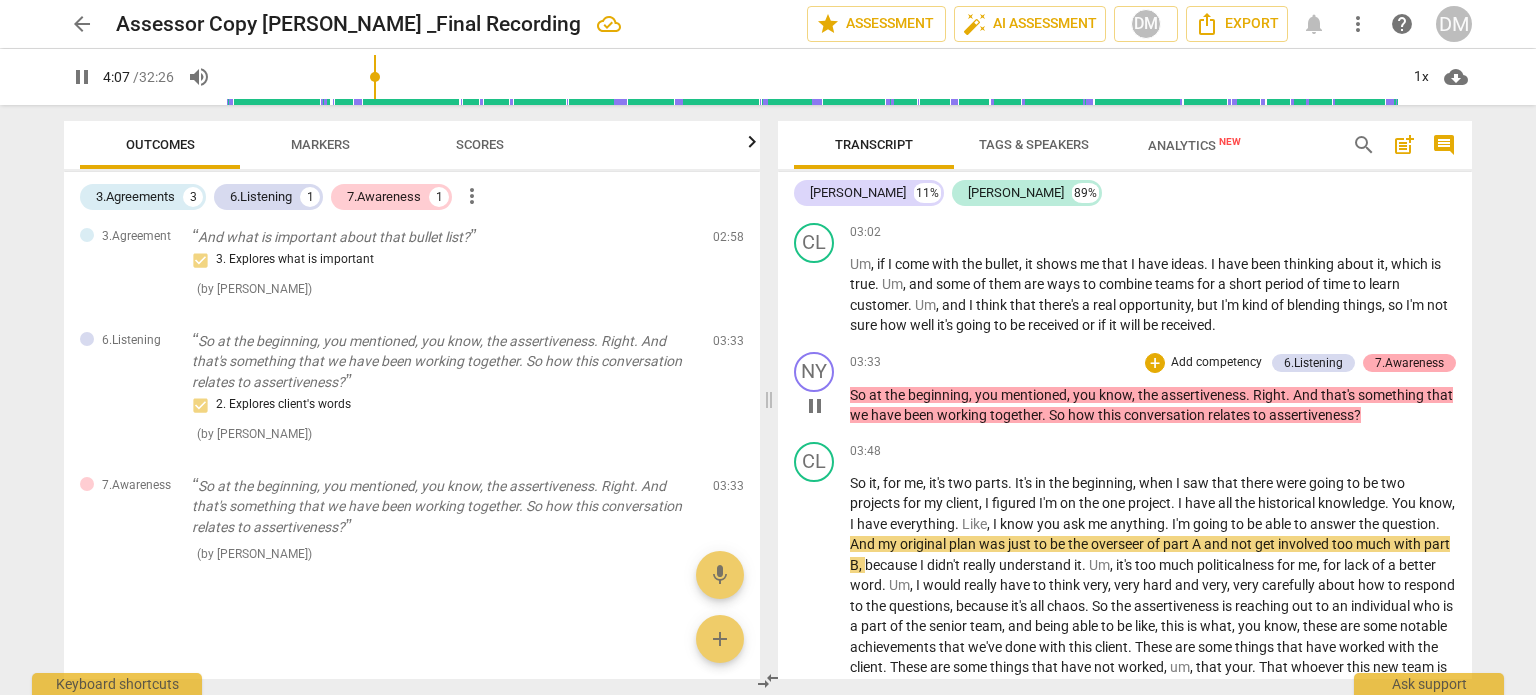 click on "7.Awareness" at bounding box center [1409, 363] 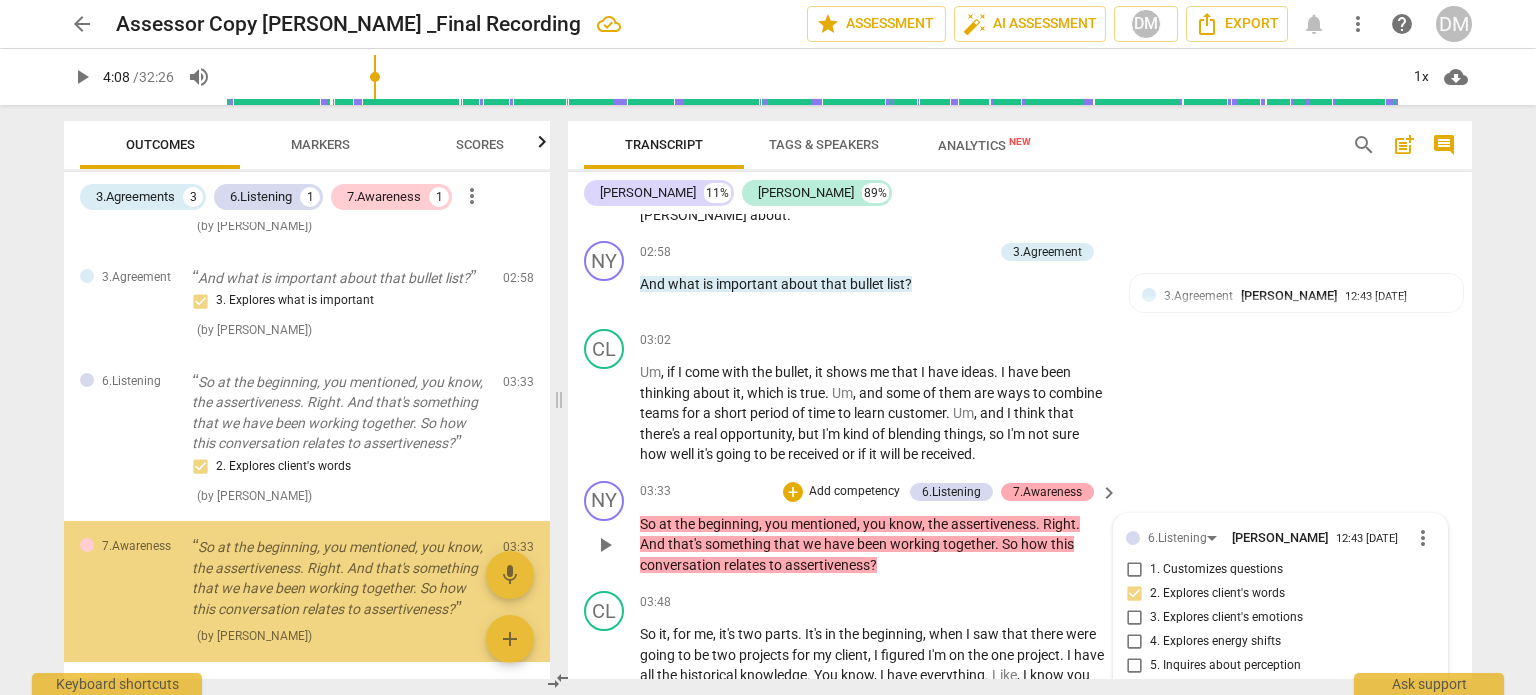 type on "248" 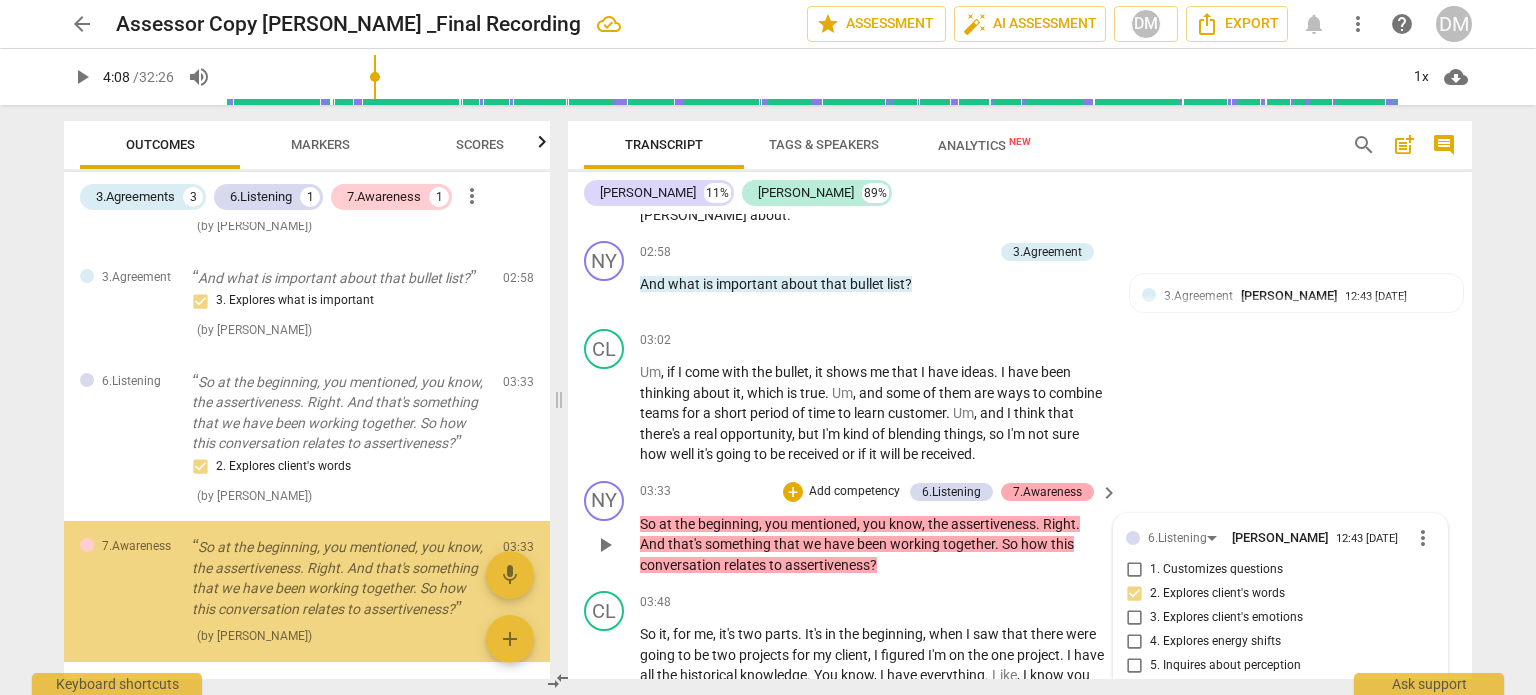 scroll, scrollTop: 1530, scrollLeft: 0, axis: vertical 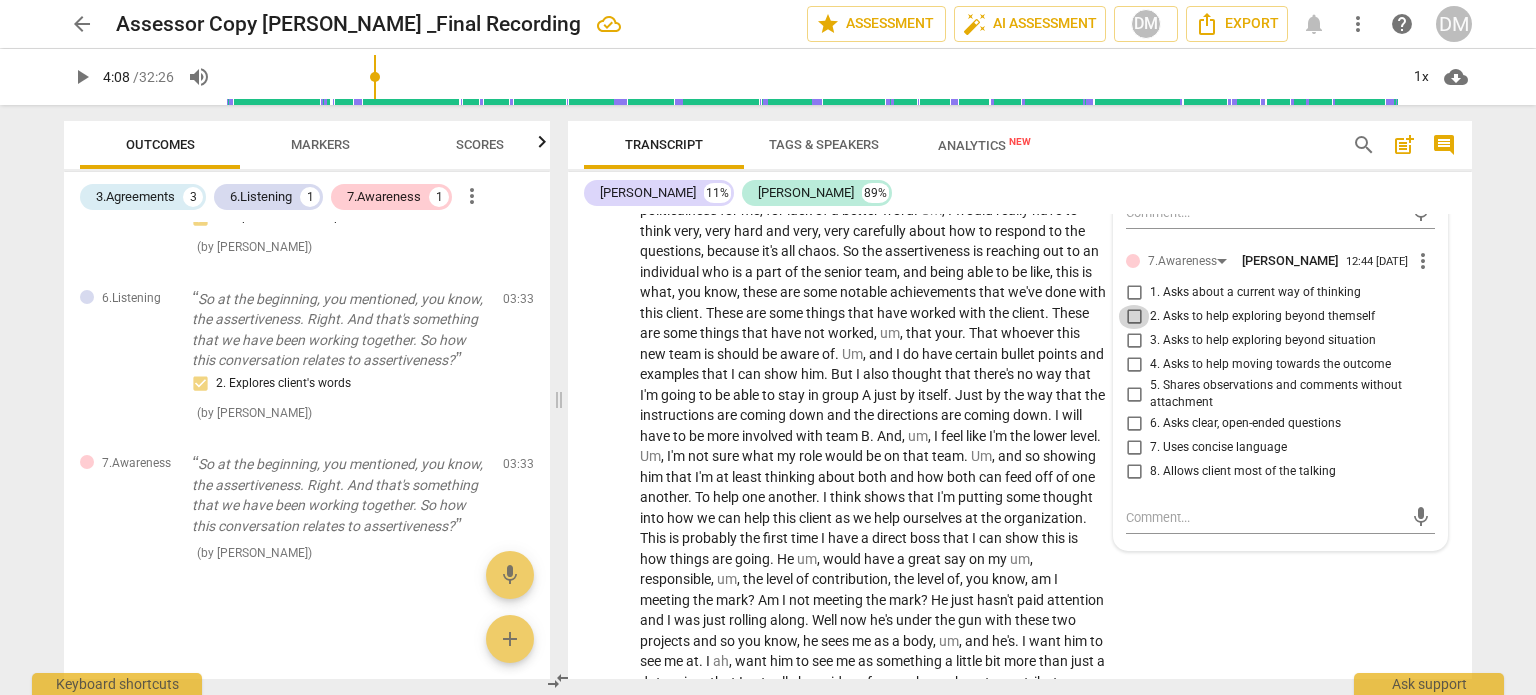 click on "2. Asks to help exploring beyond themself" at bounding box center (1134, 317) 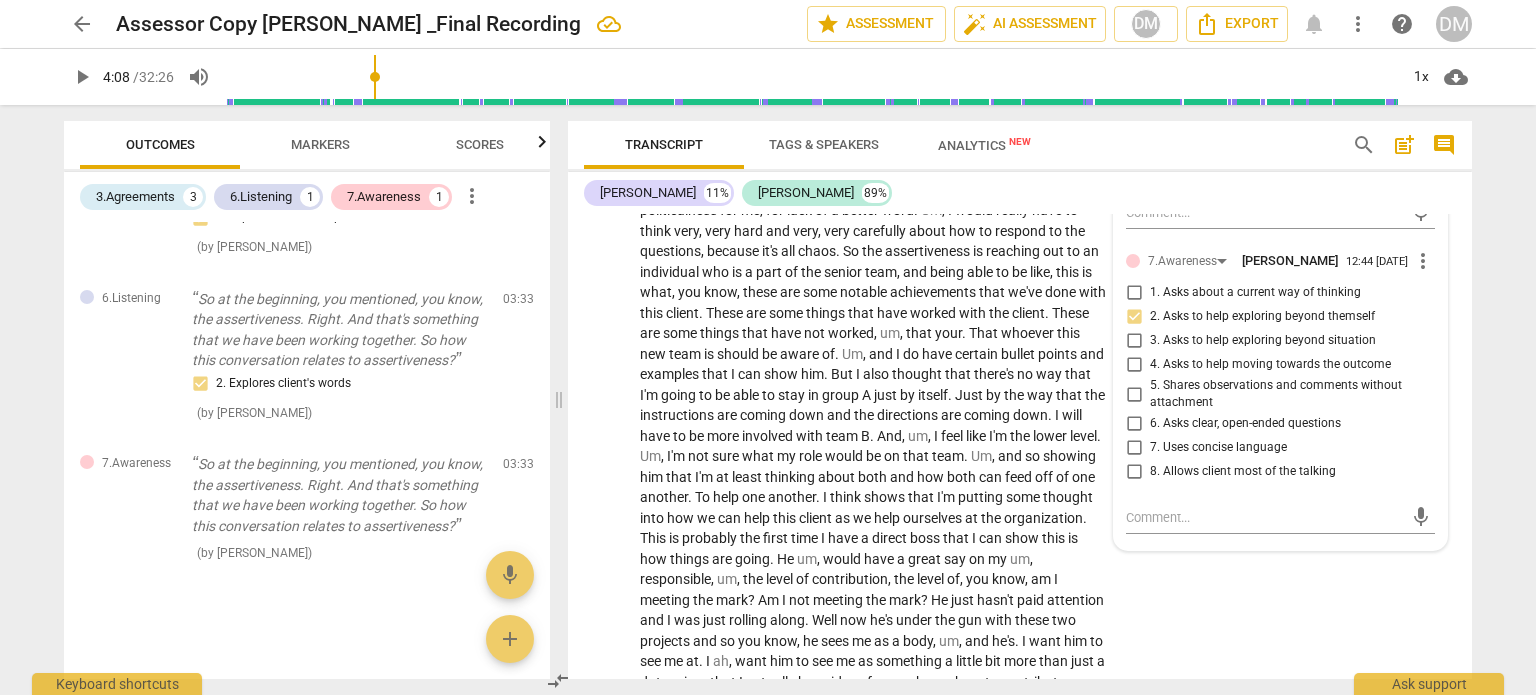 click on "arrow_back Assessor Copy [PERSON_NAME] _Final Recording edit star    Assessment   auto_fix_high    AI Assessment DM    Export notifications more_vert help DM play_arrow 4:08   /  32:26 volume_up 1x cloud_download Outcomes Markers Scores 3.Agreements 3 6.Listening 1 7.Awareness 1 more_vert 3.Agreement I'm doing great. Thank you so much. Thanks for asking. So what do you have in mind for our coaching session tonight? 1. Identifies what to accomplish ( by [PERSON_NAME] ) 00:06 edit delete 3.Agreement By the end of the session, what you would like to know or have? 2. Reconfirms measures of success ( by [PERSON_NAME] ) 02:44 edit delete 3.Agreement And what is important about that bullet list? 3. Explores what is important ( by [PERSON_NAME] ) 02:58 edit delete 6.Listening So at the beginning, you mentioned, you know, the assertiveness. Right. And that's something that we have been working together. So how this conversation relates to assertiveness? 2. Explores client's words ( by [PERSON_NAME] ) 03:33 ( )" at bounding box center (768, 347) 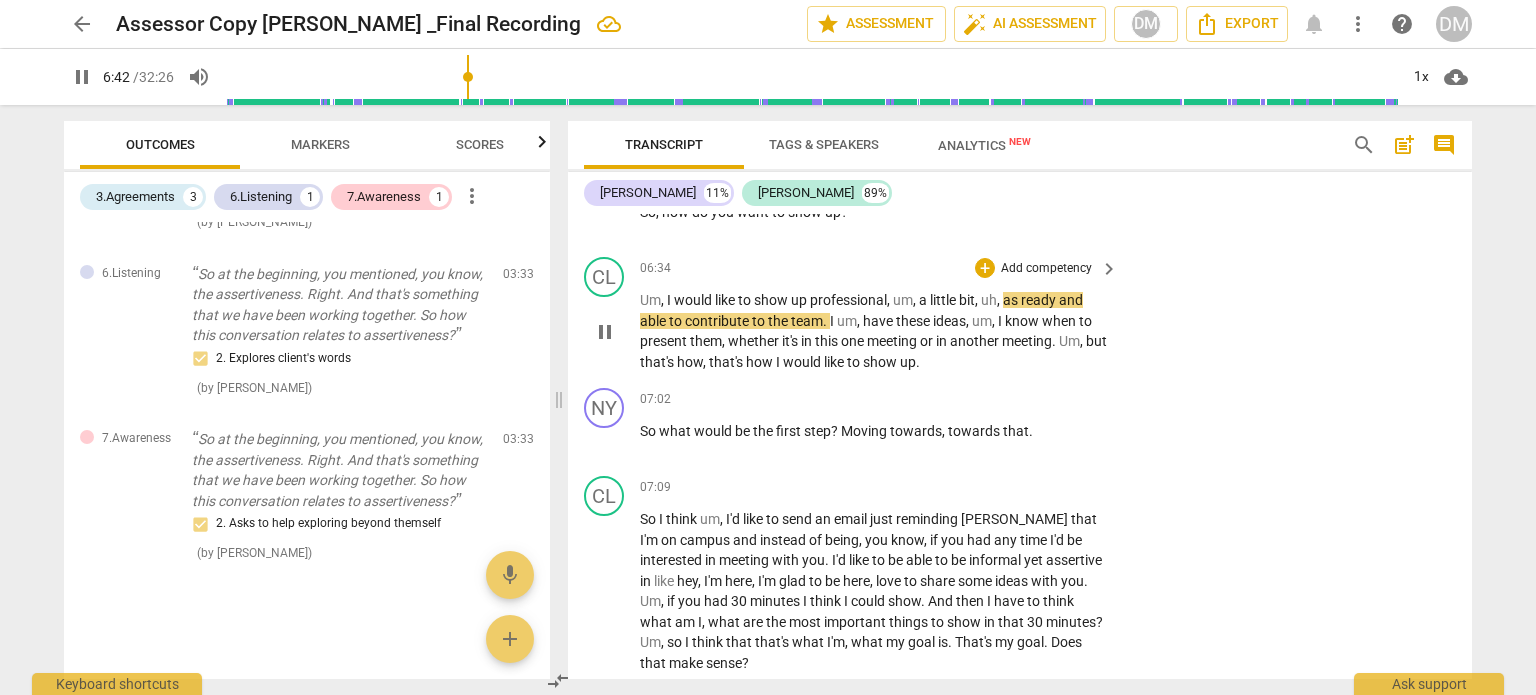 scroll, scrollTop: 2195, scrollLeft: 0, axis: vertical 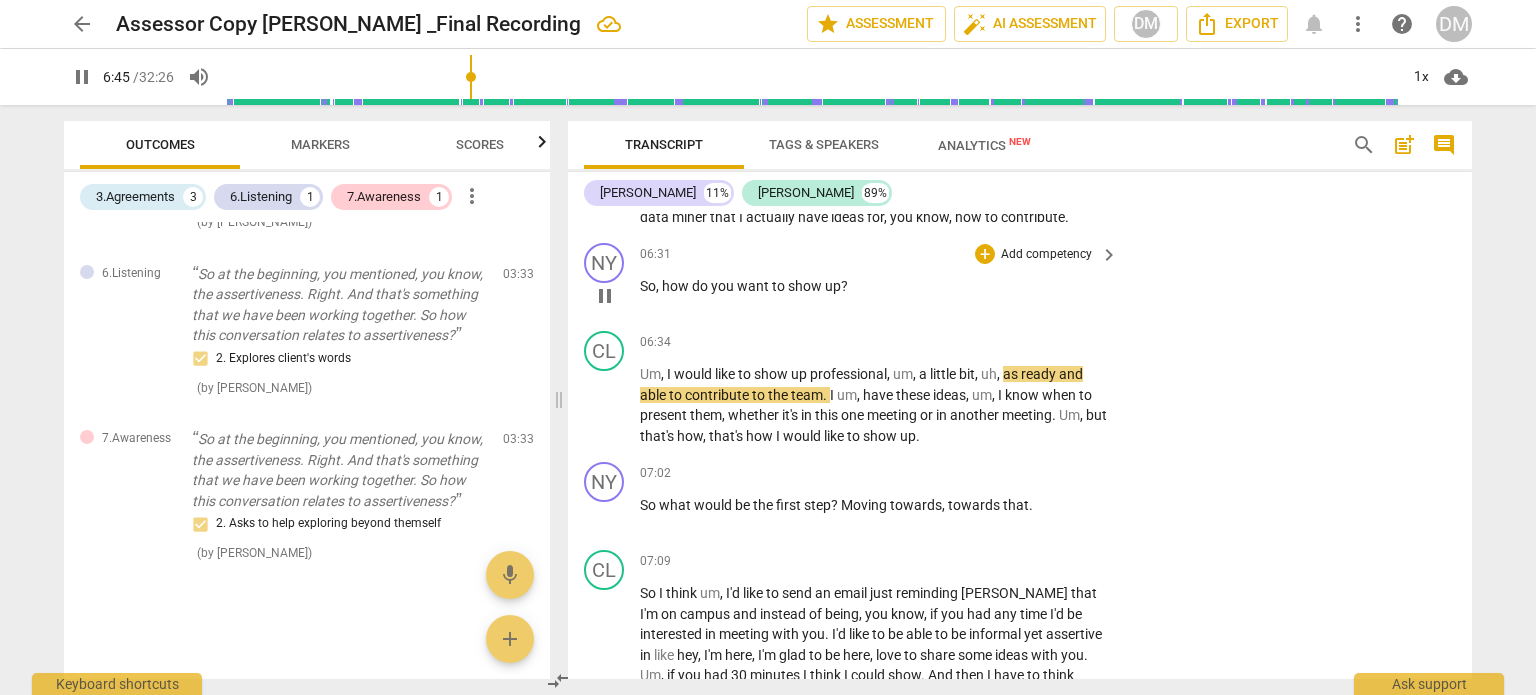 click on "Add competency" at bounding box center (1046, 255) 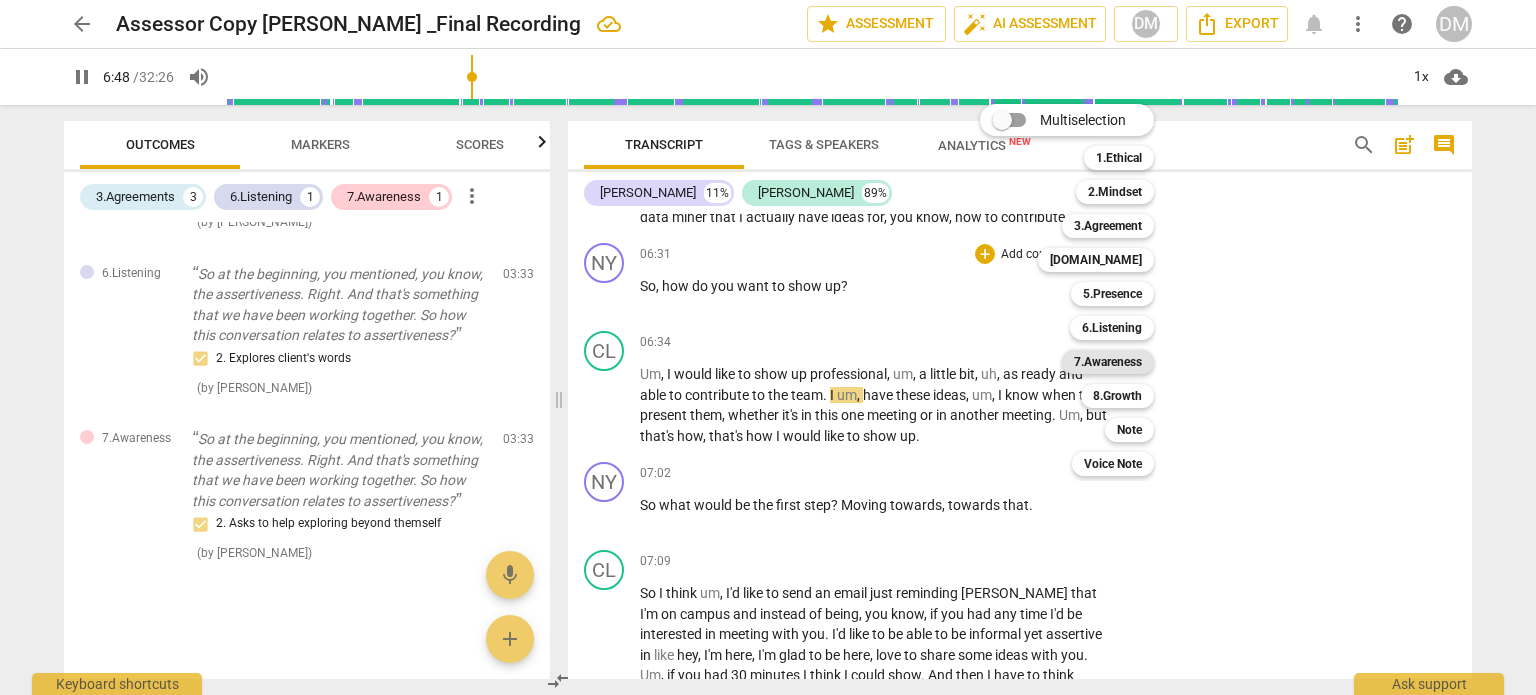 click on "7.Awareness" at bounding box center [1108, 362] 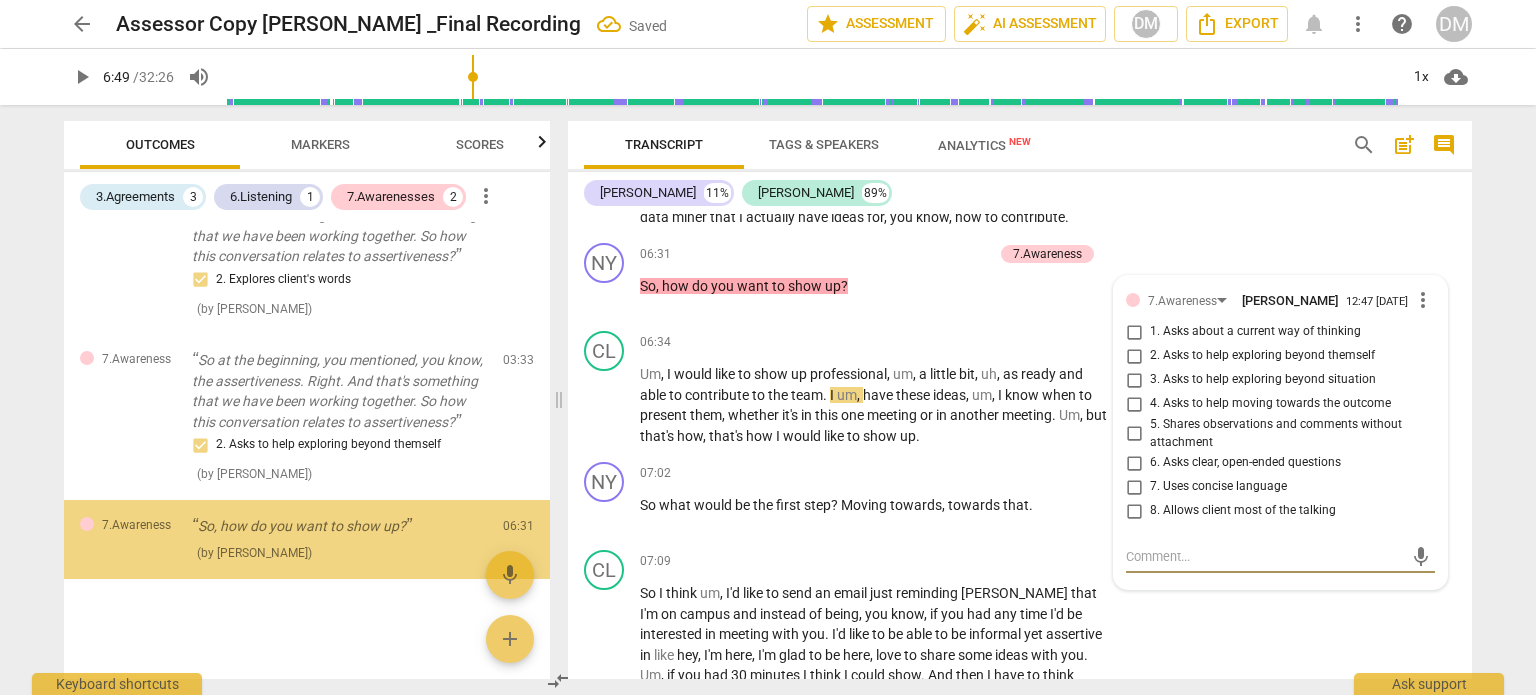 scroll, scrollTop: 468, scrollLeft: 0, axis: vertical 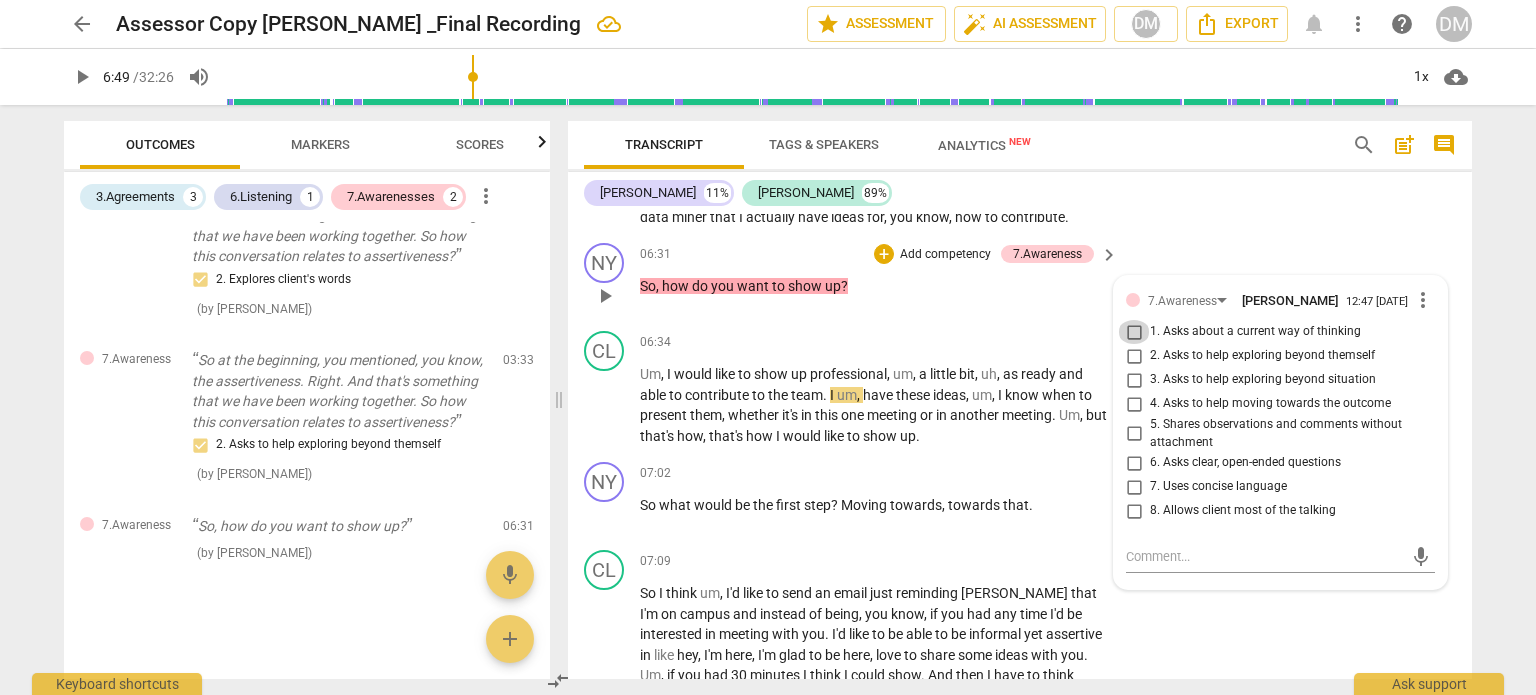 click on "1. Asks about a current way of thinking" at bounding box center [1134, 332] 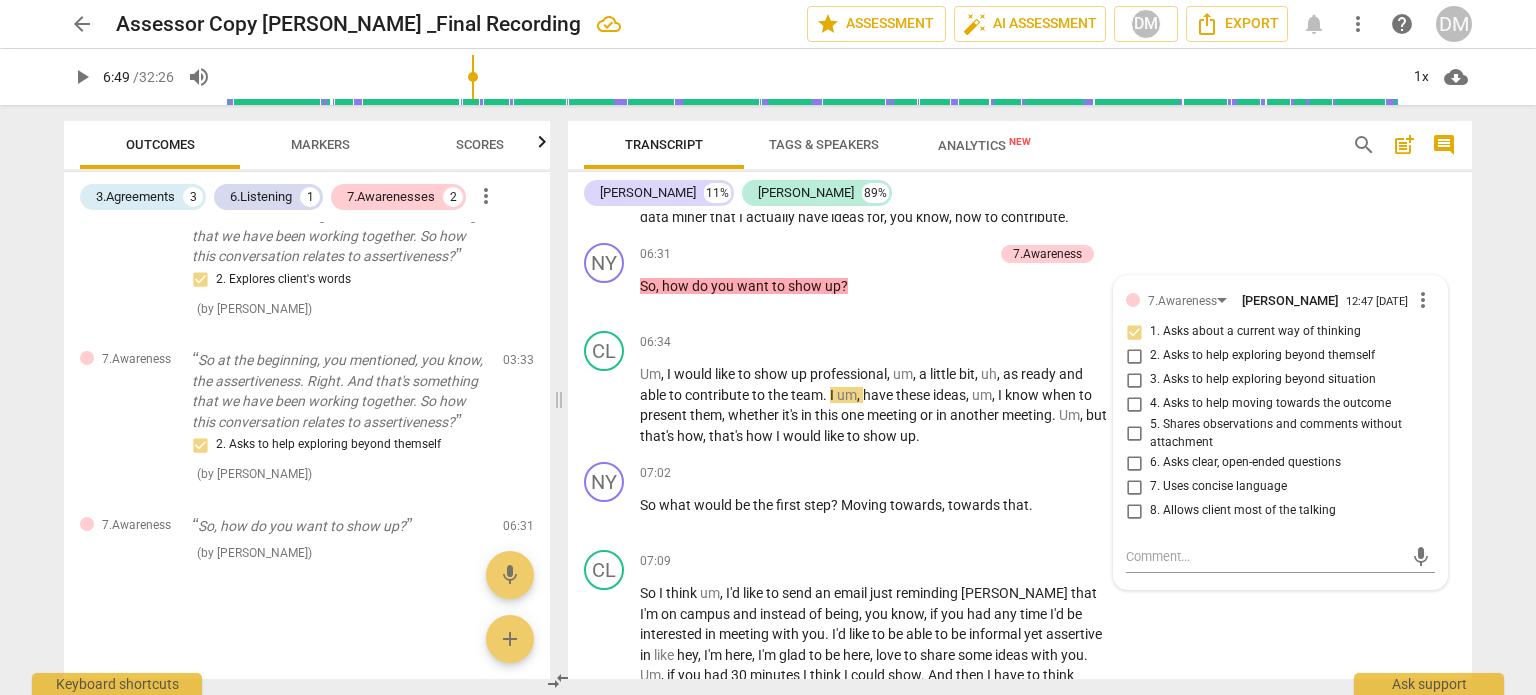 click on "arrow_back Assessor Copy [PERSON_NAME] _Final Recording edit star    Assessment   auto_fix_high    AI Assessment DM    Export notifications more_vert help DM play_arrow 6:49   /  32:26 volume_up 1x cloud_download Outcomes Markers Scores 3.Agreements 3 6.Listening 1 7.Awarenesses 2 more_vert 3.Agreement I'm doing great. Thank you so much. Thanks for asking. So what do you have in mind for our coaching session tonight? 1. Identifies what to accomplish ( by [PERSON_NAME] ) 00:06 edit delete 3.Agreement By the end of the session, what you would like to know or have? 2. Reconfirms measures of success ( by [PERSON_NAME] ) 02:44 edit delete 3.Agreement And what is important about that bullet list? 3. Explores what is important ( by [PERSON_NAME] ) 02:58 edit delete 6.Listening So at the beginning, you mentioned, you know, the assertiveness. Right. And that's something that we have been working together. So how this conversation relates to assertiveness? 2. Explores client's words ( by [PERSON_NAME] ) 03:33 (" at bounding box center (768, 347) 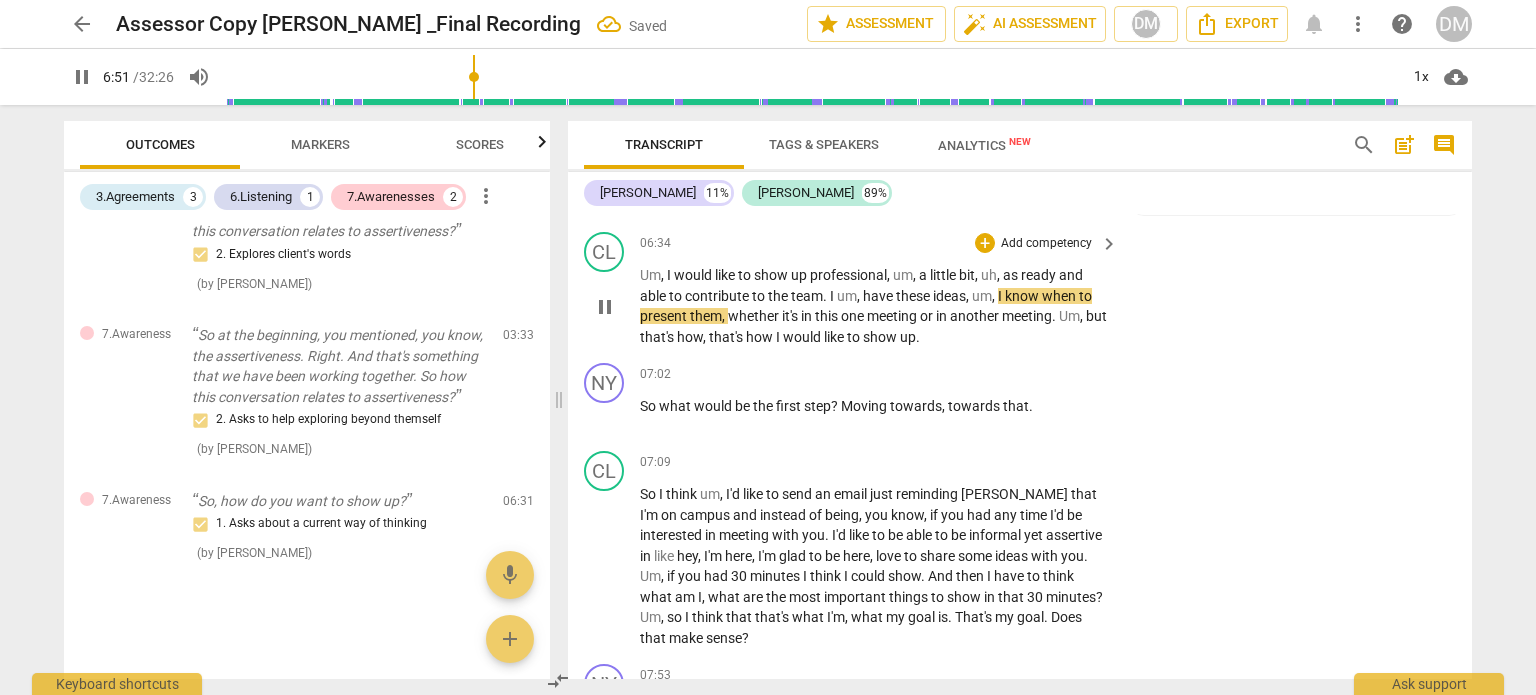 scroll, scrollTop: 2295, scrollLeft: 0, axis: vertical 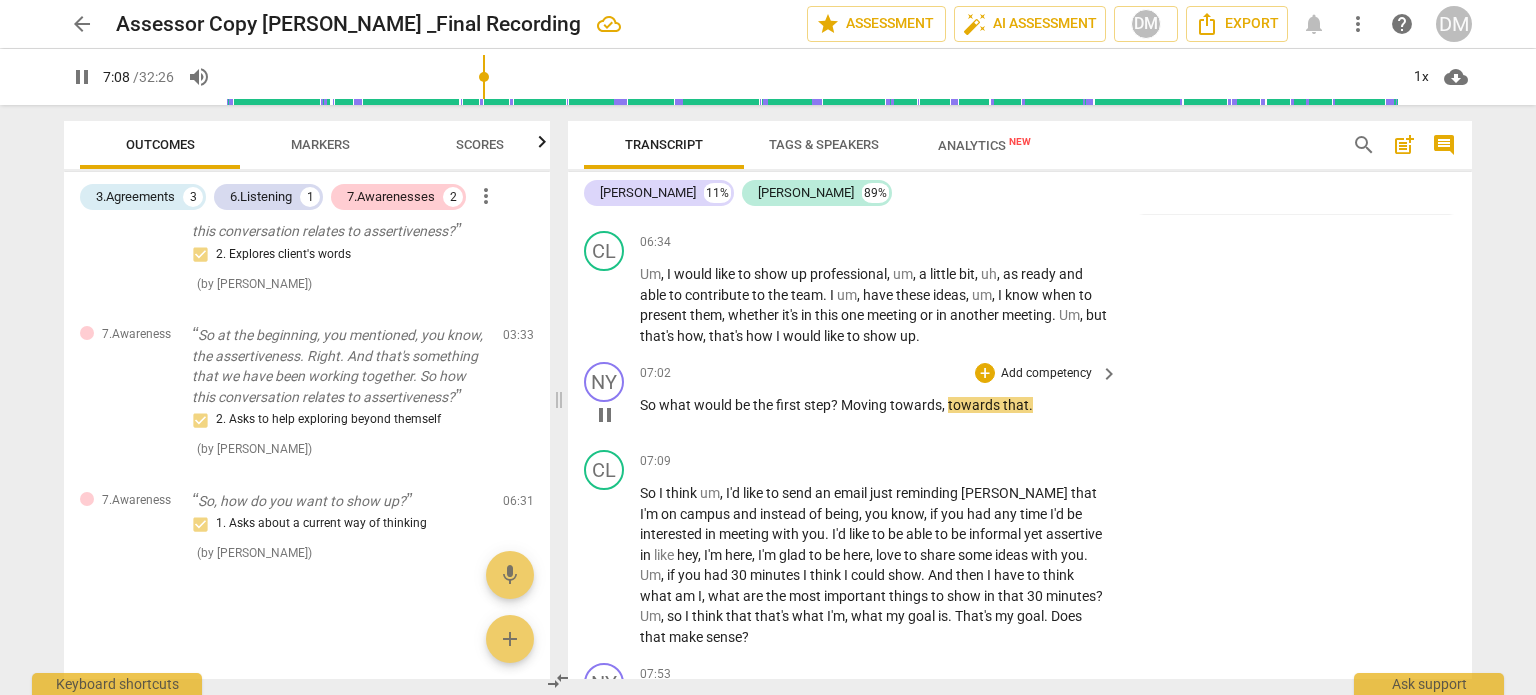 click on "Add competency" at bounding box center (1046, 374) 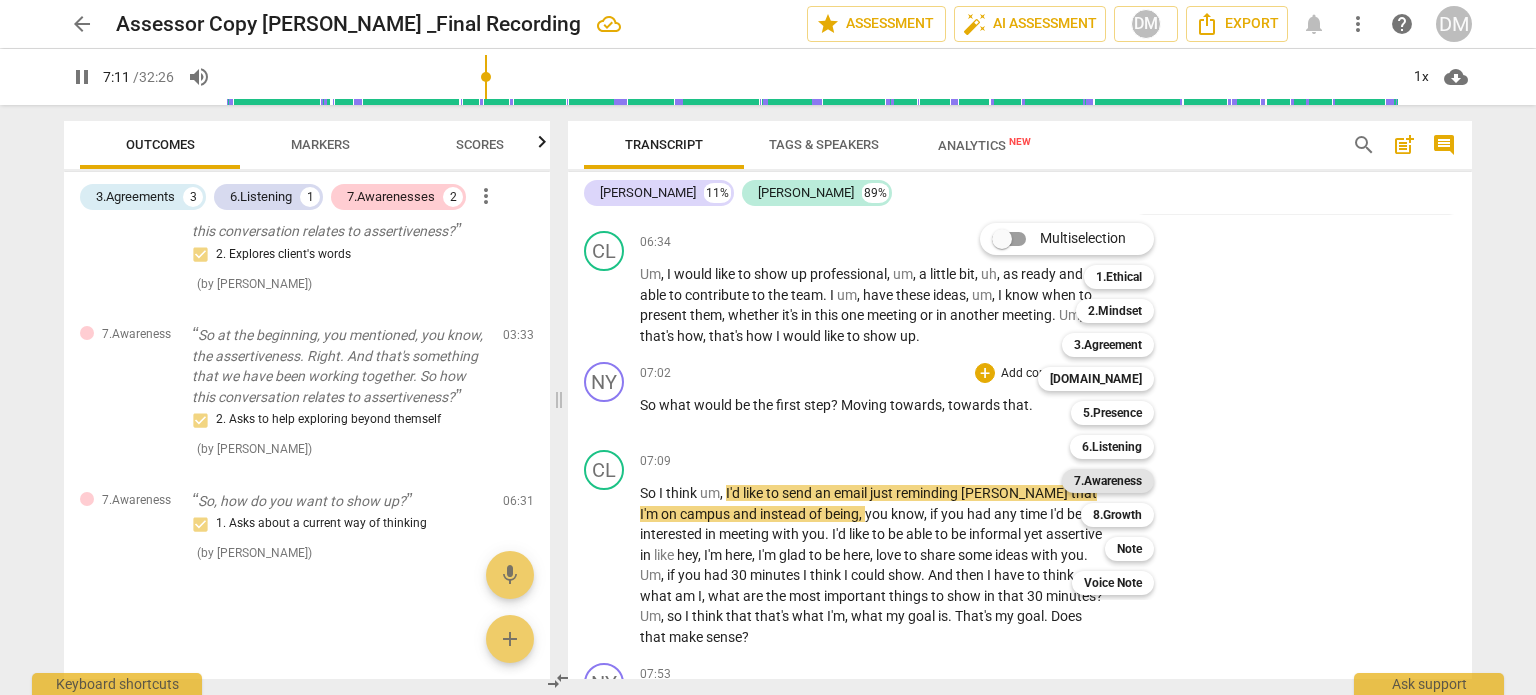 click on "7.Awareness" at bounding box center [1108, 481] 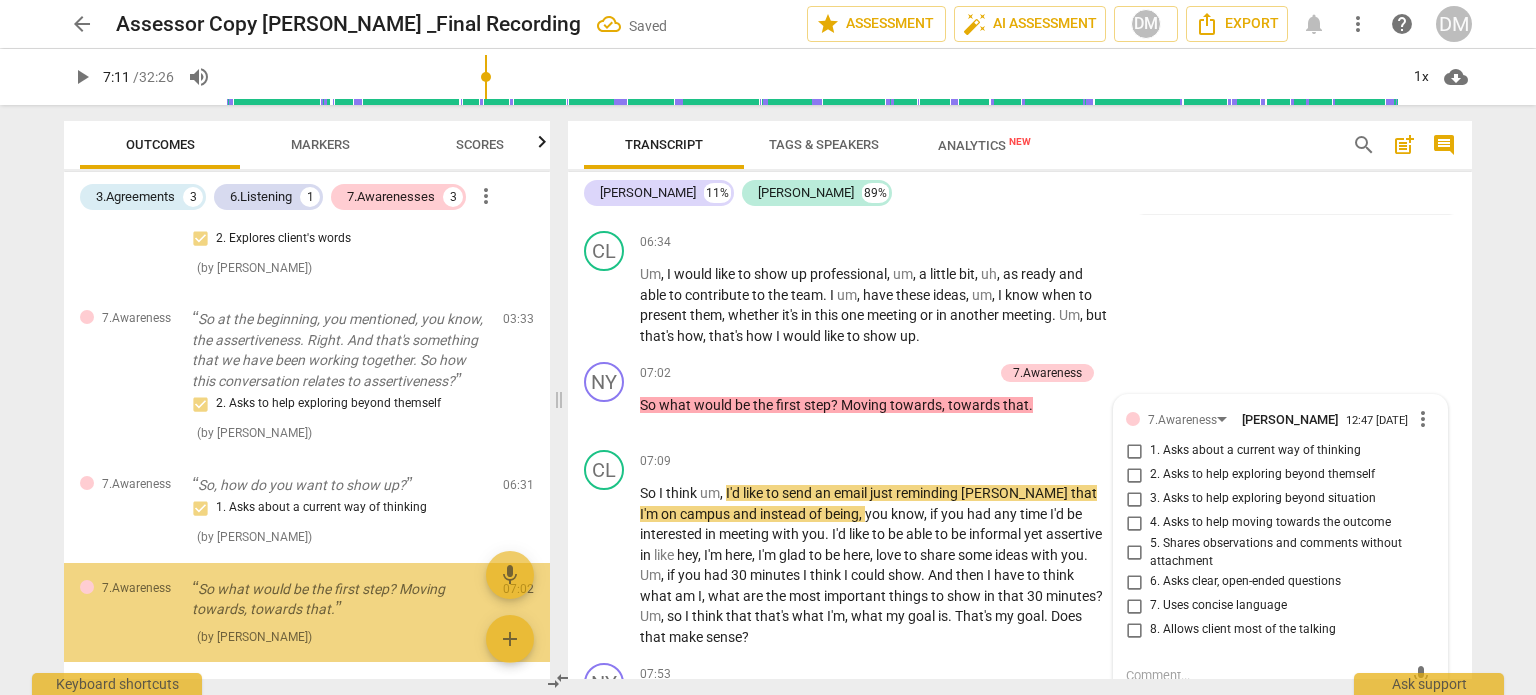 scroll, scrollTop: 2567, scrollLeft: 0, axis: vertical 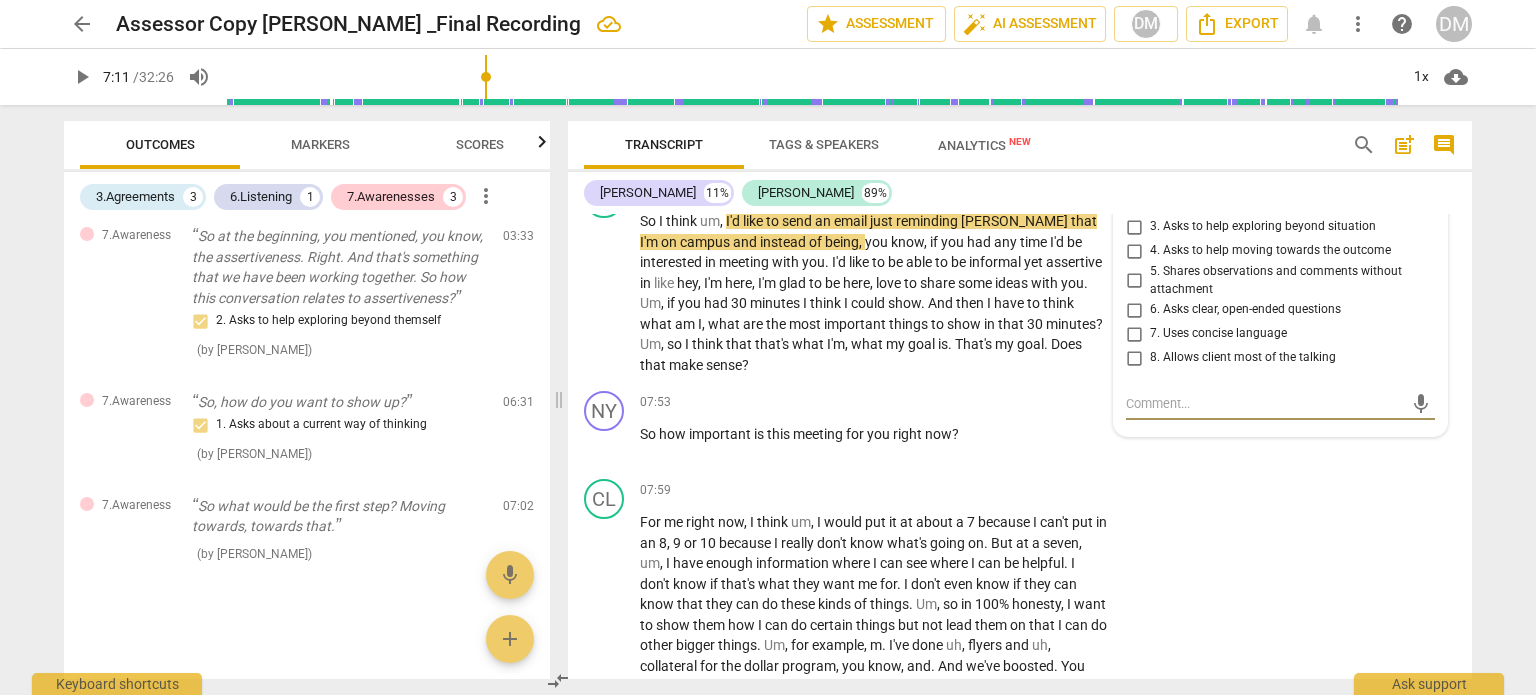 click on "1. Asks about a current way of thinking" at bounding box center (1134, 179) 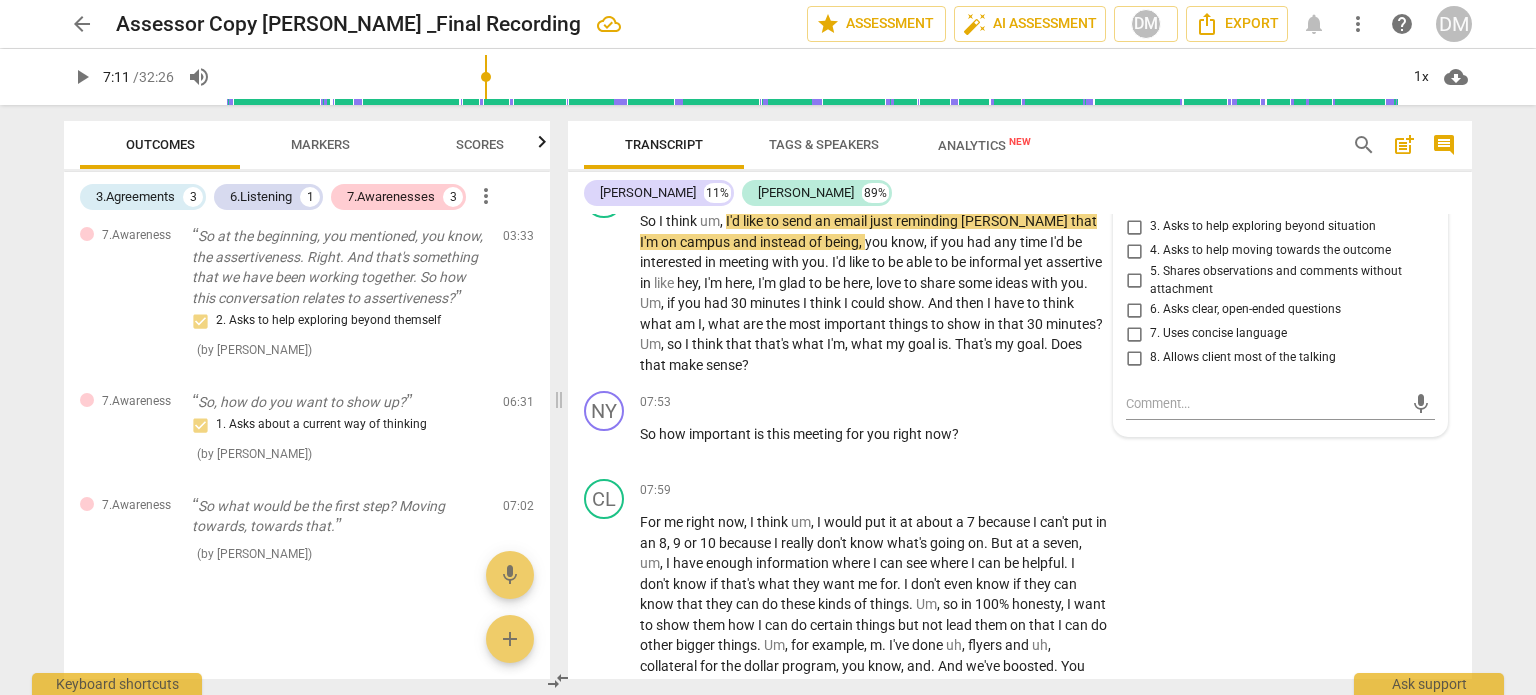 click on "arrow_back Assessor Copy [PERSON_NAME] _Final Recording edit star    Assessment   auto_fix_high    AI Assessment DM    Export notifications more_vert help DM play_arrow 7:11   /  32:26 volume_up 1x cloud_download Outcomes Markers Scores 3.Agreements 3 6.Listening 1 7.Awarenesses 3 more_vert 3.Agreement I'm doing great. Thank you so much. Thanks for asking. So what do you have in mind for our coaching session tonight? 1. Identifies what to accomplish ( by [PERSON_NAME] ) 00:06 edit delete 3.Agreement By the end of the session, what you would like to know or have? 2. Reconfirms measures of success ( by [PERSON_NAME] ) 02:44 edit delete 3.Agreement And what is important about that bullet list? 3. Explores what is important ( by [PERSON_NAME] ) 02:58 edit delete 6.Listening So at the beginning, you mentioned, you know, the assertiveness. Right. And that's something that we have been working together. So how this conversation relates to assertiveness? 2. Explores client's words ( by [PERSON_NAME] ) 03:33 (" at bounding box center [768, 347] 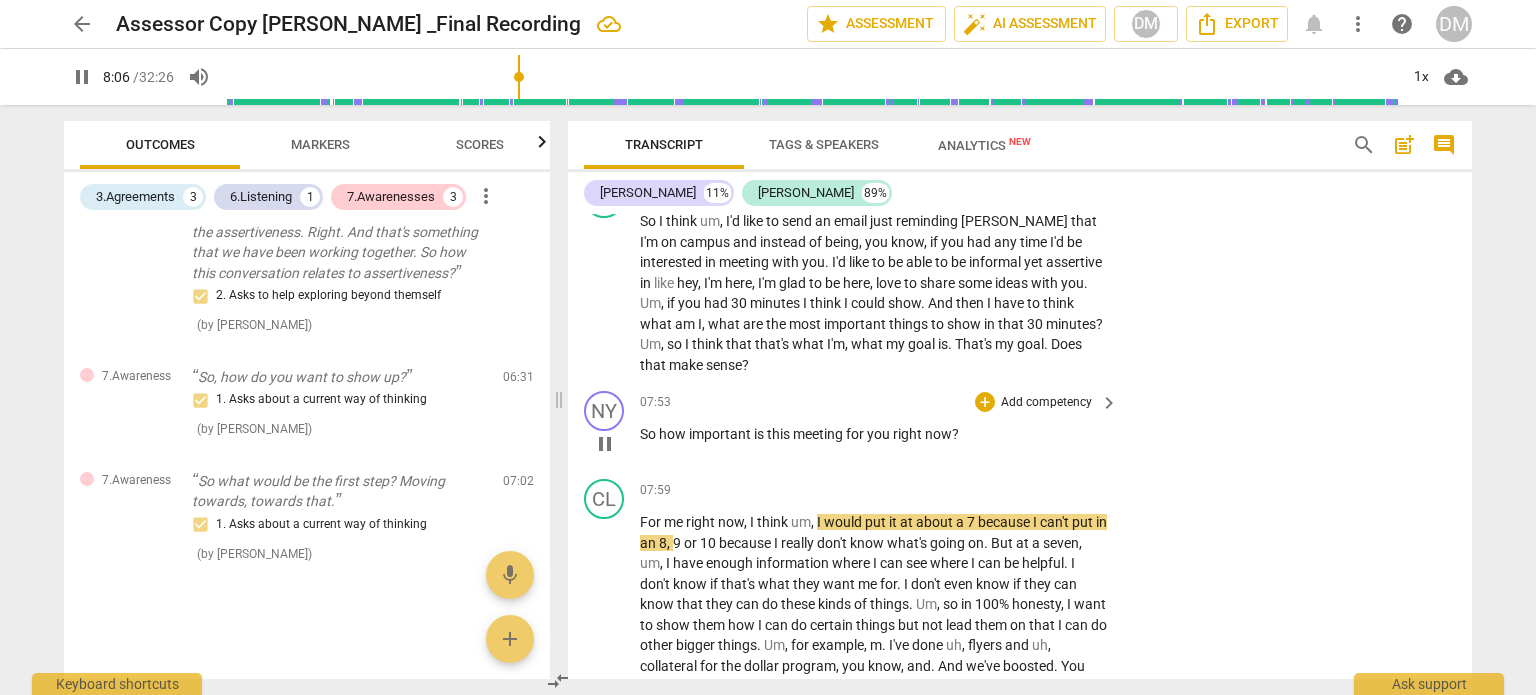 click on "Add competency" at bounding box center [1046, 403] 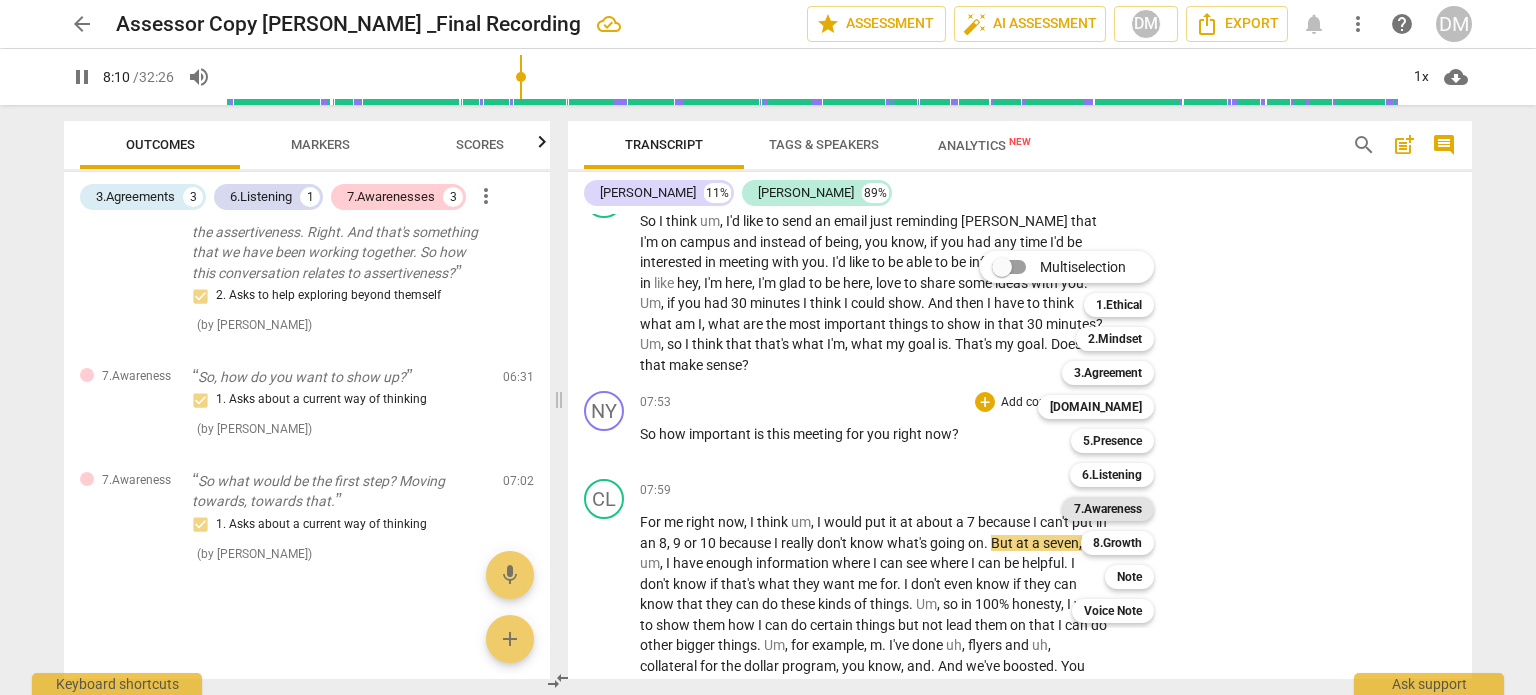 click on "7.Awareness" at bounding box center [1108, 509] 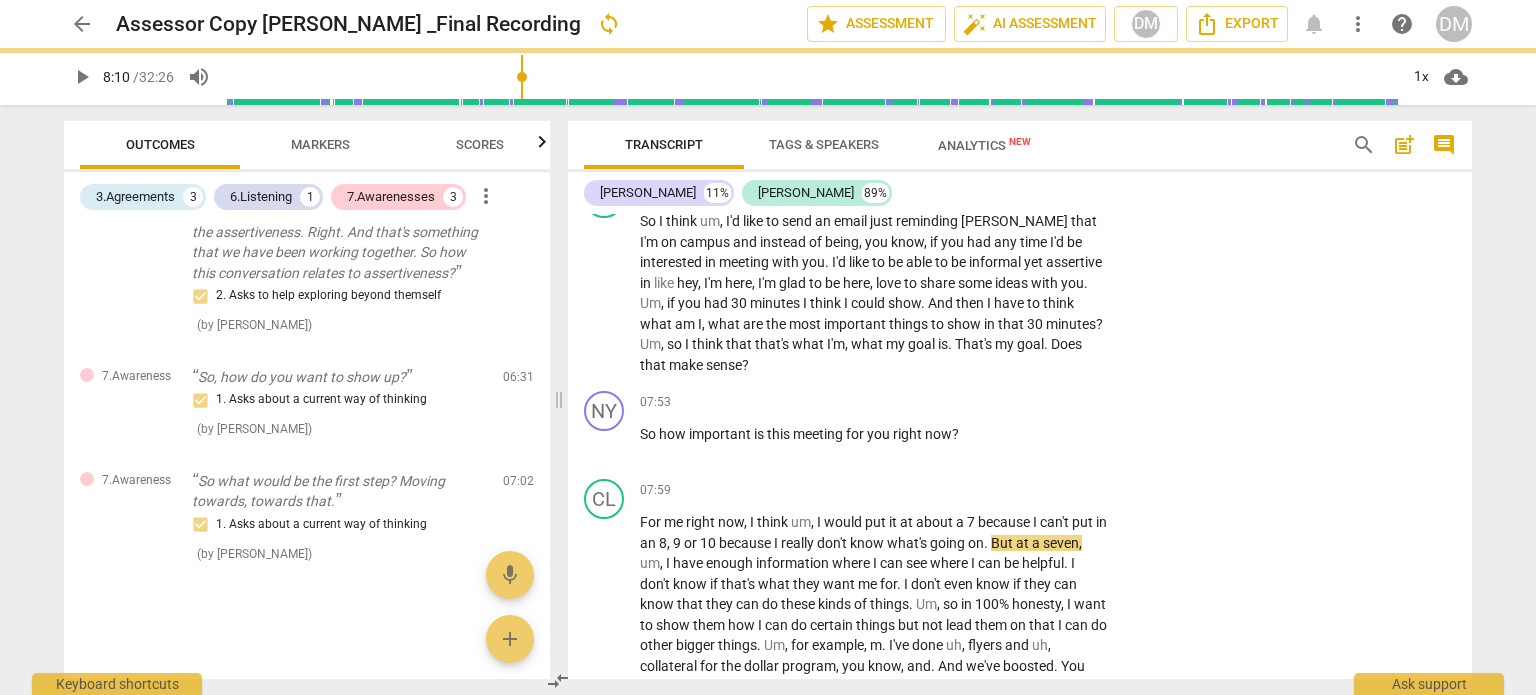 type on "491" 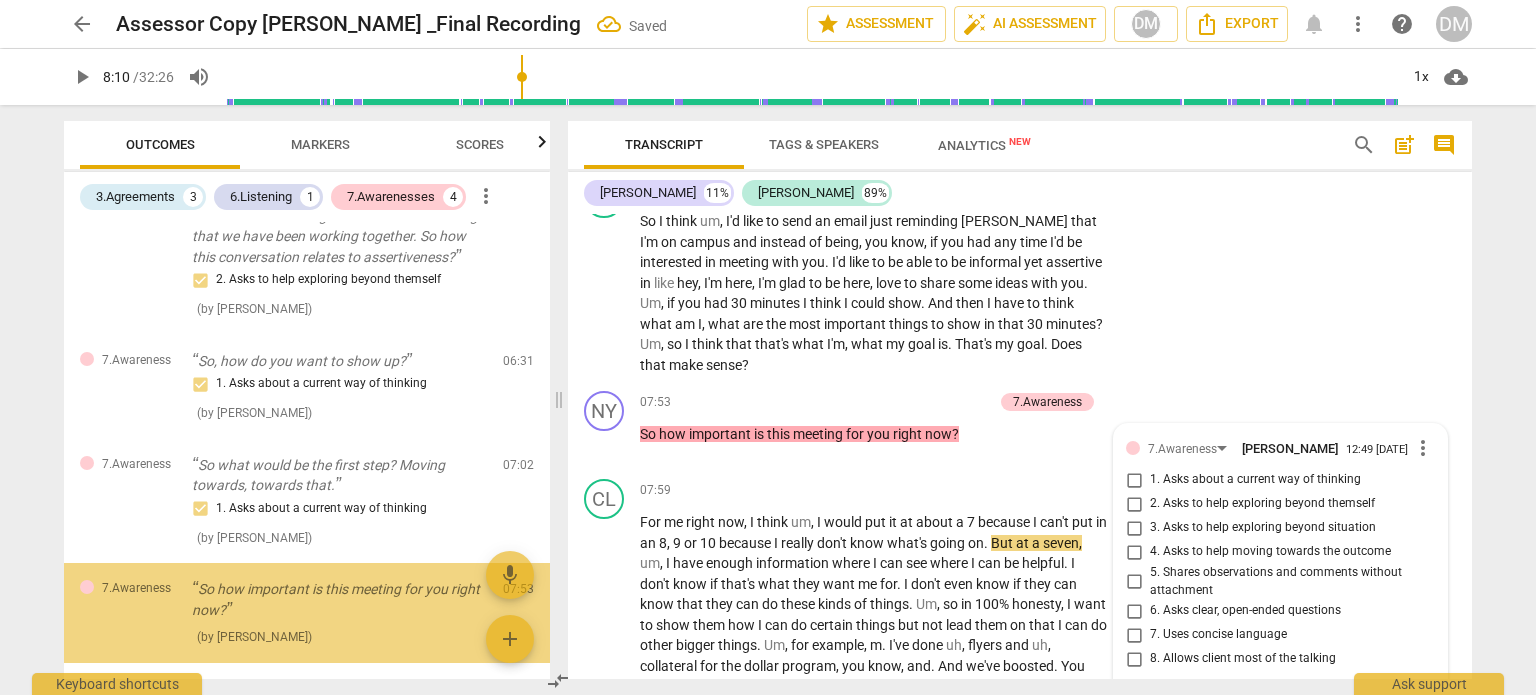 scroll, scrollTop: 2867, scrollLeft: 0, axis: vertical 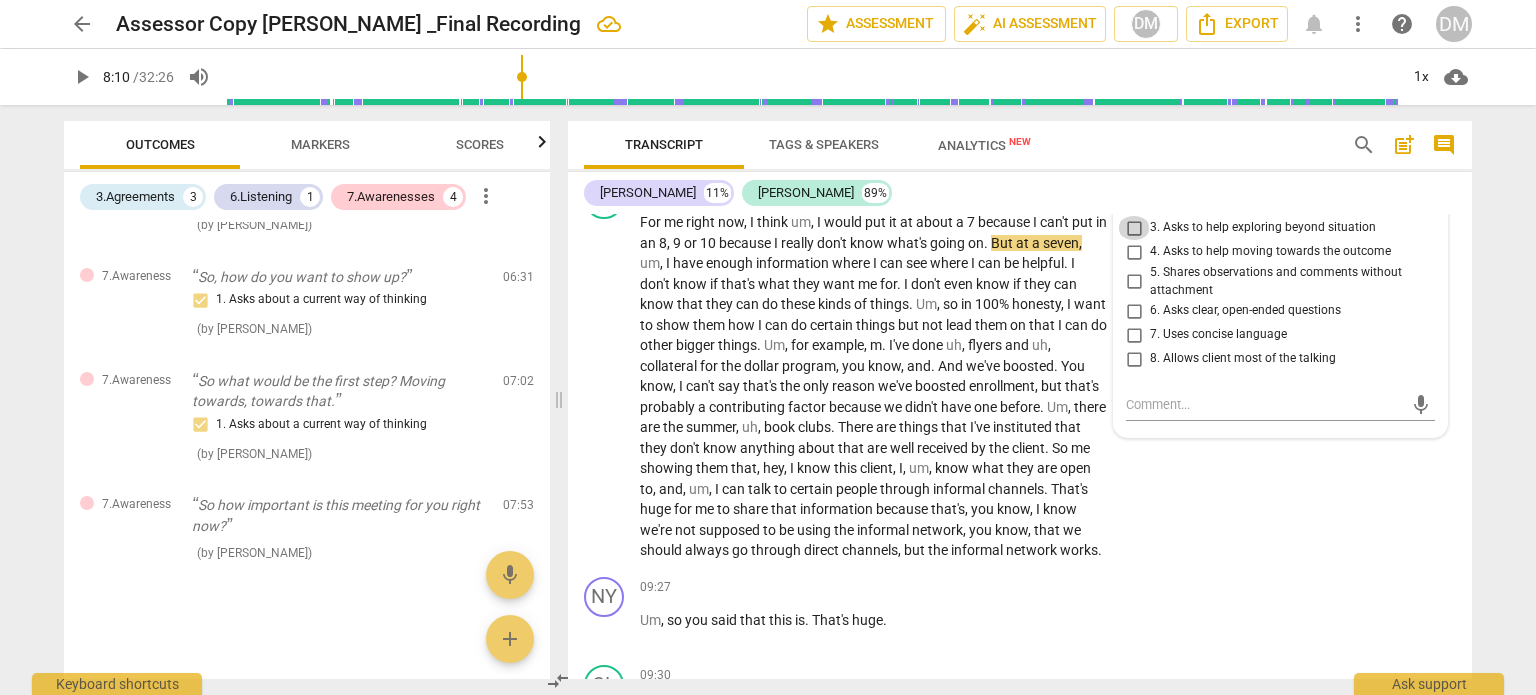 click on "3. Asks to help exploring beyond situation" at bounding box center (1134, 228) 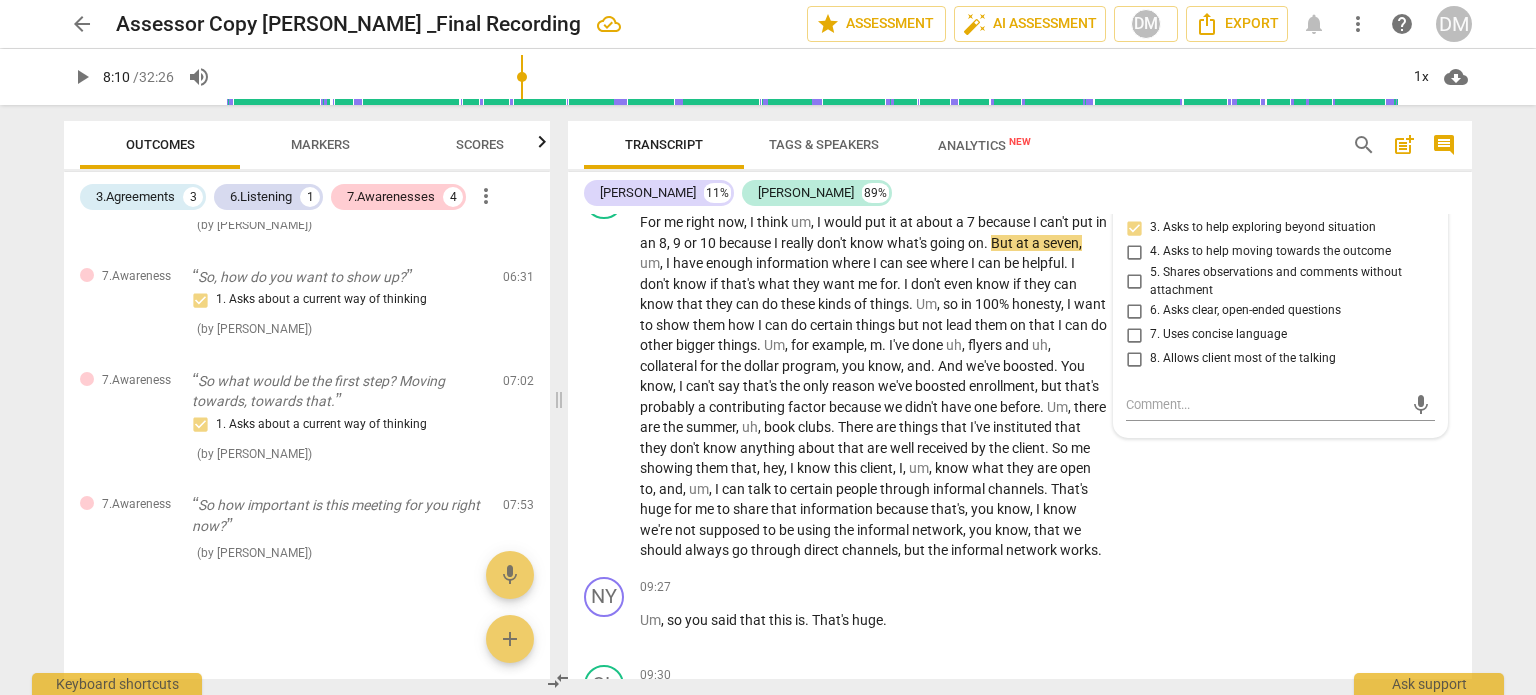 click on "arrow_back Assessor Copy [PERSON_NAME] _Final Recording edit star    Assessment   auto_fix_high    AI Assessment DM    Export notifications more_vert help DM play_arrow 8:10   /  32:26 volume_up 1x cloud_download Outcomes Markers Scores 3.Agreements 3 6.Listening 1 7.Awarenesses 4 more_vert 3.Agreement I'm doing great. Thank you so much. Thanks for asking. So what do you have in mind for our coaching session tonight? 1. Identifies what to accomplish ( by [PERSON_NAME] ) 00:06 edit delete 3.Agreement By the end of the session, what you would like to know or have? 2. Reconfirms measures of success ( by [PERSON_NAME] ) 02:44 edit delete 3.Agreement And what is important about that bullet list? 3. Explores what is important ( by [PERSON_NAME] ) 02:58 edit delete 6.Listening So at the beginning, you mentioned, you know, the assertiveness. Right. And that's something that we have been working together. So how this conversation relates to assertiveness? 2. Explores client's words ( by [PERSON_NAME] ) 03:33 (" at bounding box center (768, 347) 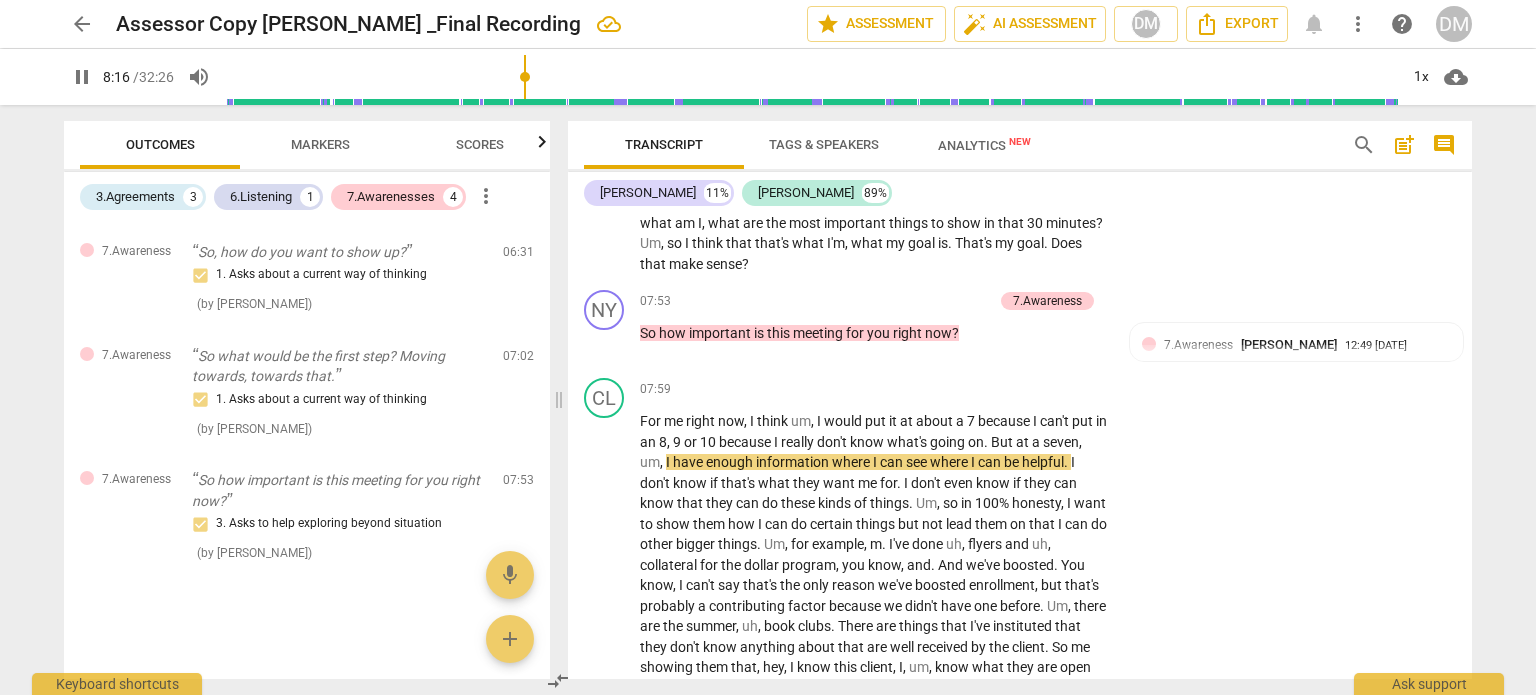scroll, scrollTop: 2667, scrollLeft: 0, axis: vertical 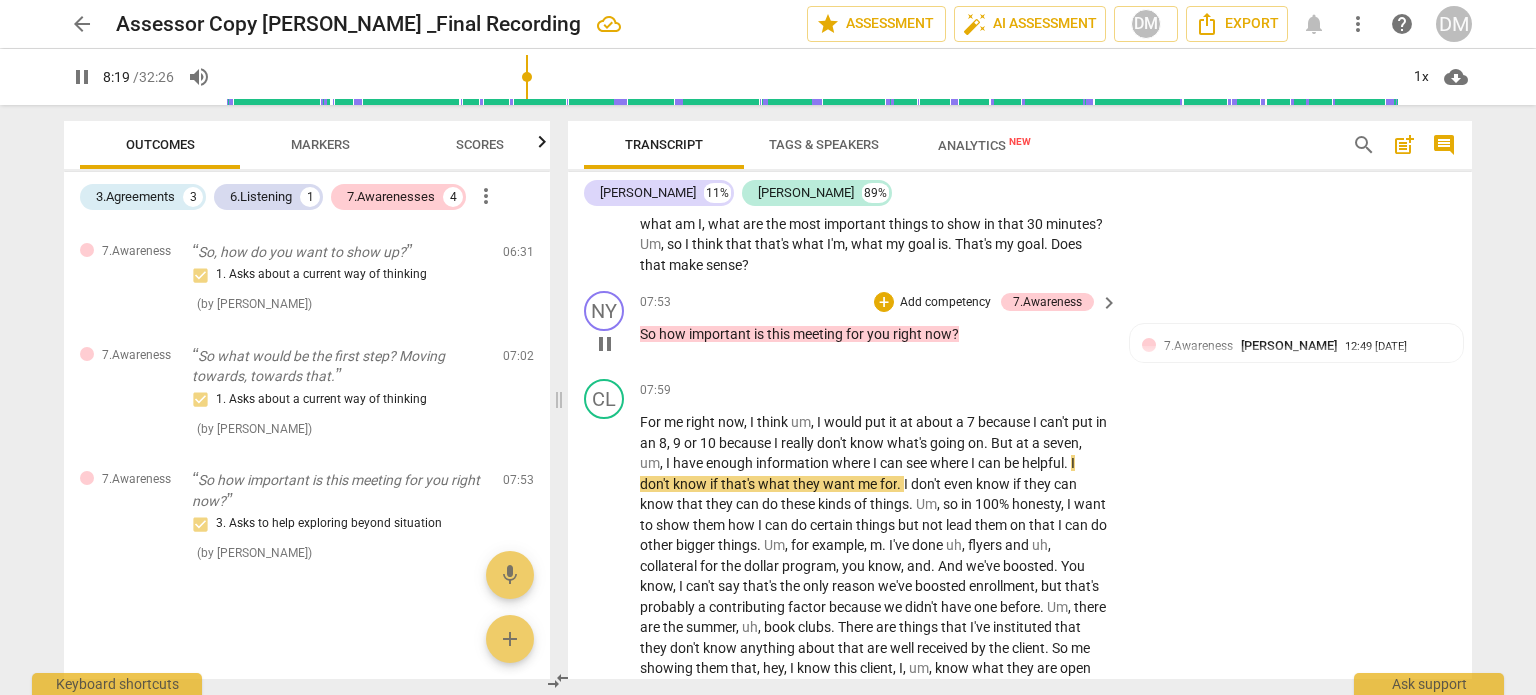click on "Add competency" at bounding box center (945, 303) 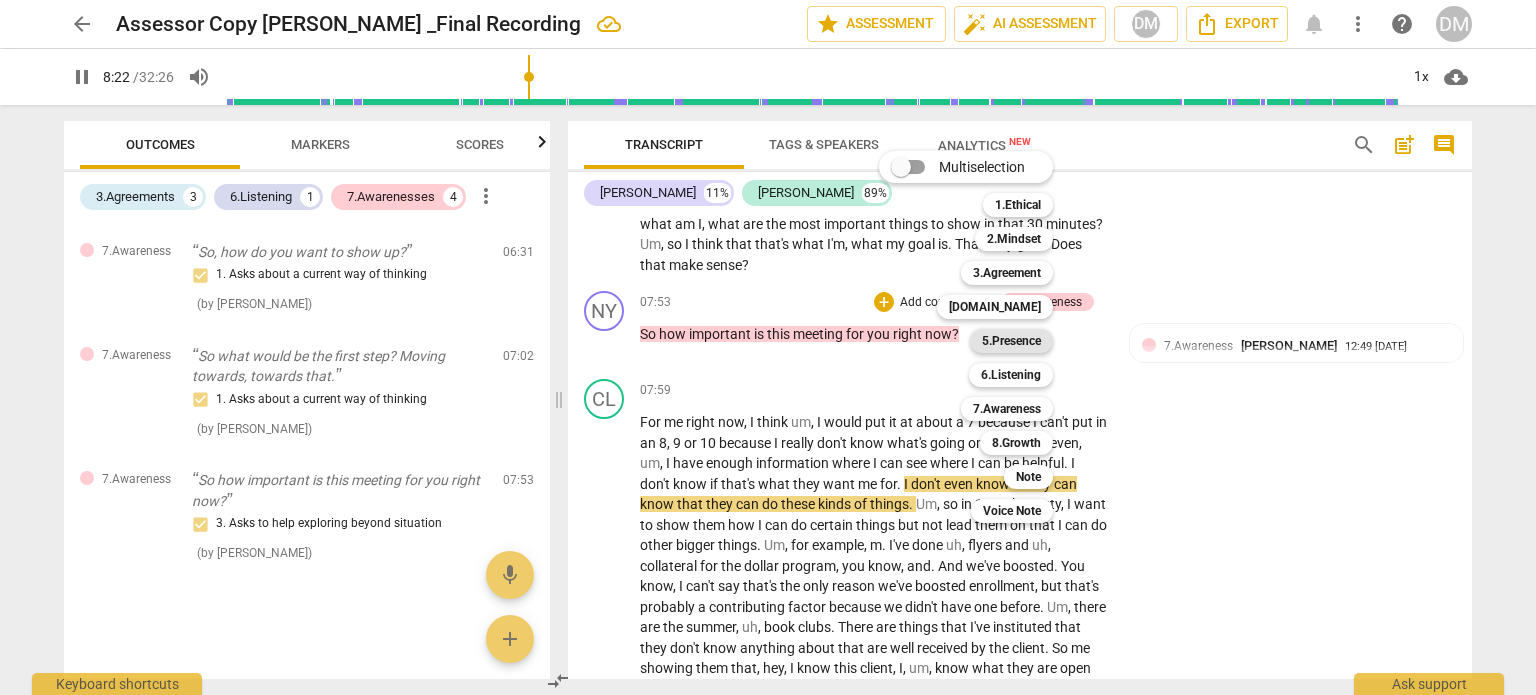 click on "5.Presence" at bounding box center (1011, 341) 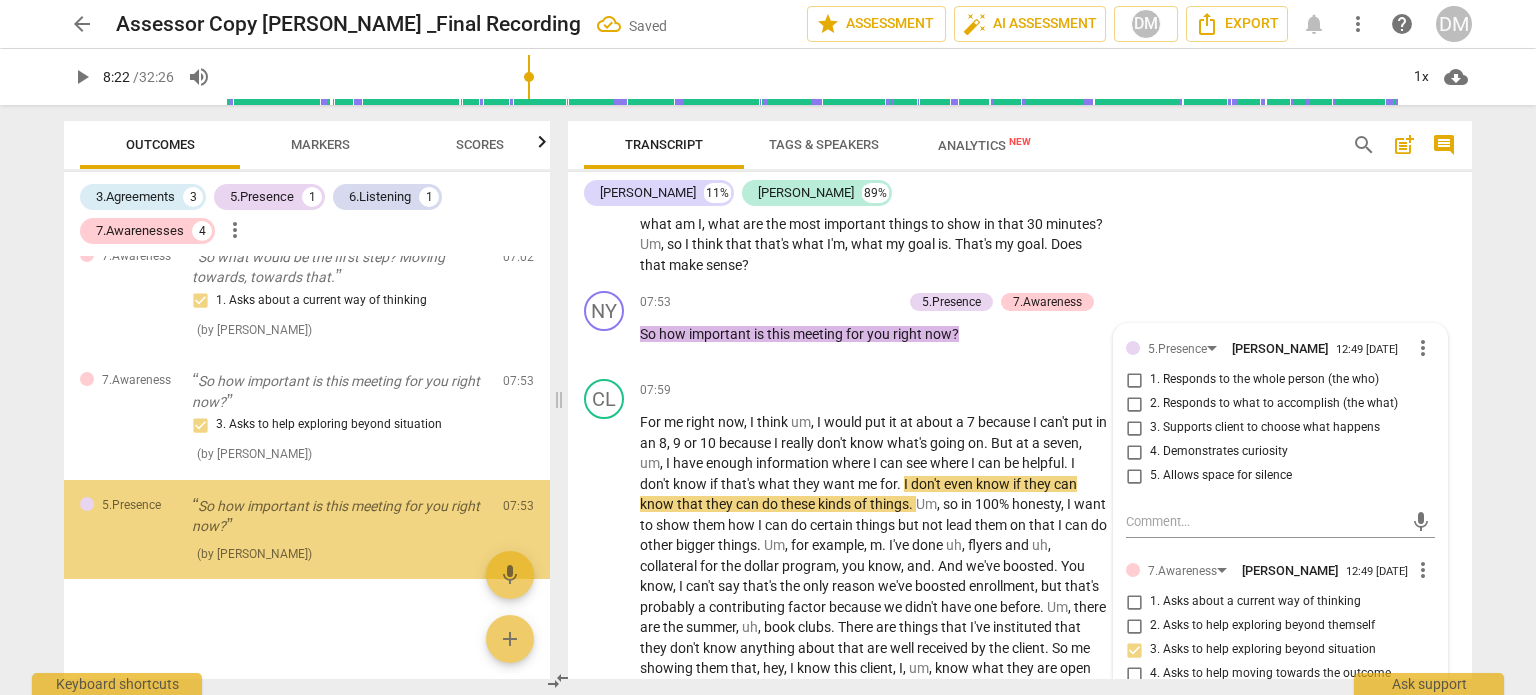 scroll, scrollTop: 875, scrollLeft: 0, axis: vertical 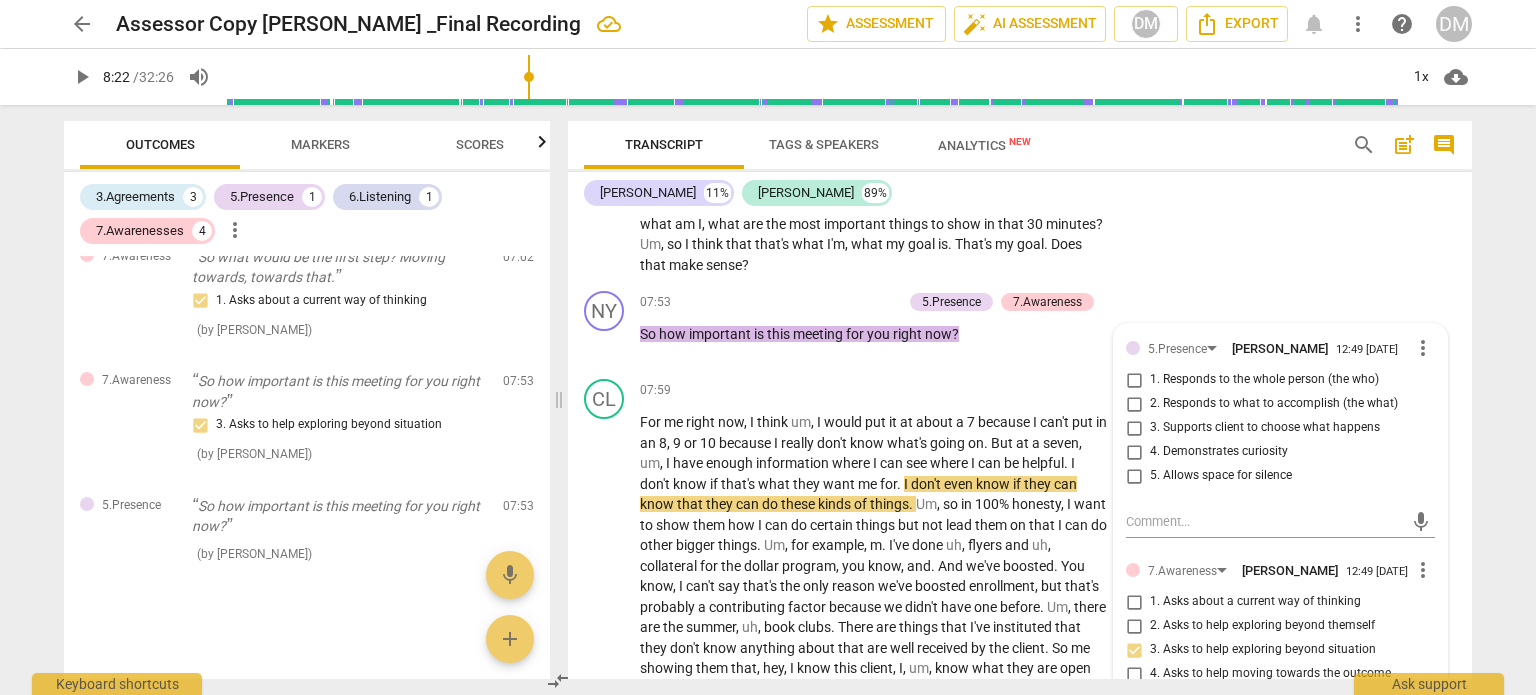 click on "arrow_back Assessor Copy [PERSON_NAME] _Final Recording edit star    Assessment   auto_fix_high    AI Assessment DM    Export notifications more_vert help DM play_arrow 8:22   /  32:26 volume_up 1x cloud_download Outcomes Markers Scores 3.Agreements 3 5.Presence 1 6.Listening 1 7.Awarenesses 4 more_vert 3.Agreement I'm doing great. Thank you so much. Thanks for asking. So what do you have in mind for our coaching session tonight? 1. Identifies what to accomplish ( by [PERSON_NAME] ) 00:06 edit delete 3.Agreement By the end of the session, what you would like to know or have? 2. Reconfirms measures of success ( by [PERSON_NAME] ) 02:44 edit delete 3.Agreement And what is important about that bullet list? 3. Explores what is important ( by [PERSON_NAME] ) 02:58 edit delete 6.Listening So at the beginning, you mentioned, you know, the assertiveness. Right. And that's something that we have been working together. So how this conversation relates to assertiveness? 2. Explores client's words ( ) 03:33 edit" at bounding box center (768, 347) 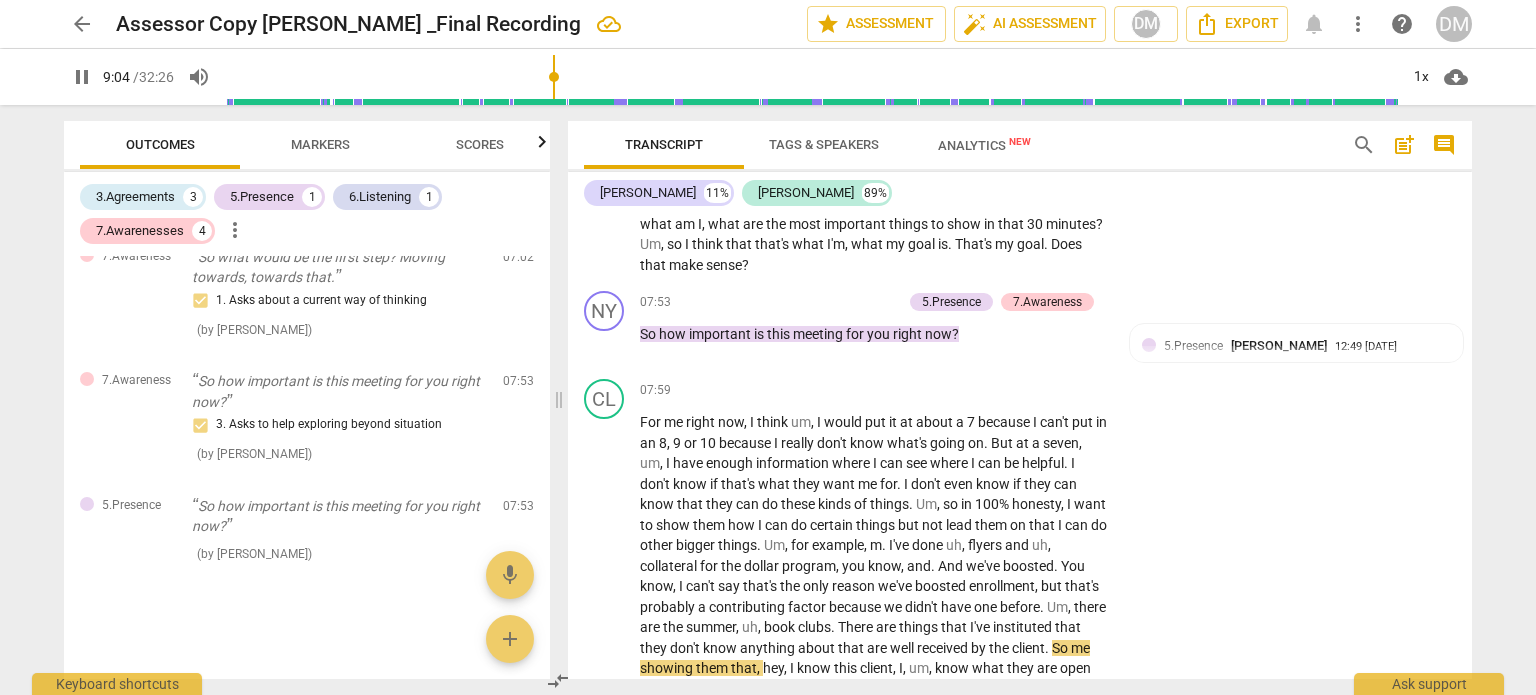 scroll, scrollTop: 3146, scrollLeft: 0, axis: vertical 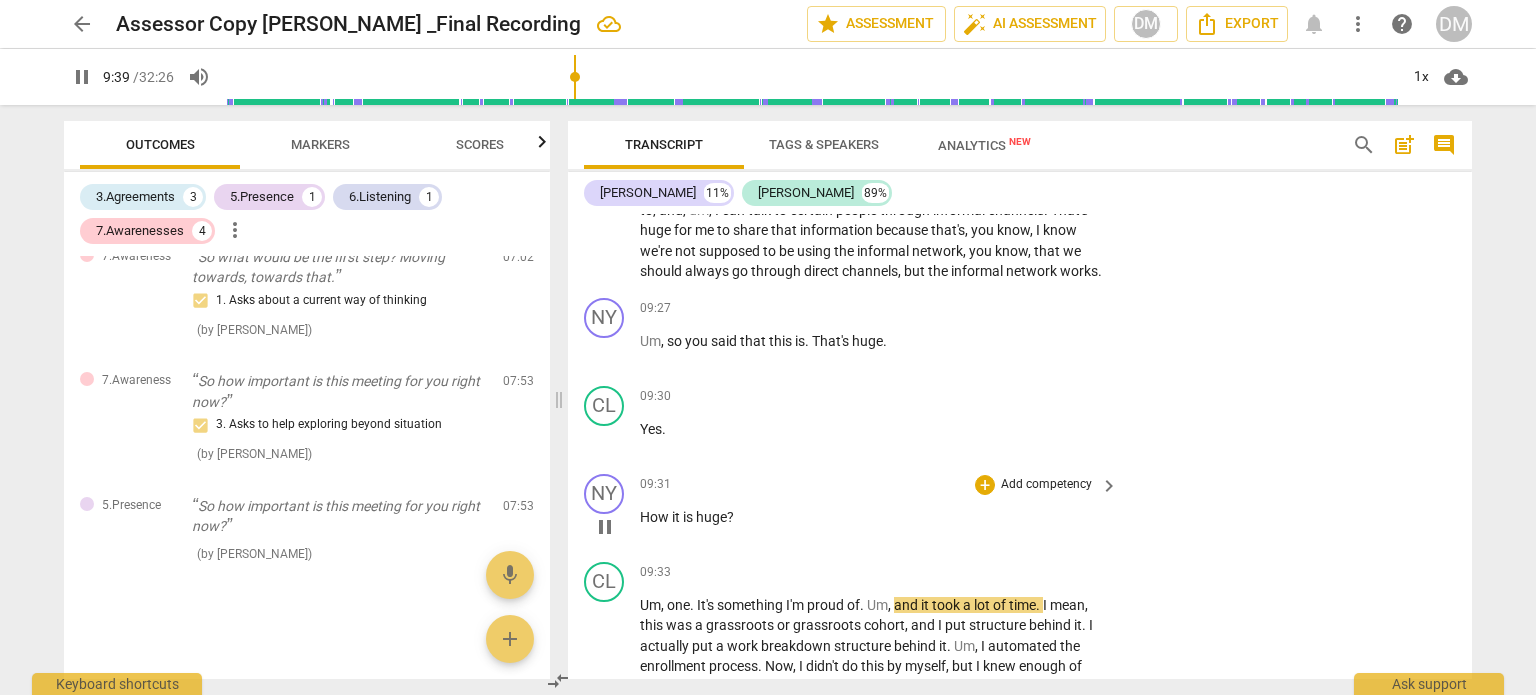 click on "Add competency" at bounding box center [1046, 485] 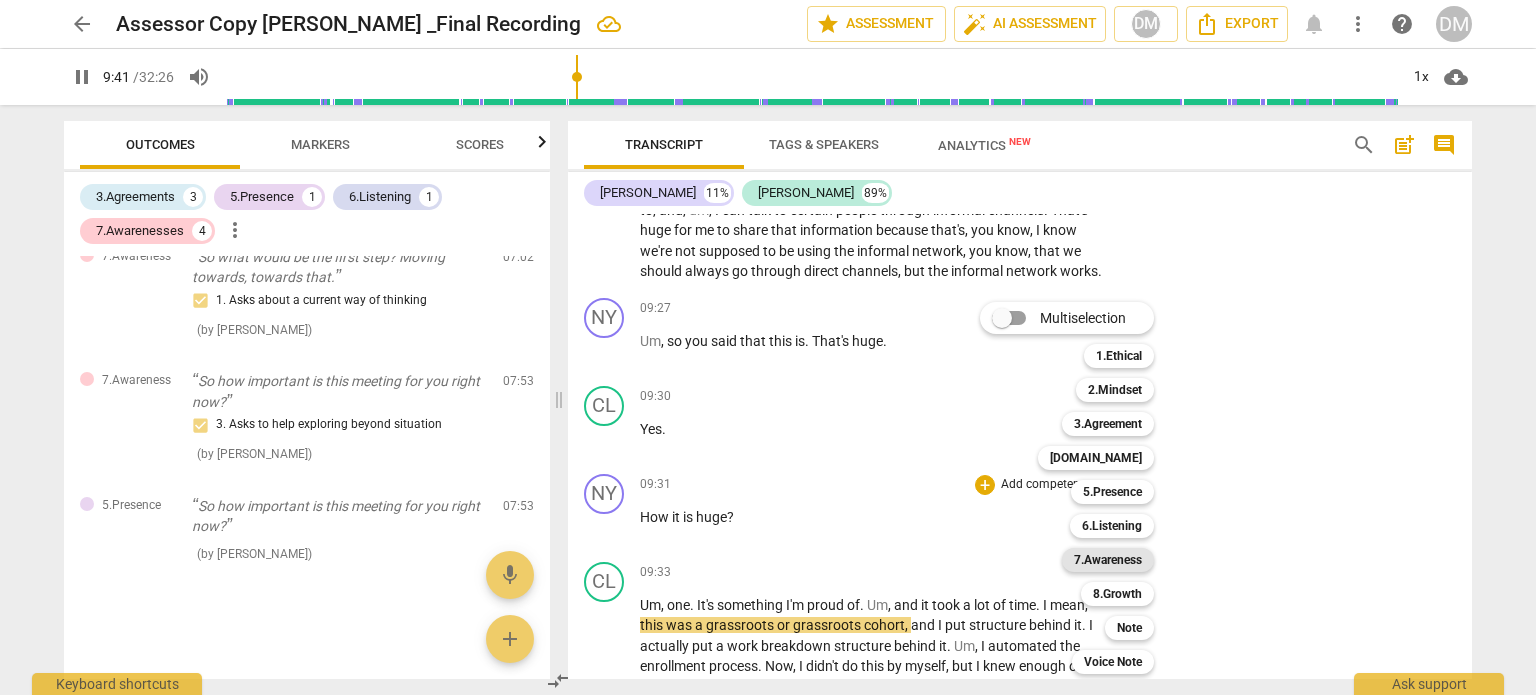 click on "7.Awareness" at bounding box center (1108, 560) 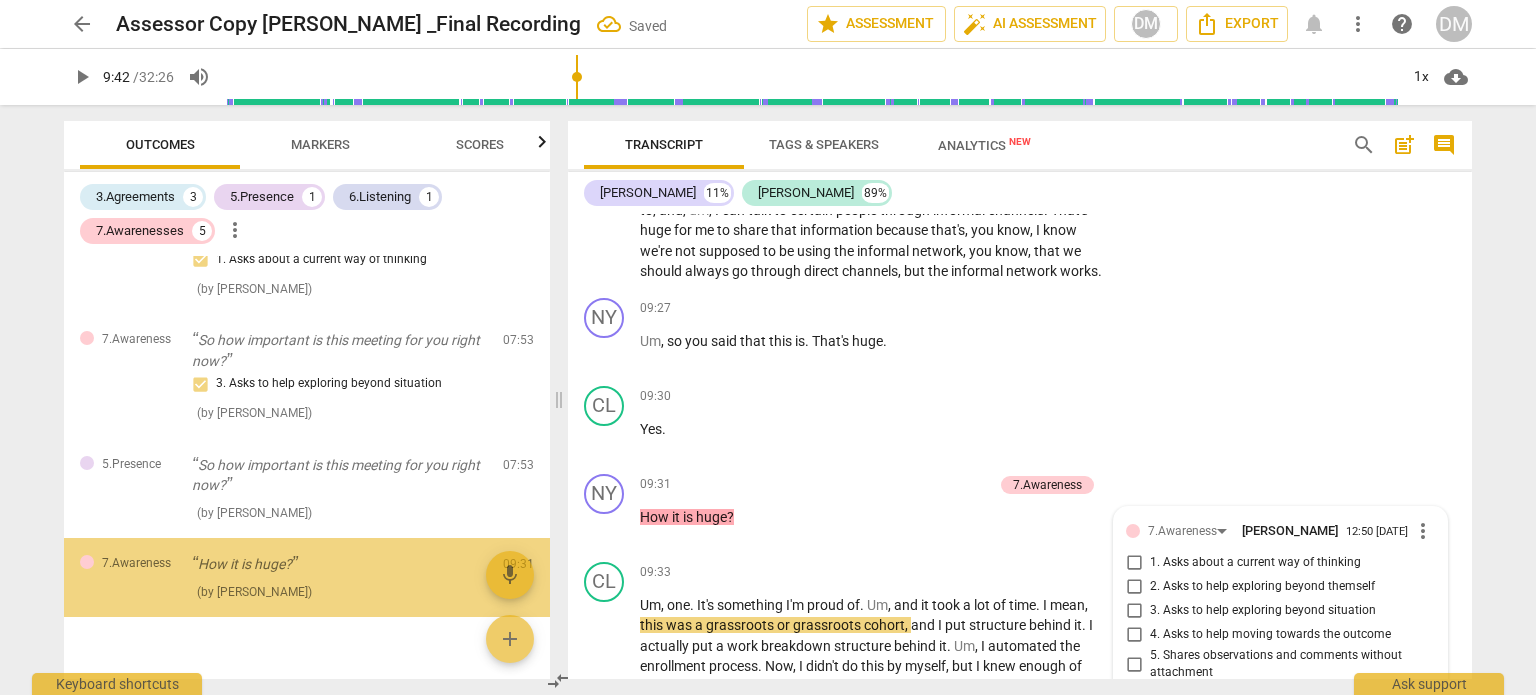 scroll, scrollTop: 3547, scrollLeft: 0, axis: vertical 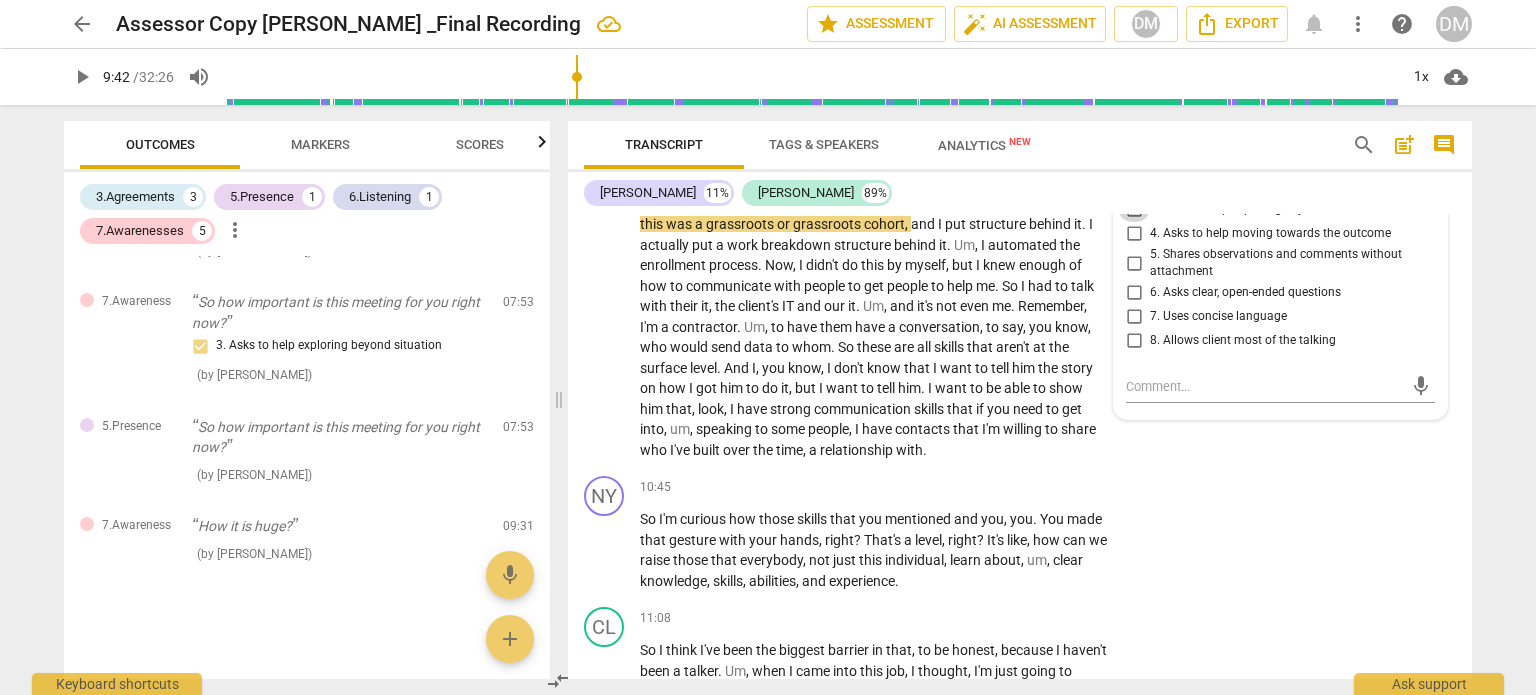 click on "3. Asks to help exploring beyond situation" at bounding box center (1134, 210) 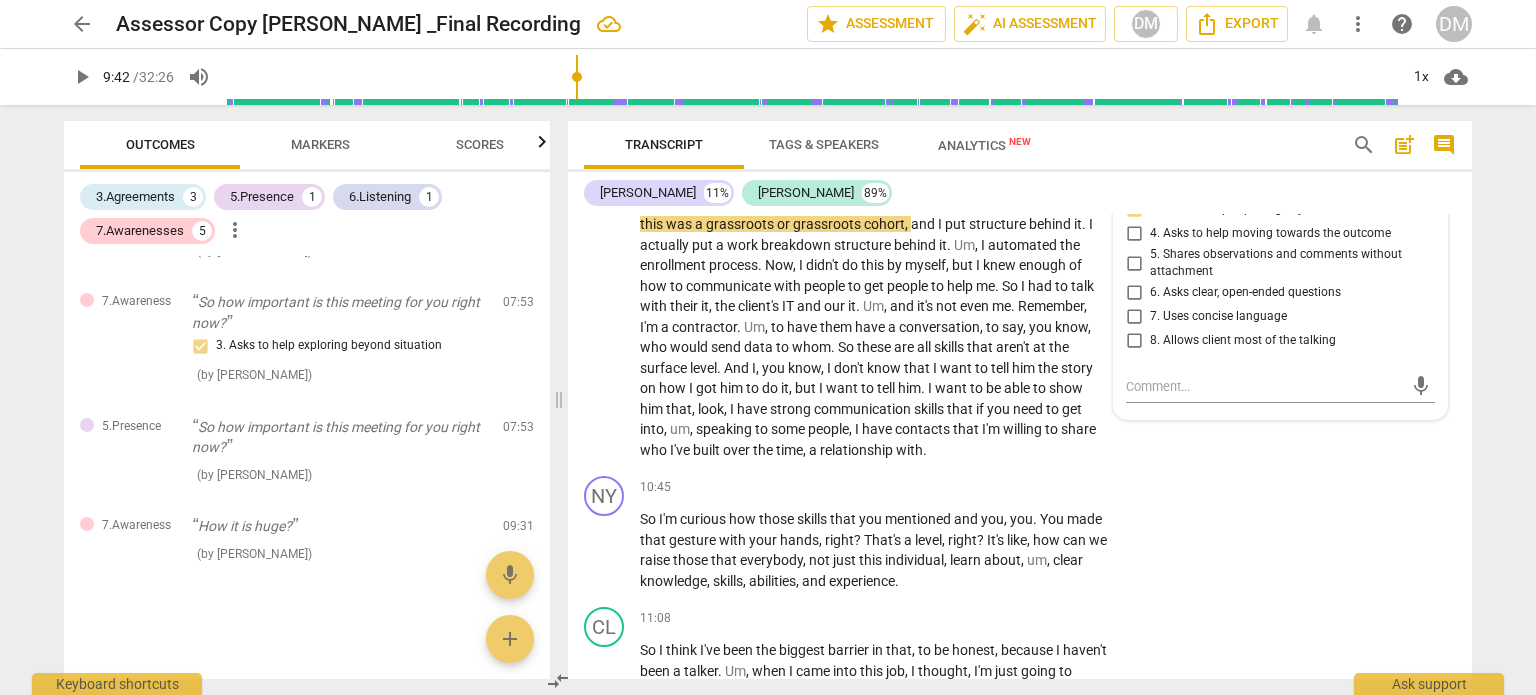 click on "arrow_back Assessor Copy [PERSON_NAME] _Final Recording edit star    Assessment   auto_fix_high    AI Assessment DM    Export notifications more_vert help DM play_arrow 9:42   /  32:26 volume_up 1x cloud_download Outcomes Markers Scores 3.Agreements 3 5.Presence 1 6.Listening 1 7.Awarenesses 5 more_vert 3.Agreement I'm doing great. Thank you so much. Thanks for asking. So what do you have in mind for our coaching session tonight? 1. Identifies what to accomplish ( by [PERSON_NAME] ) 00:06 edit delete 3.Agreement By the end of the session, what you would like to know or have? 2. Reconfirms measures of success ( by [PERSON_NAME] ) 02:44 edit delete 3.Agreement And what is important about that bullet list? 3. Explores what is important ( by [PERSON_NAME] ) 02:58 edit delete 6.Listening So at the beginning, you mentioned, you know, the assertiveness. Right. And that's something that we have been working together. So how this conversation relates to assertiveness? 2. Explores client's words ( ) 03:33 edit" at bounding box center [768, 347] 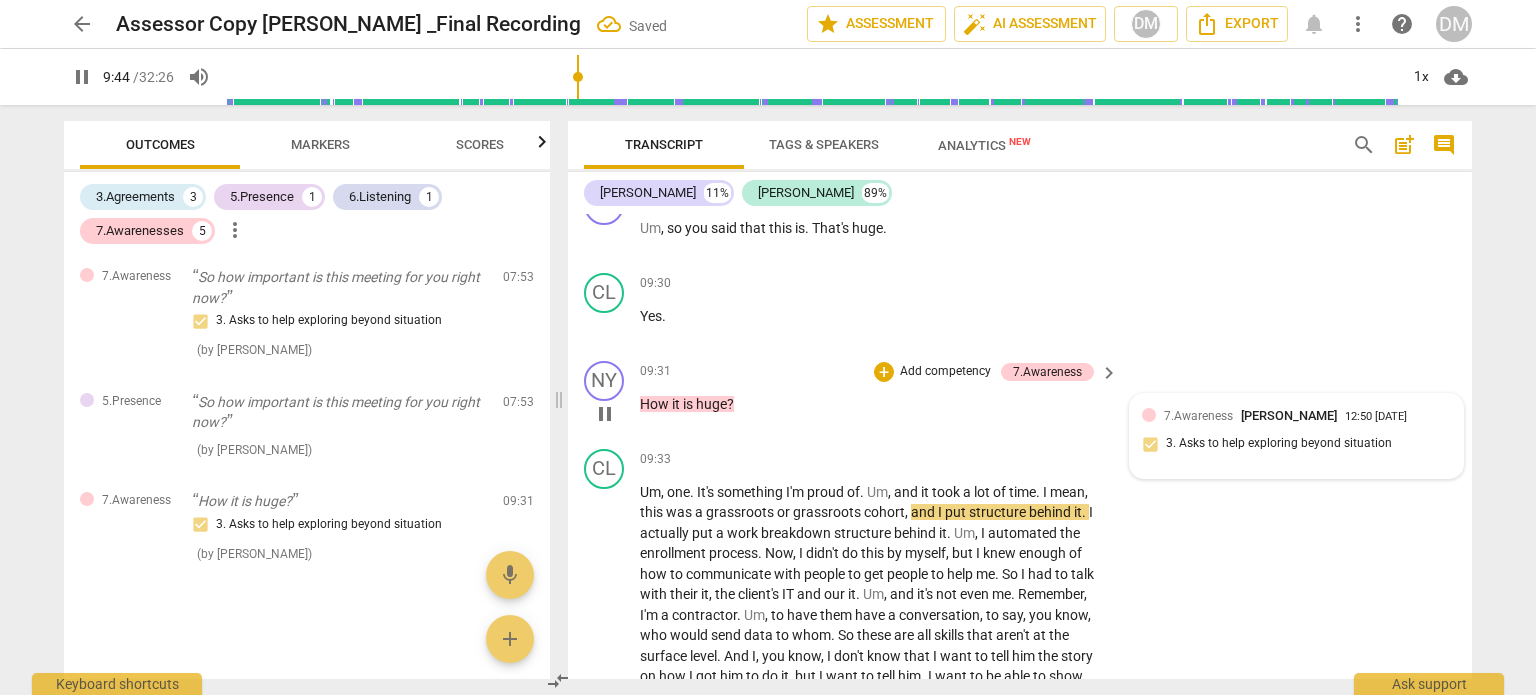 scroll, scrollTop: 3147, scrollLeft: 0, axis: vertical 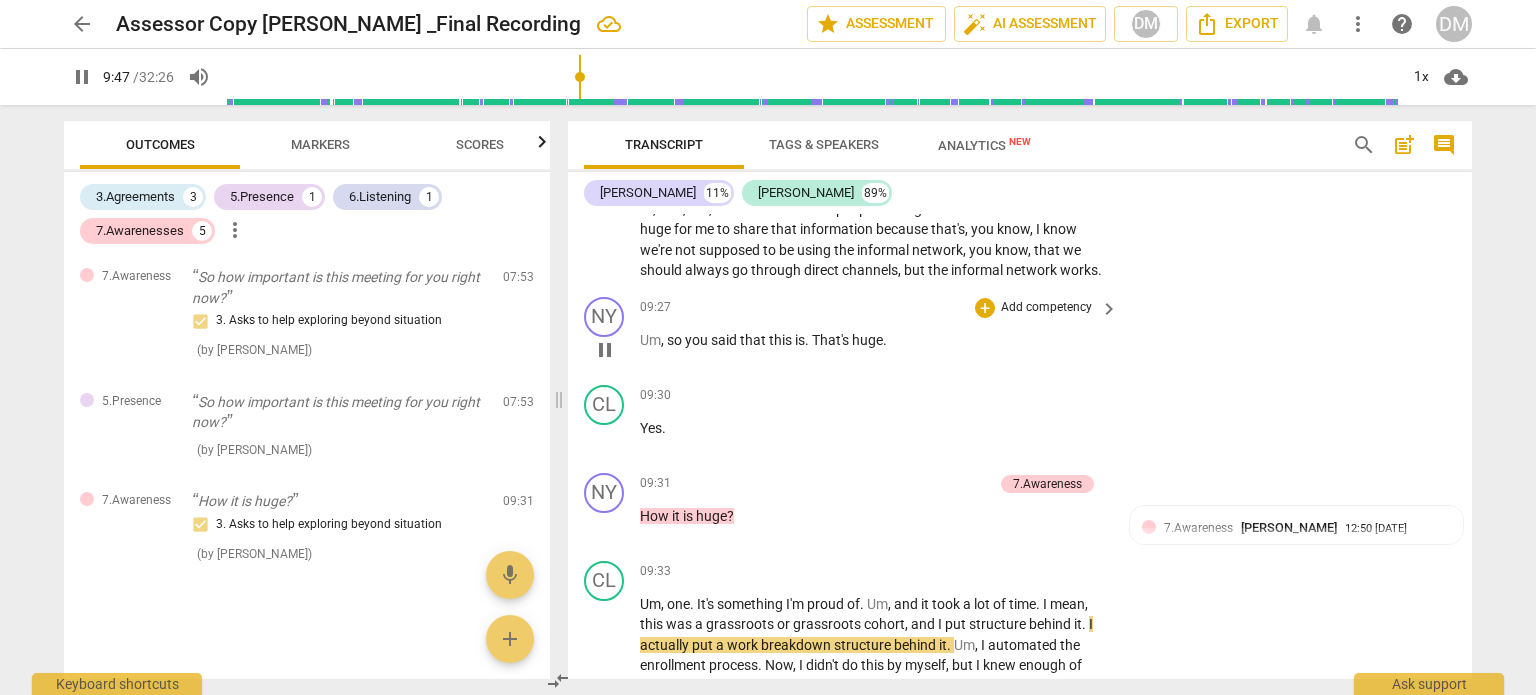 click on "Add competency" at bounding box center [1046, 308] 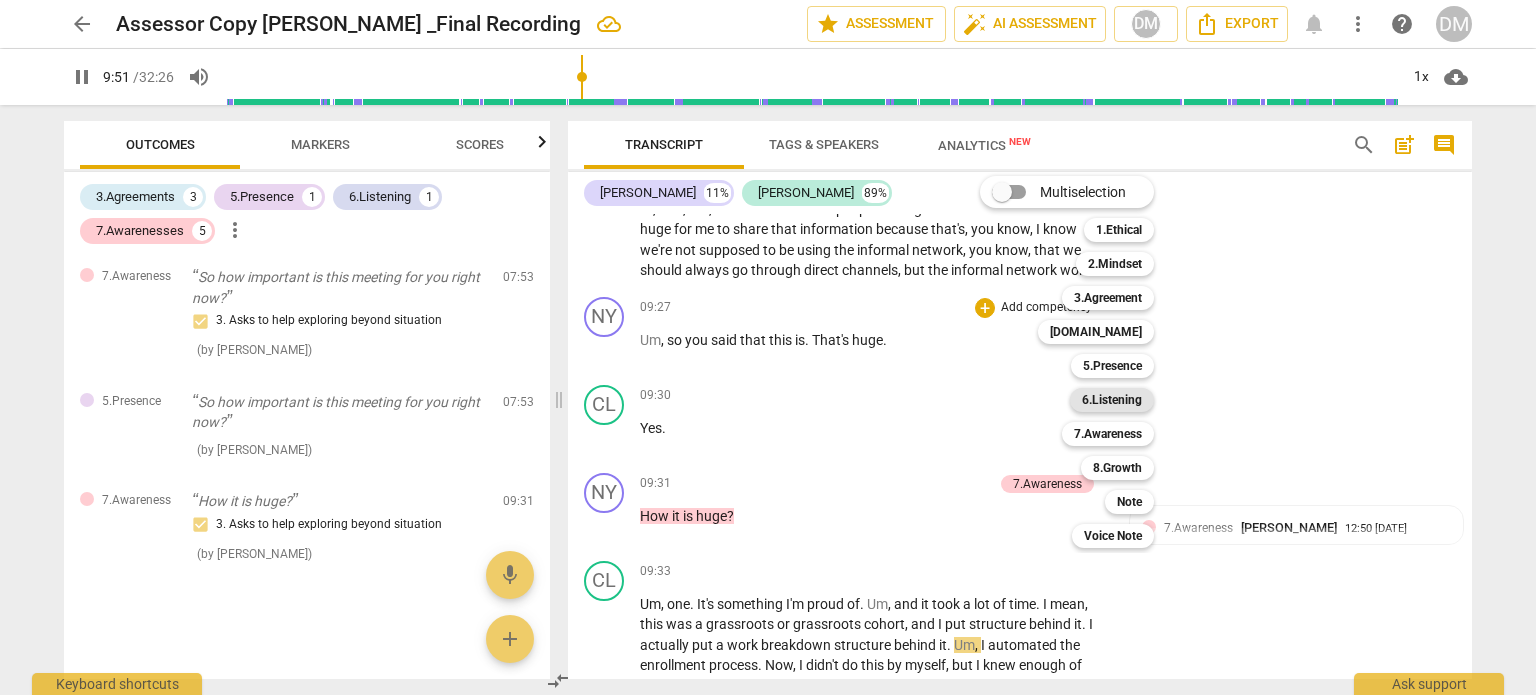 click on "6.Listening" at bounding box center [1112, 400] 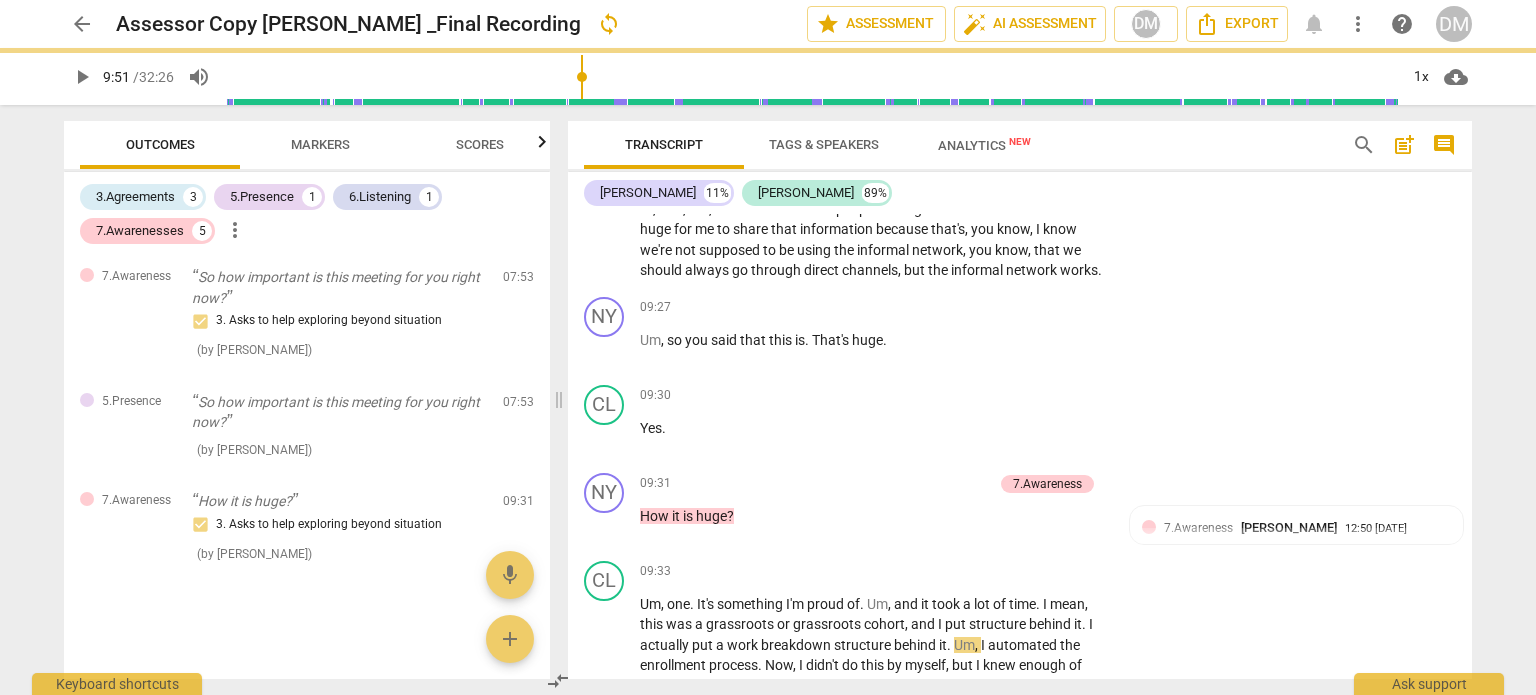 type on "592" 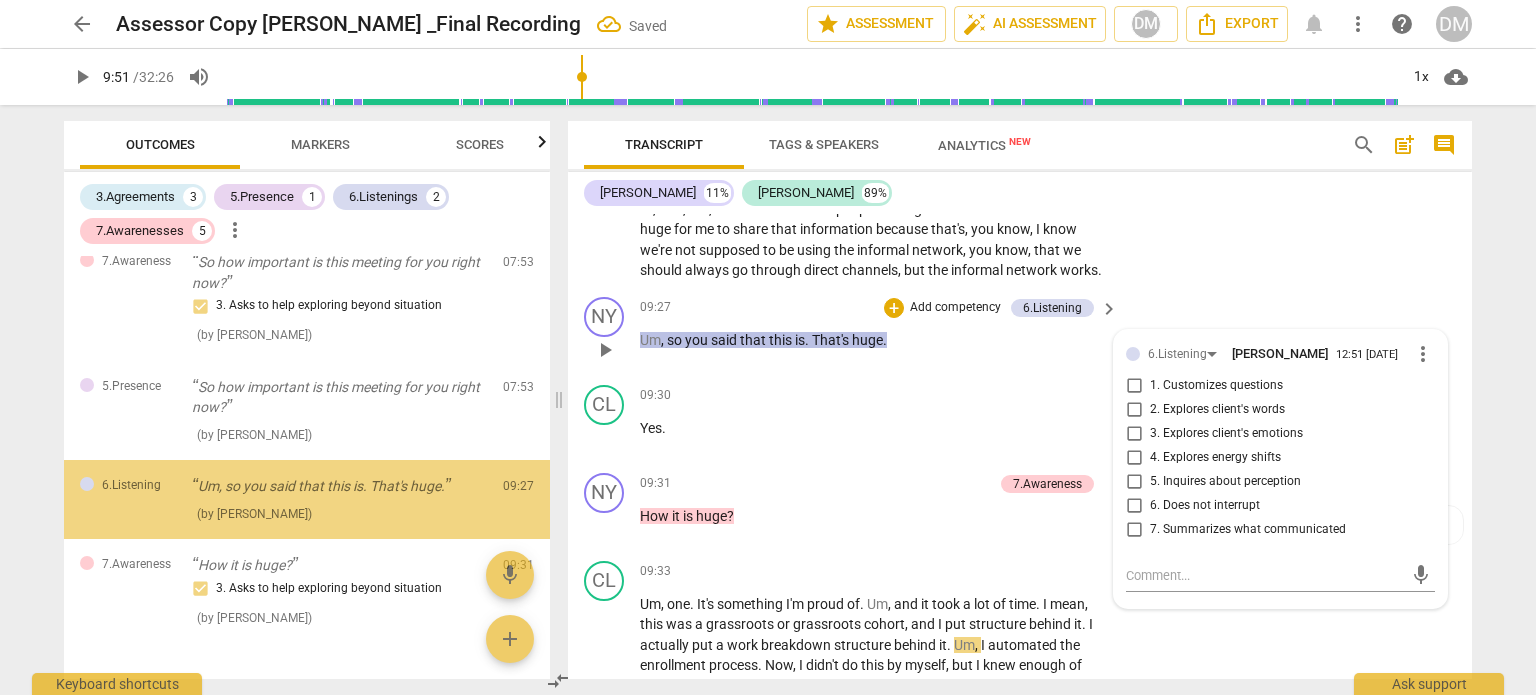 scroll, scrollTop: 1026, scrollLeft: 0, axis: vertical 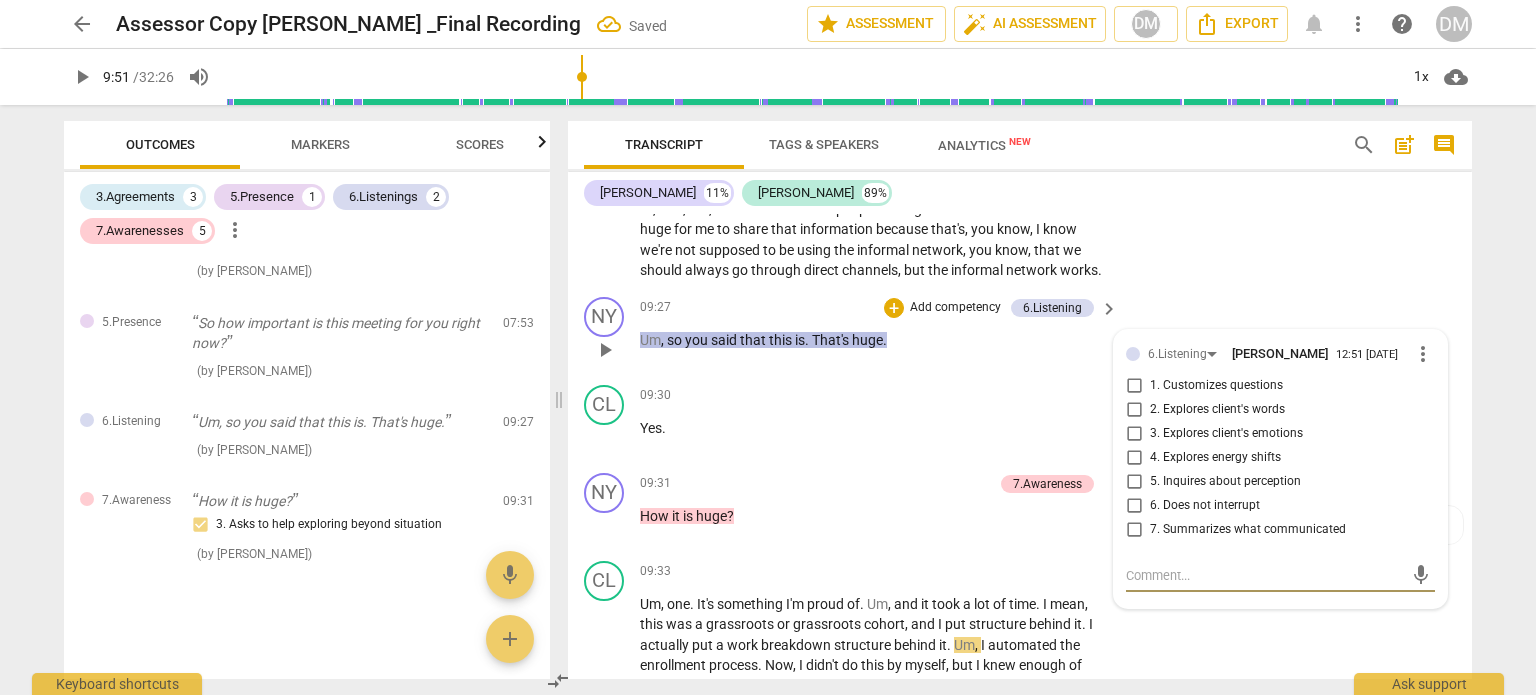 click on "2. Explores client's words" at bounding box center (1134, 410) 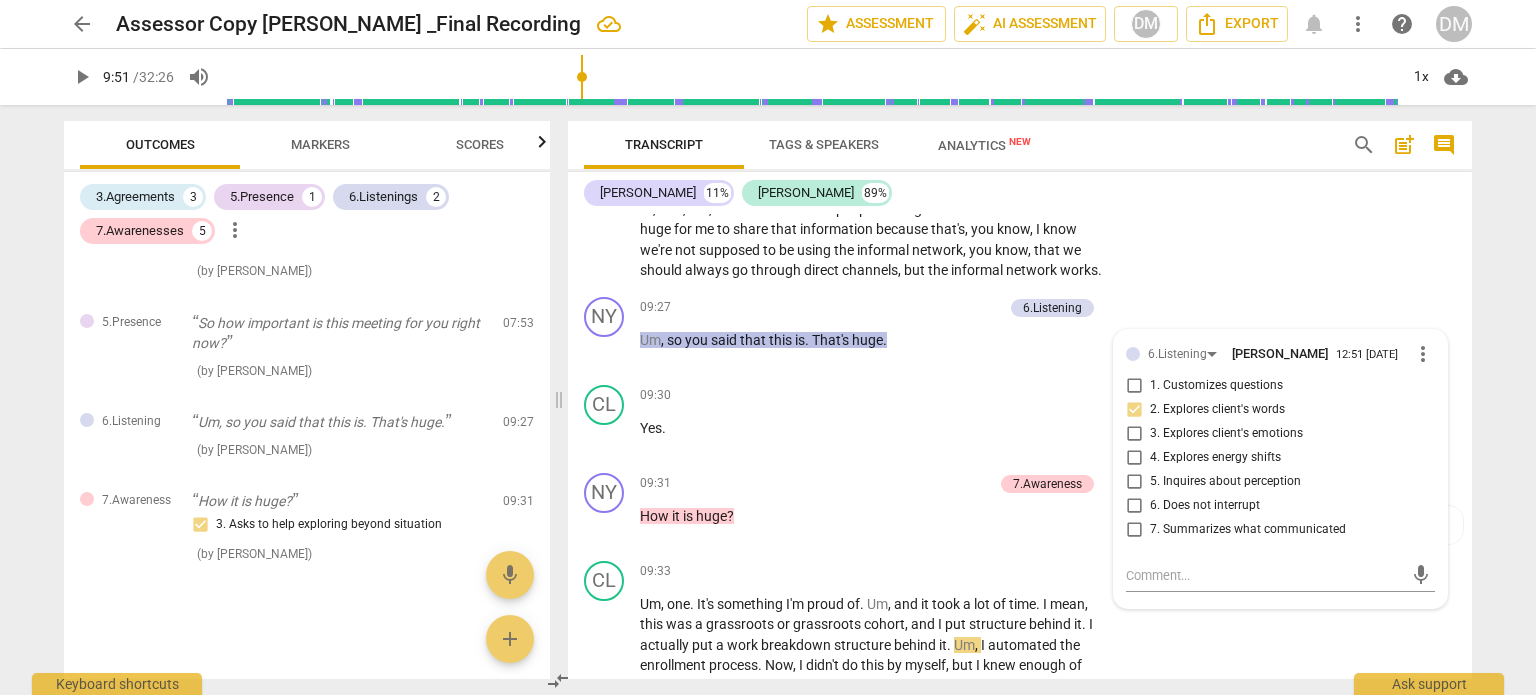click on "arrow_back Assessor Copy [PERSON_NAME] _Final Recording edit star    Assessment   auto_fix_high    AI Assessment DM    Export notifications more_vert help DM play_arrow 9:51   /  32:26 volume_up 1x cloud_download Outcomes Markers Scores 3.Agreements 3 5.Presence 1 6.Listenings 2 7.Awarenesses 5 more_vert 3.Agreement I'm doing great. Thank you so much. Thanks for asking. So what do you have in mind for our coaching session tonight? 1. Identifies what to accomplish ( by [PERSON_NAME] ) 00:06 edit delete 3.Agreement By the end of the session, what you would like to know or have? 2. Reconfirms measures of success ( by [PERSON_NAME] ) 02:44 edit delete 3.Agreement And what is important about that bullet list? 3. Explores what is important ( by [PERSON_NAME] ) 02:58 edit delete 6.Listening So at the beginning, you mentioned, you know, the assertiveness. Right. And that's something that we have been working together. So how this conversation relates to assertiveness? 2. Explores client's words ( ) 03:33 edit" at bounding box center (768, 347) 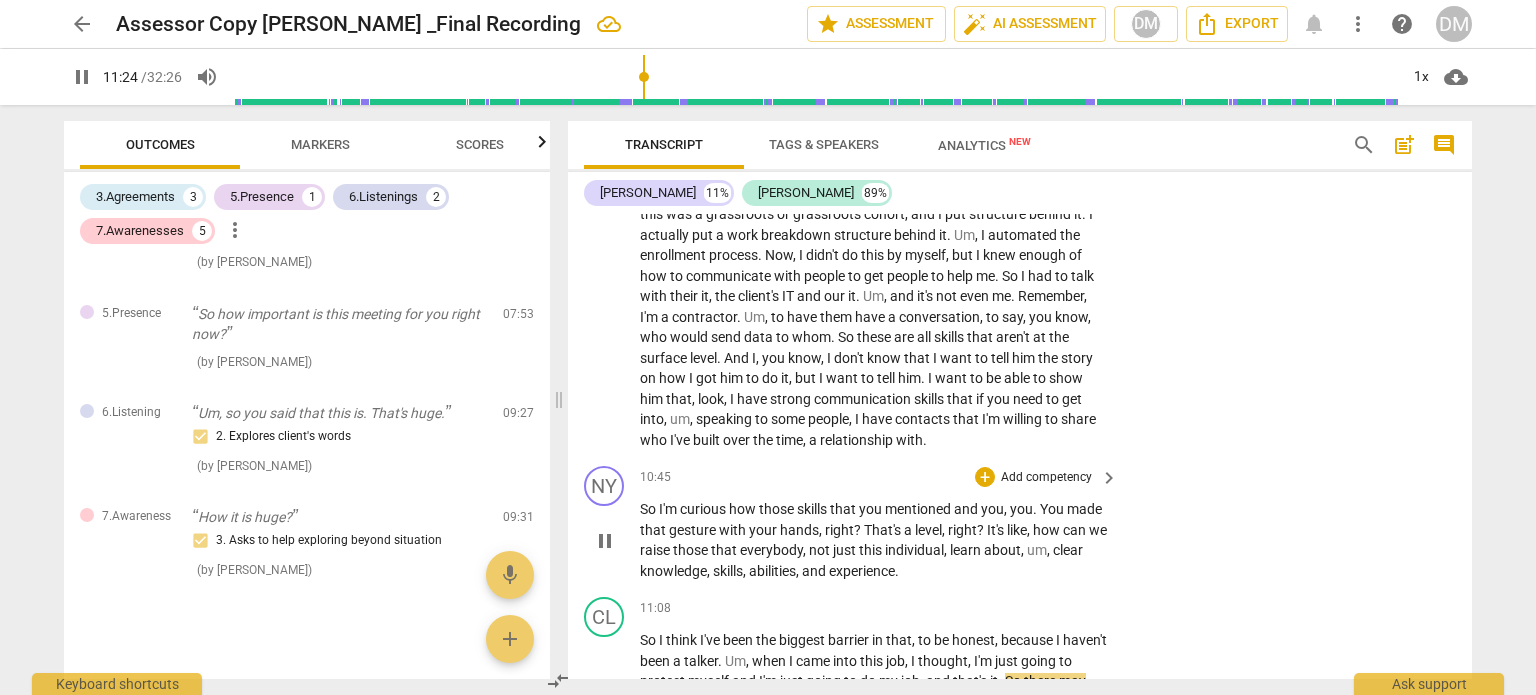 scroll, scrollTop: 3620, scrollLeft: 0, axis: vertical 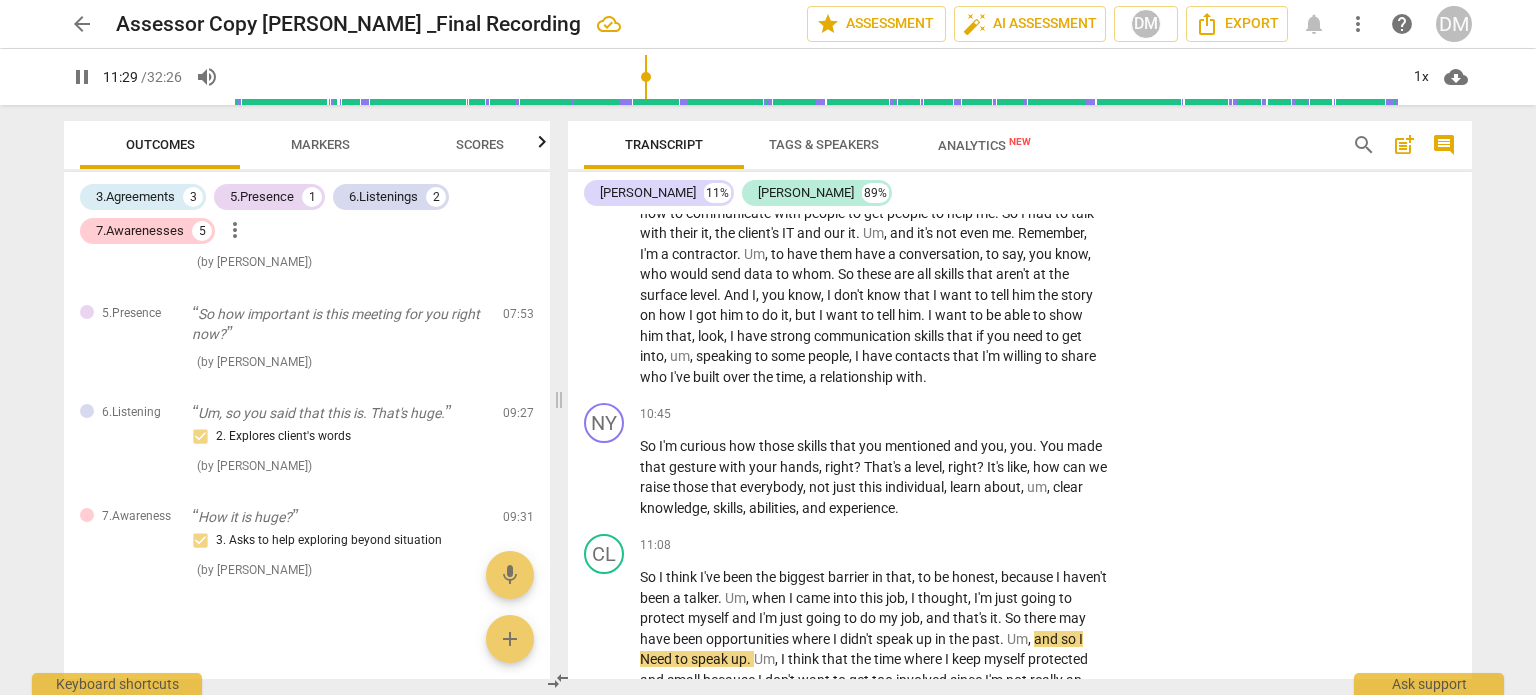 click on "pause" at bounding box center [82, 77] 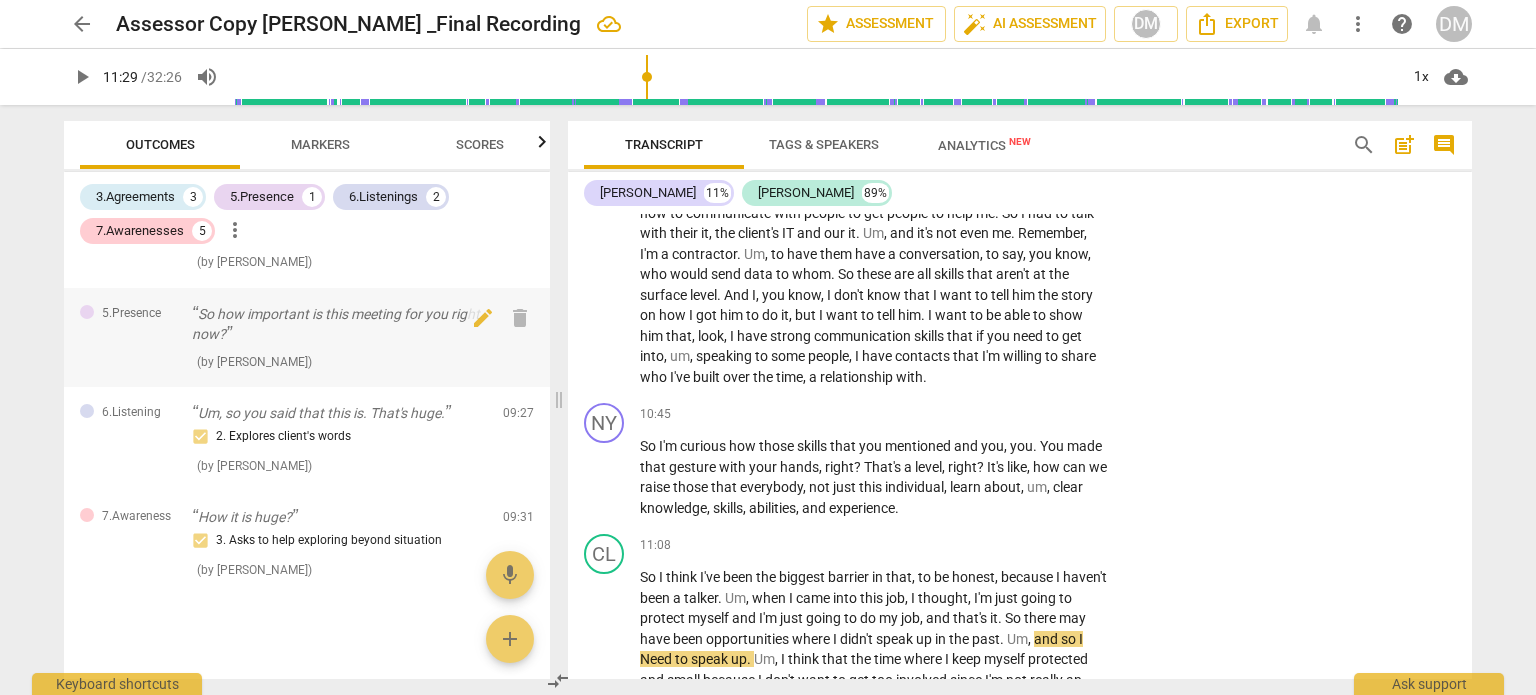 type on "689" 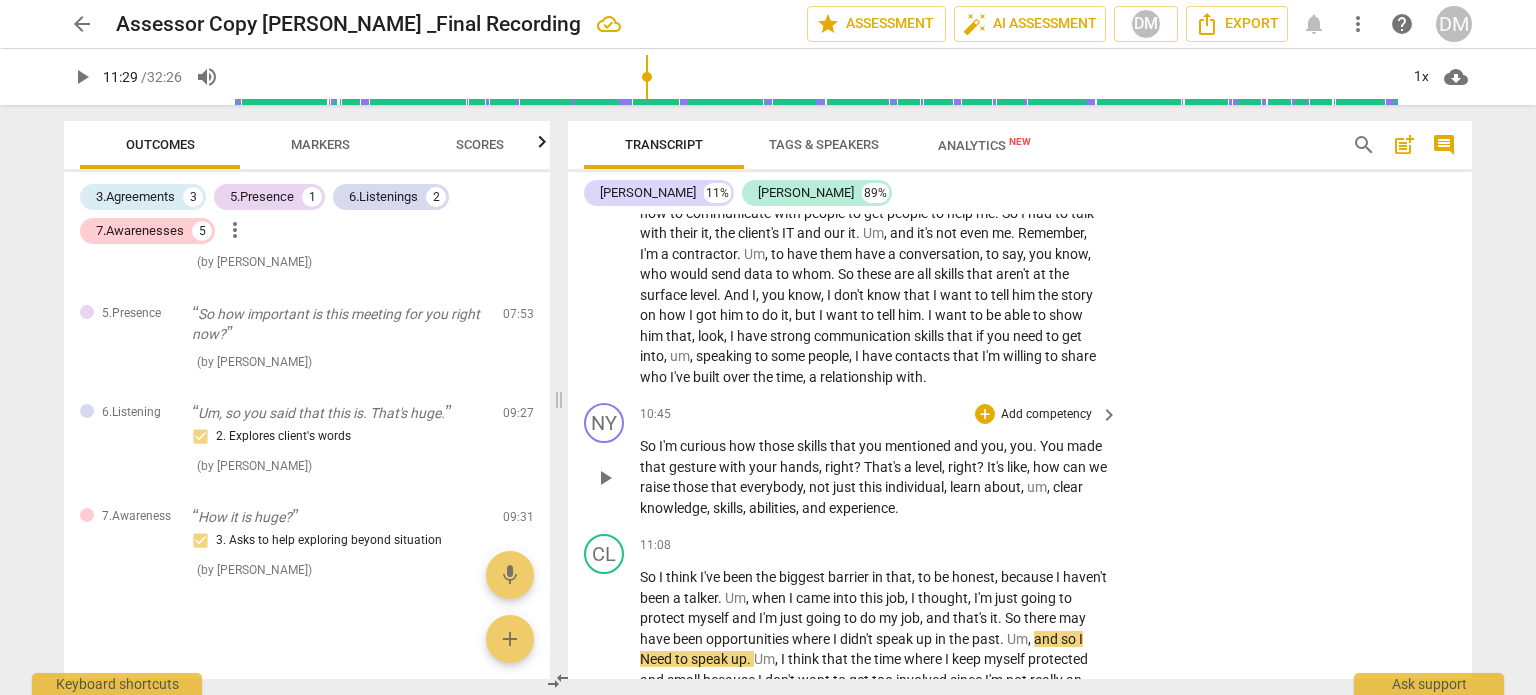 click on "Add competency" at bounding box center (1046, 415) 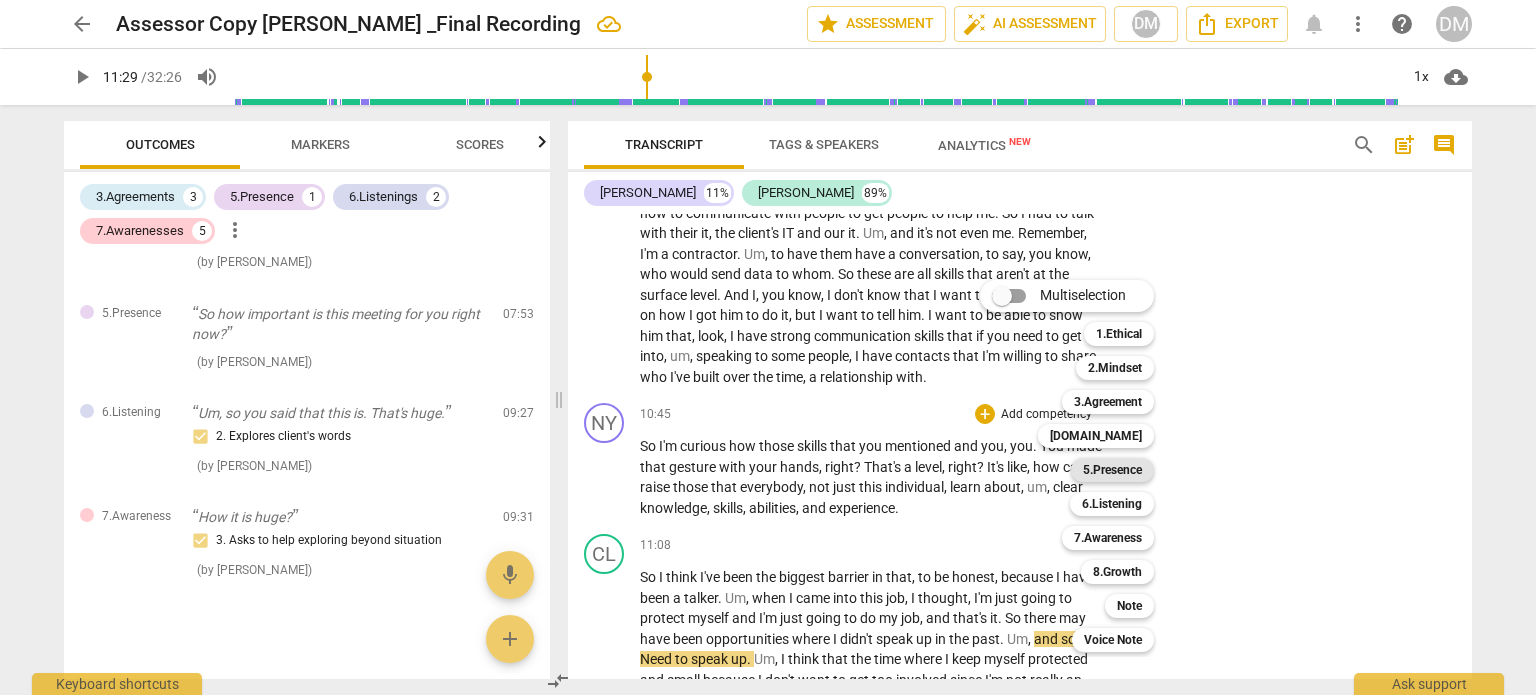 click on "5.Presence" at bounding box center [1112, 470] 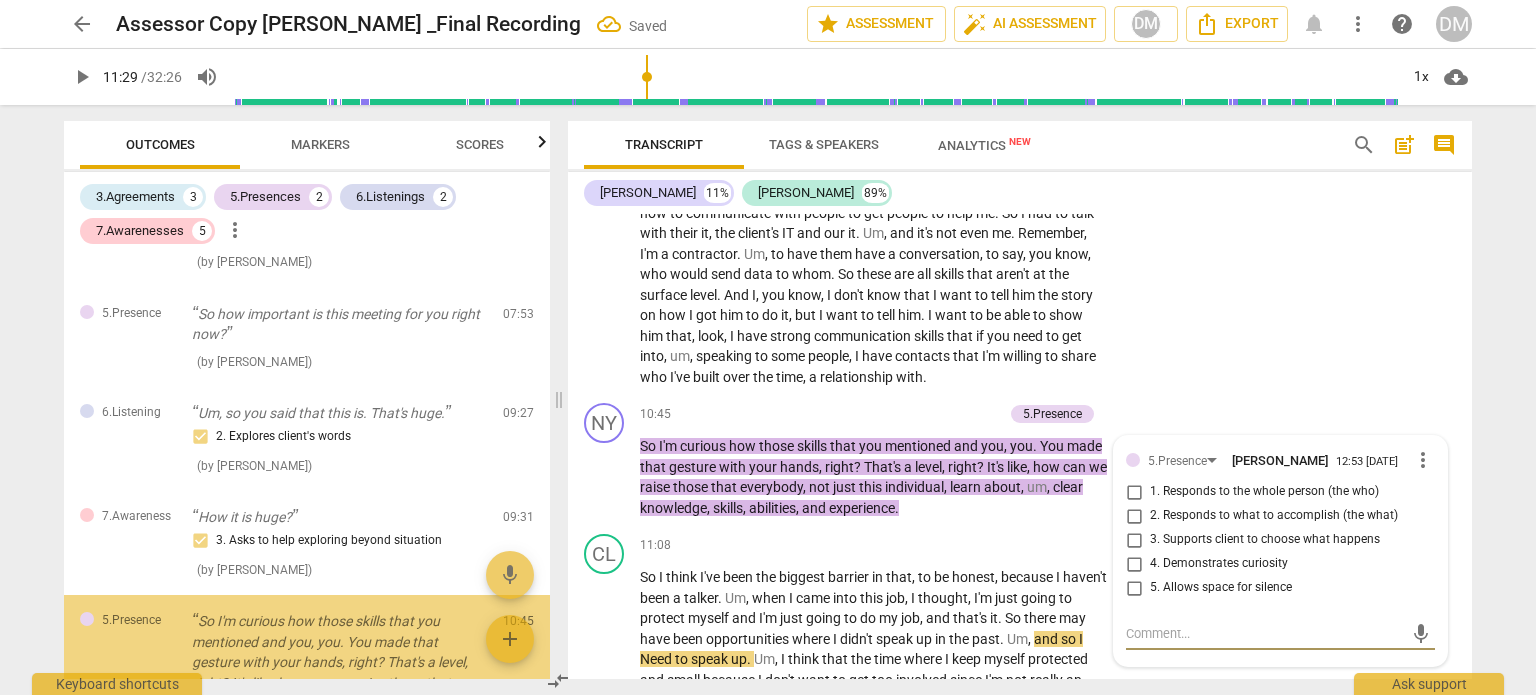 scroll, scrollTop: 3634, scrollLeft: 0, axis: vertical 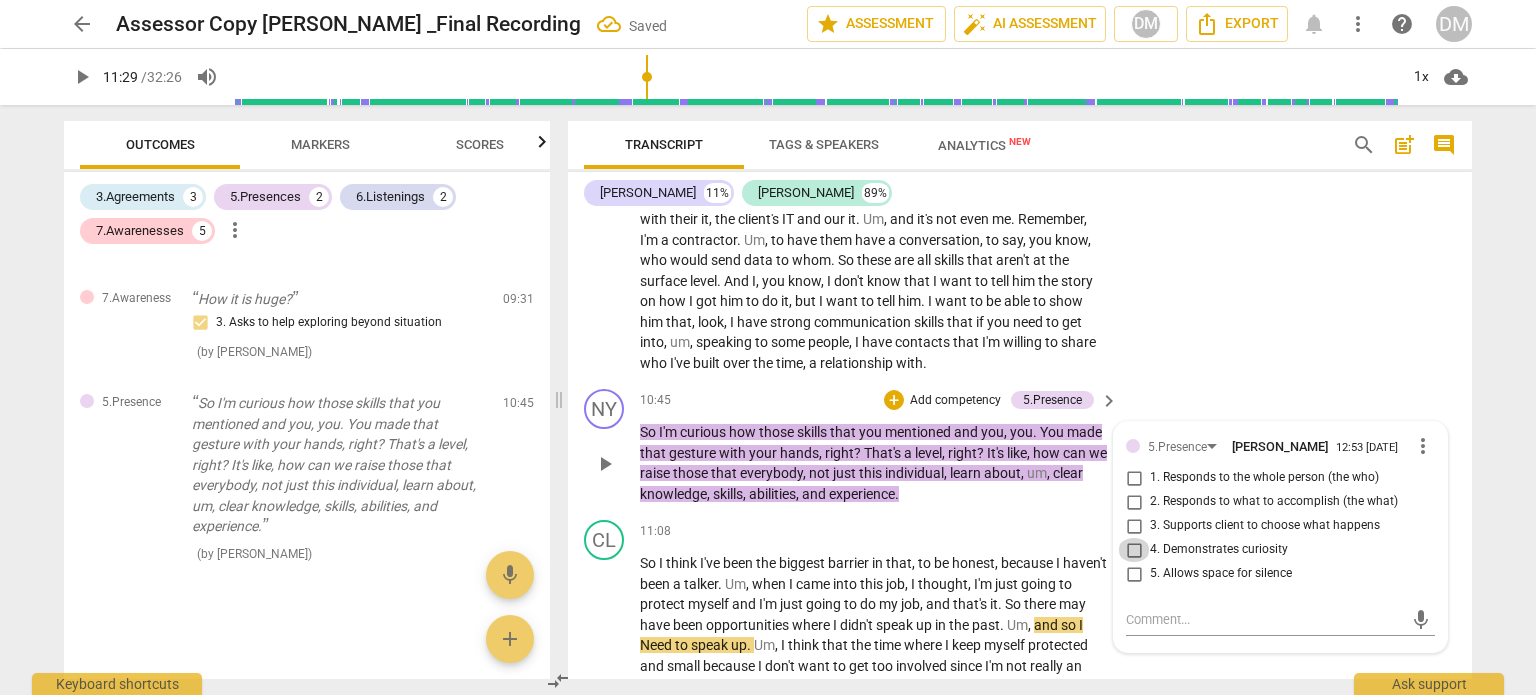 click on "4. Demonstrates curiosity" at bounding box center (1134, 550) 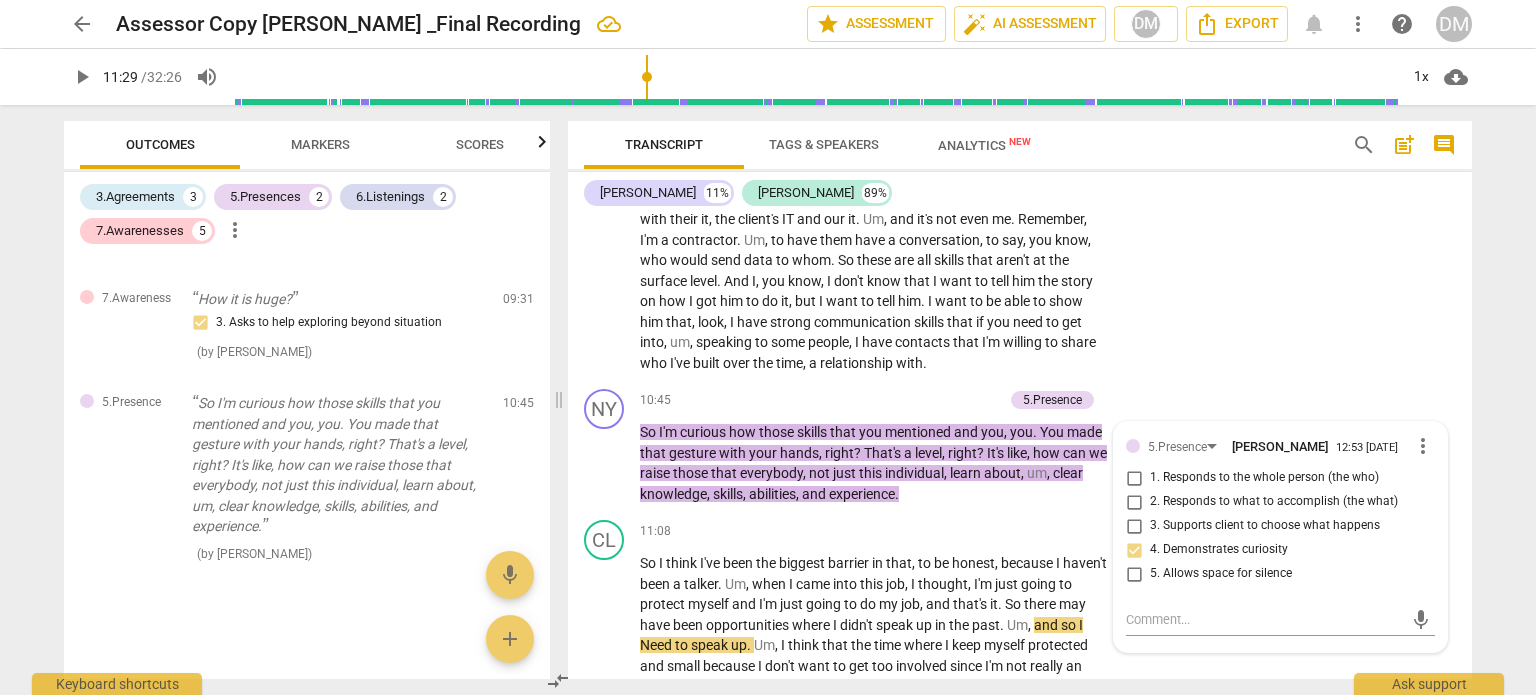 click on "arrow_back Assessor Copy [PERSON_NAME] _Final Recording edit star    Assessment   auto_fix_high    AI Assessment DM    Export notifications more_vert help DM play_arrow 11:29   /  32:26 volume_up 1x cloud_download Outcomes Markers Scores 3.Agreements 3 5.Presences 2 6.Listenings 2 7.Awarenesses 5 more_vert 3.Agreement I'm doing great. Thank you so much. Thanks for asking. So what do you have in mind for our coaching session tonight? 1. Identifies what to accomplish ( by [PERSON_NAME] ) 00:06 edit delete 3.Agreement By the end of the session, what you would like to know or have? 2. Reconfirms measures of success ( by [PERSON_NAME] ) 02:44 edit delete 3.Agreement And what is important about that bullet list? 3. Explores what is important ( by [PERSON_NAME] ) 02:58 edit delete 6.Listening So at the beginning, you mentioned, you know, the assertiveness. Right. And that's something that we have been working together. So how this conversation relates to assertiveness? 2. Explores client's words ( ) 03:33 (" at bounding box center [768, 347] 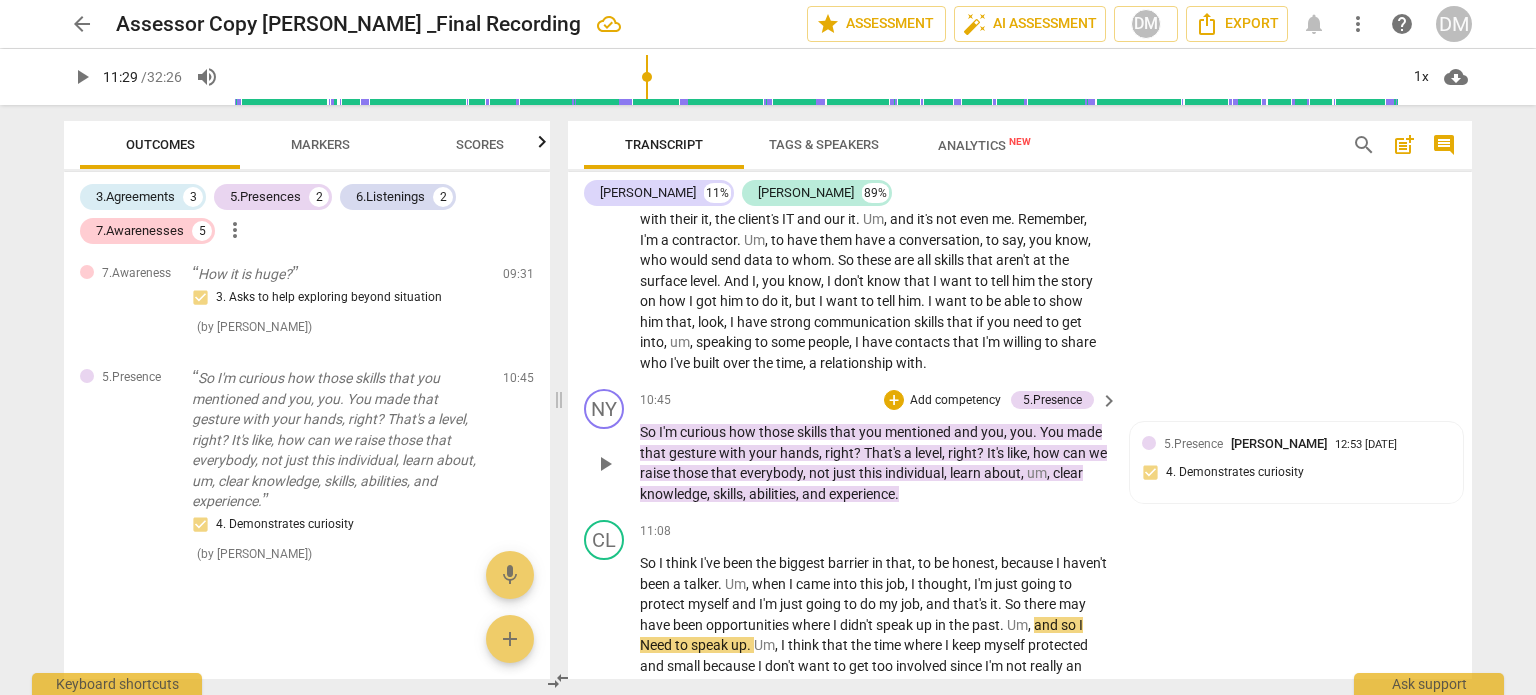 click on "Add competency" at bounding box center (955, 401) 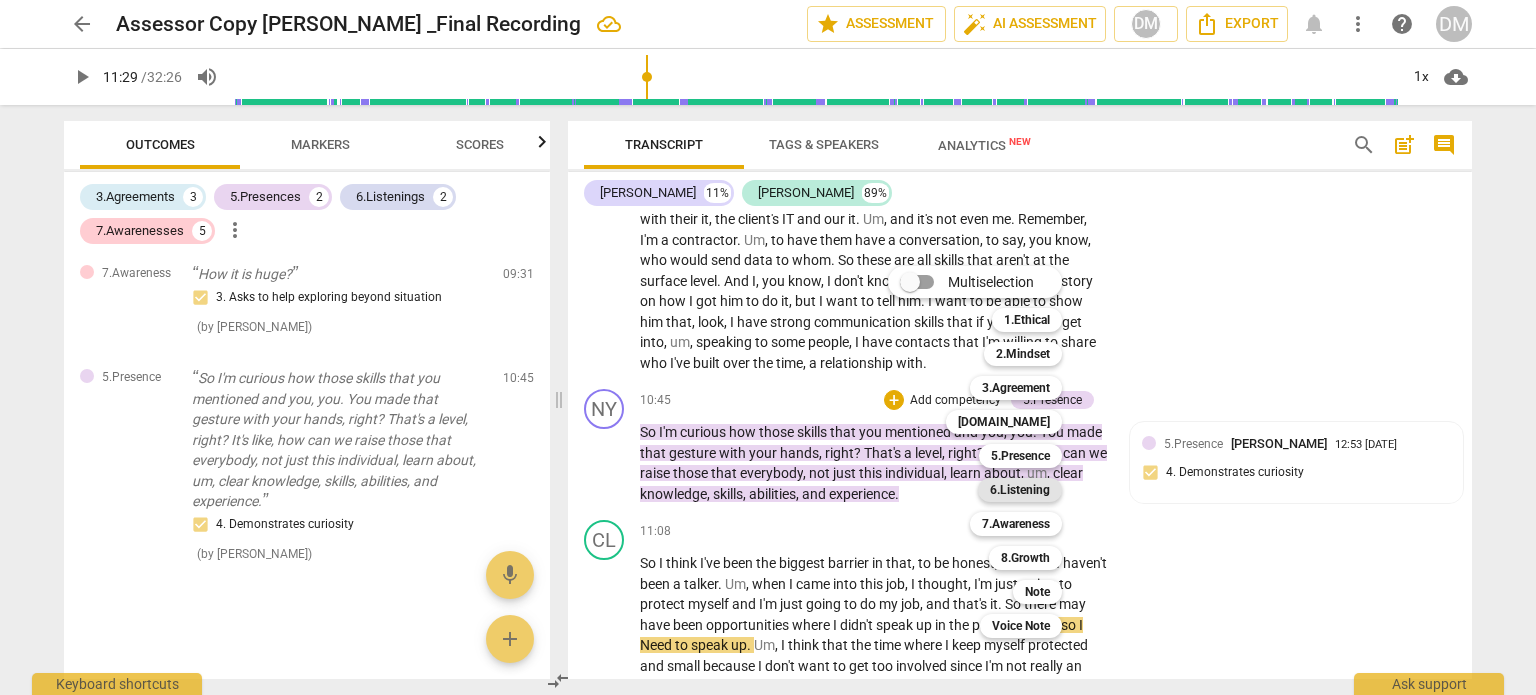 click on "6.Listening" at bounding box center (1020, 490) 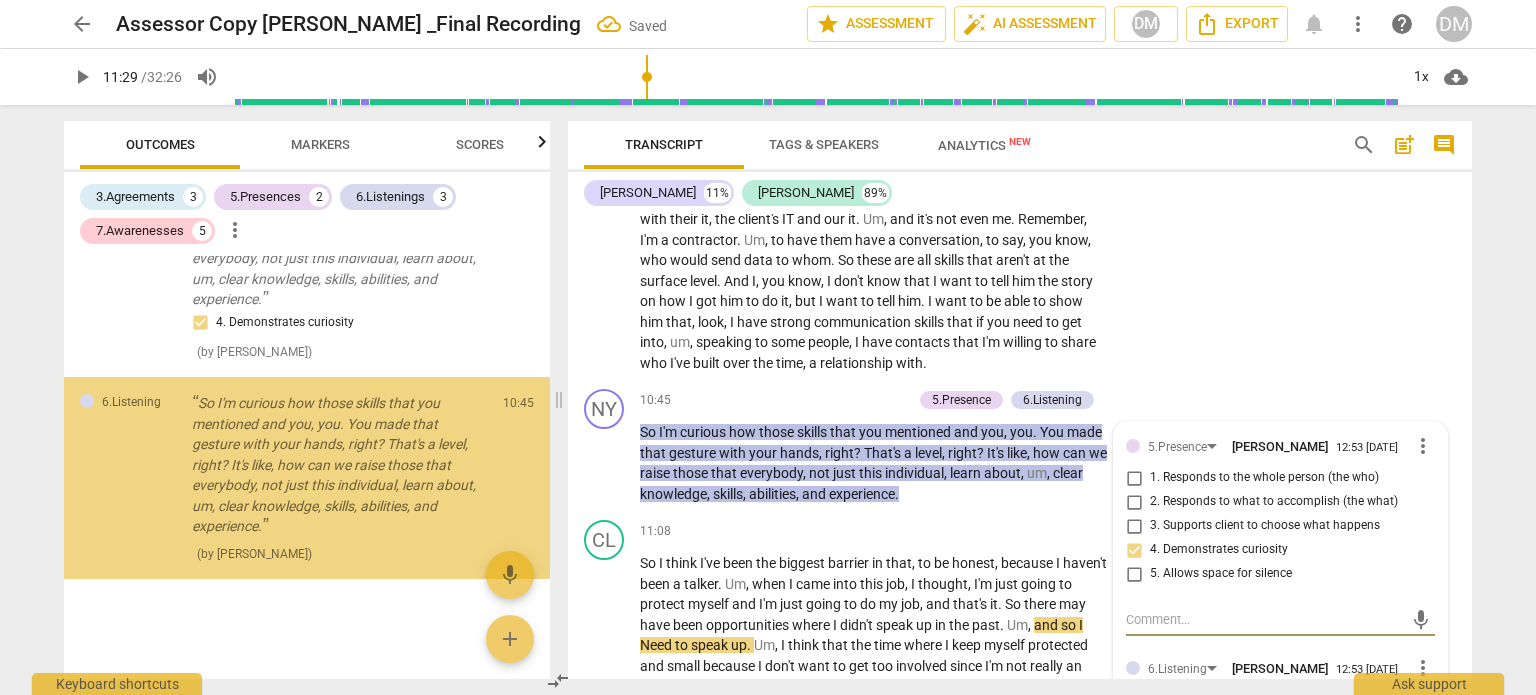 scroll, scrollTop: 1512, scrollLeft: 0, axis: vertical 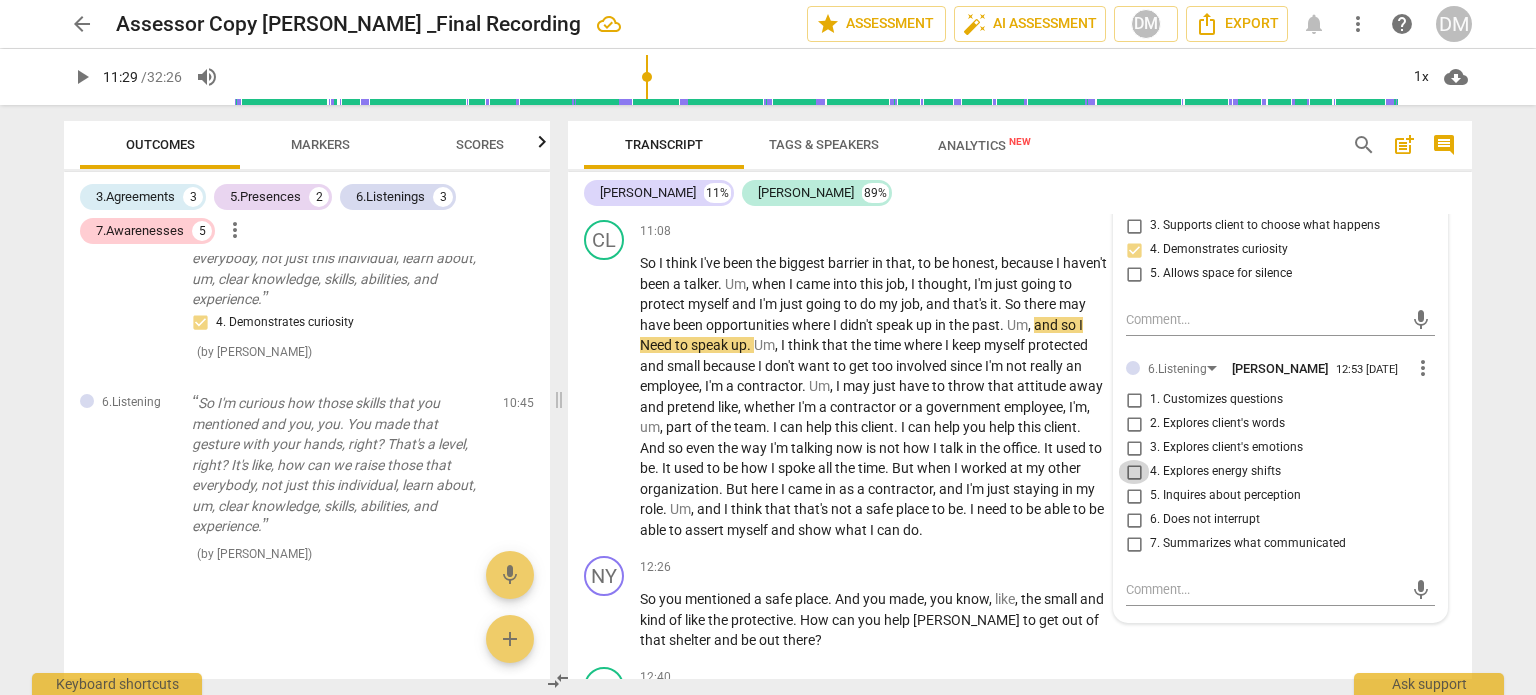 click on "4. Explores energy shifts" at bounding box center (1134, 472) 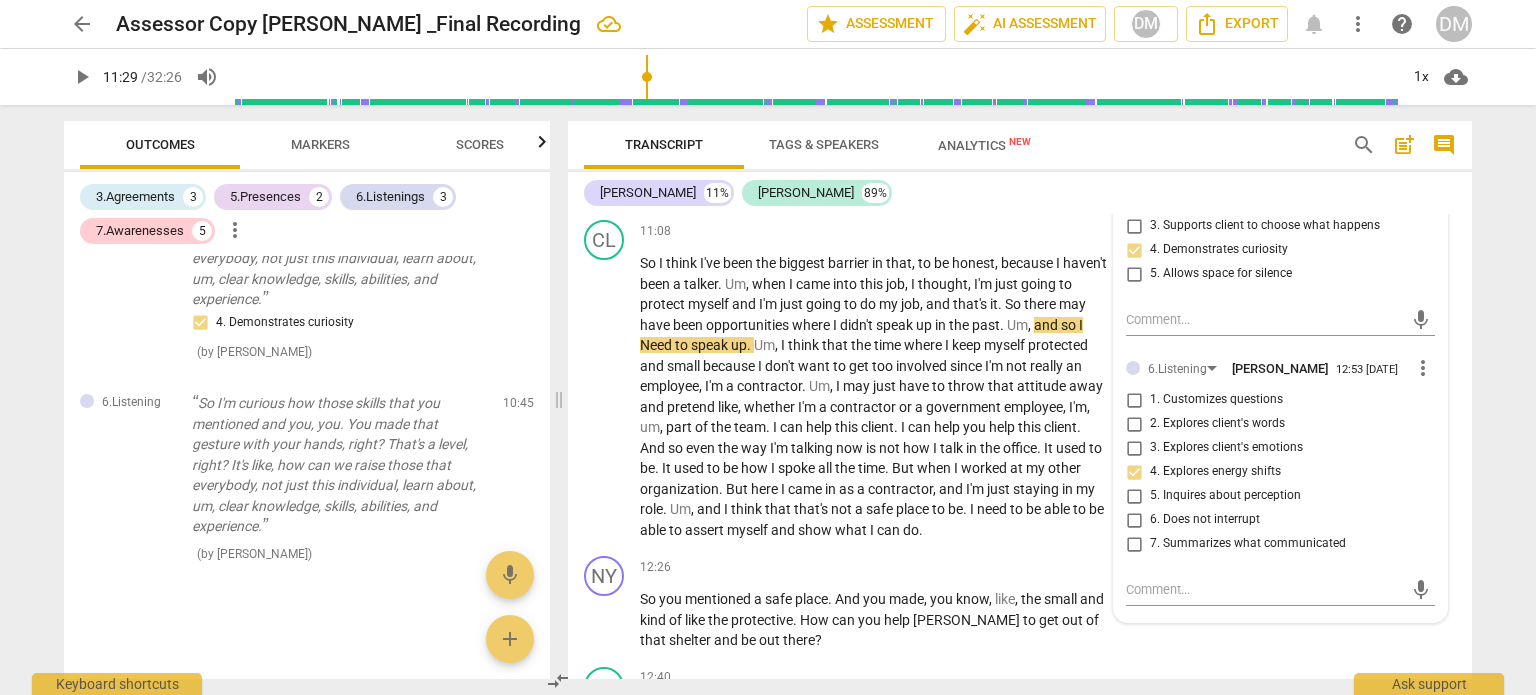 click on "arrow_back Assessor Copy [PERSON_NAME] _Final Recording edit star    Assessment   auto_fix_high    AI Assessment DM    Export notifications more_vert help DM play_arrow 11:29   /  32:26 volume_up 1x cloud_download Outcomes Markers Scores 3.Agreements 3 5.Presences 2 6.Listenings 3 7.Awarenesses 5 more_vert 3.Agreement I'm doing great. Thank you so much. Thanks for asking. So what do you have in mind for our coaching session tonight? 1. Identifies what to accomplish ( by [PERSON_NAME] ) 00:06 edit delete 3.Agreement By the end of the session, what you would like to know or have? 2. Reconfirms measures of success ( by [PERSON_NAME] ) 02:44 edit delete 3.Agreement And what is important about that bullet list? 3. Explores what is important ( by [PERSON_NAME] ) 02:58 edit delete 6.Listening So at the beginning, you mentioned, you know, the assertiveness. Right. And that's something that we have been working together. So how this conversation relates to assertiveness? 2. Explores client's words ( ) 03:33 (" at bounding box center (768, 347) 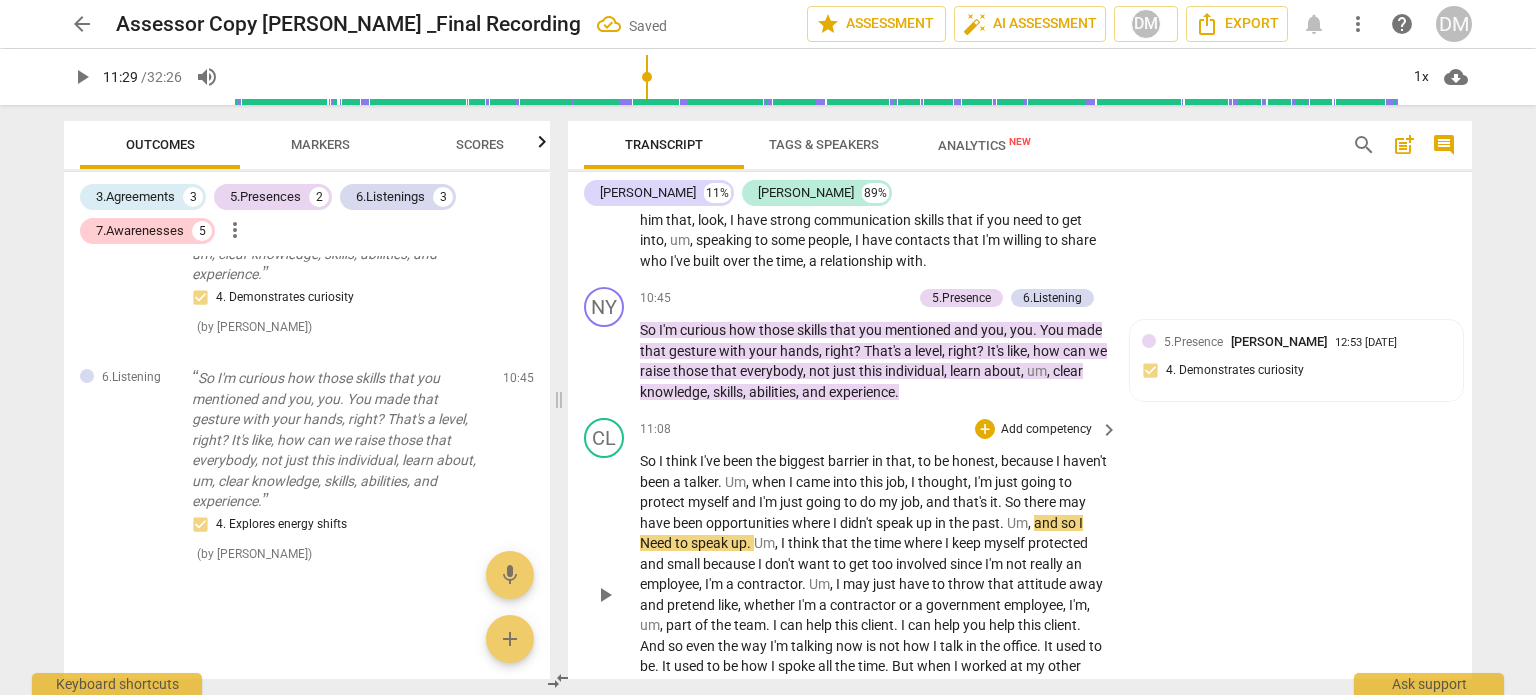 scroll, scrollTop: 3734, scrollLeft: 0, axis: vertical 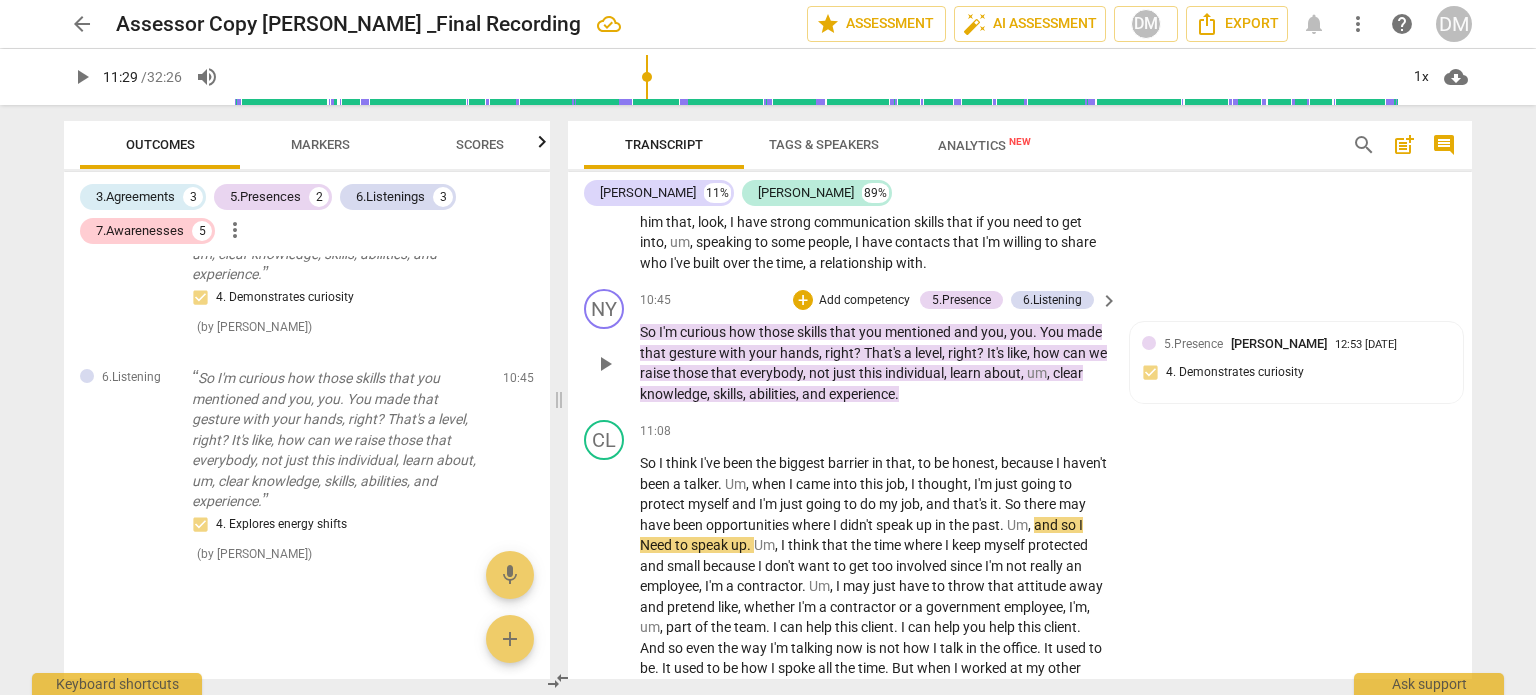 click on "Add competency" at bounding box center [864, 301] 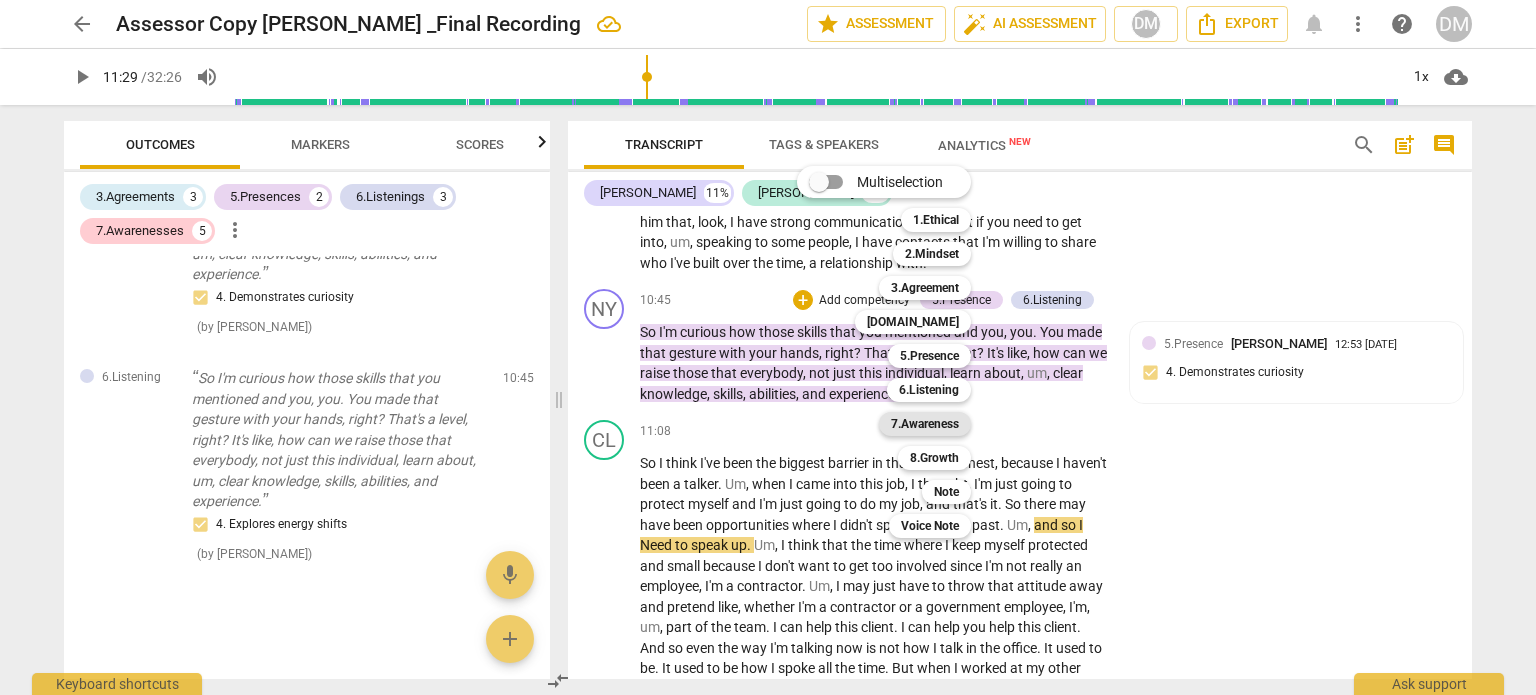 click on "7.Awareness" at bounding box center (925, 424) 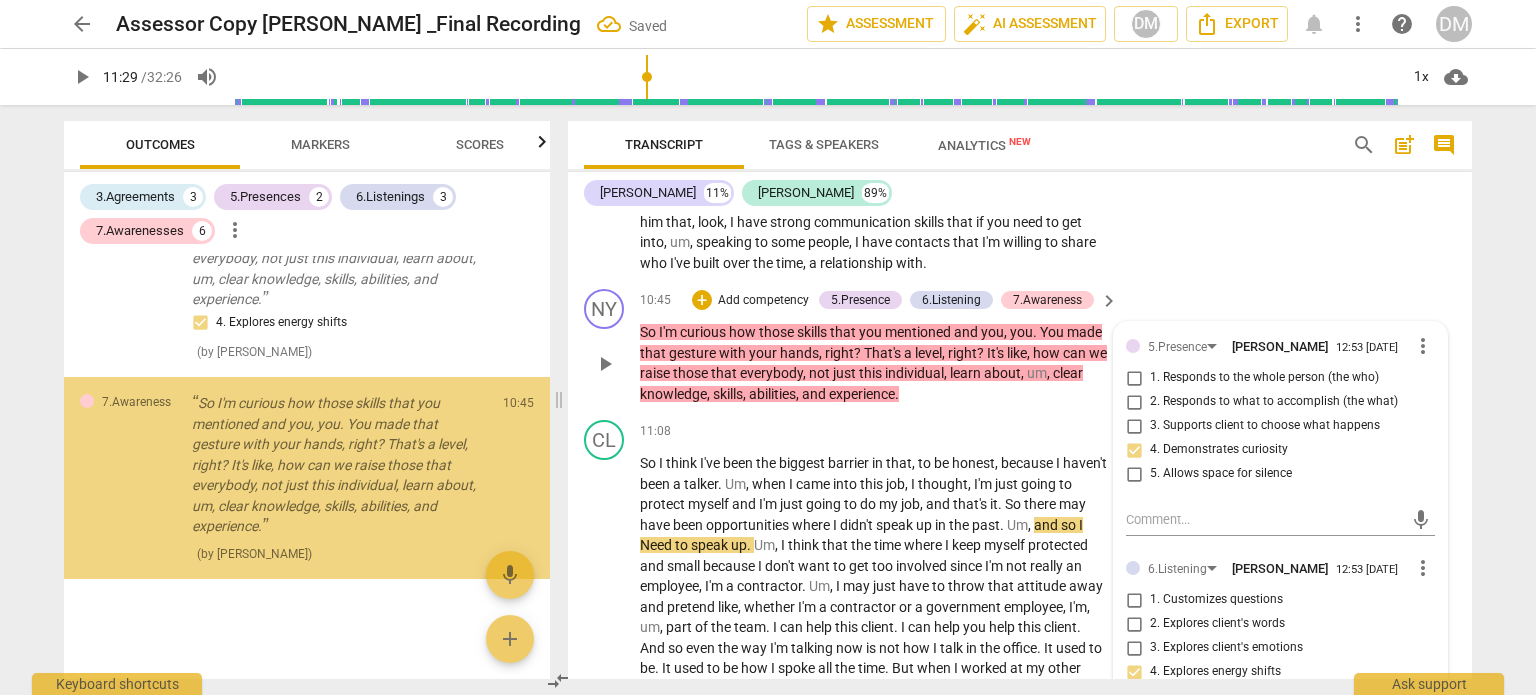 scroll, scrollTop: 1739, scrollLeft: 0, axis: vertical 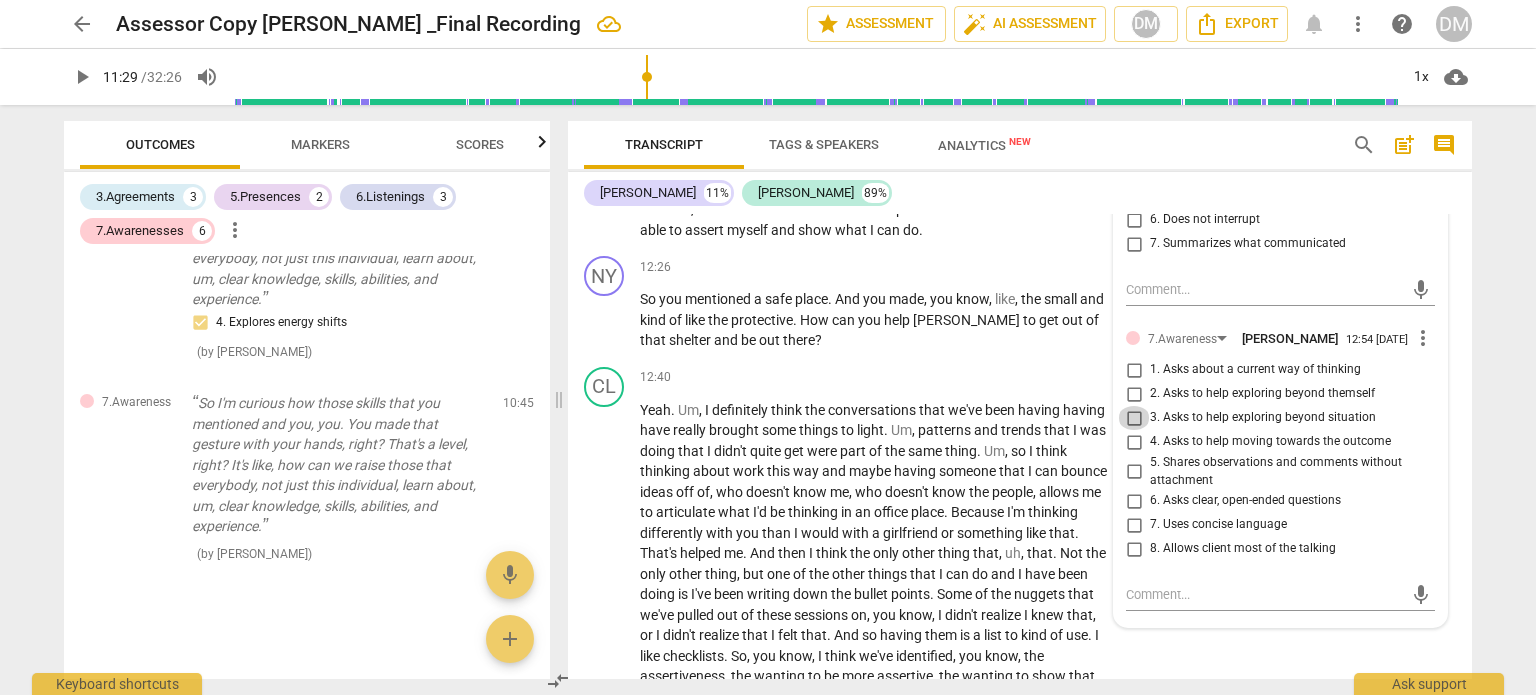 click on "3. Asks to help exploring beyond situation" at bounding box center [1134, 418] 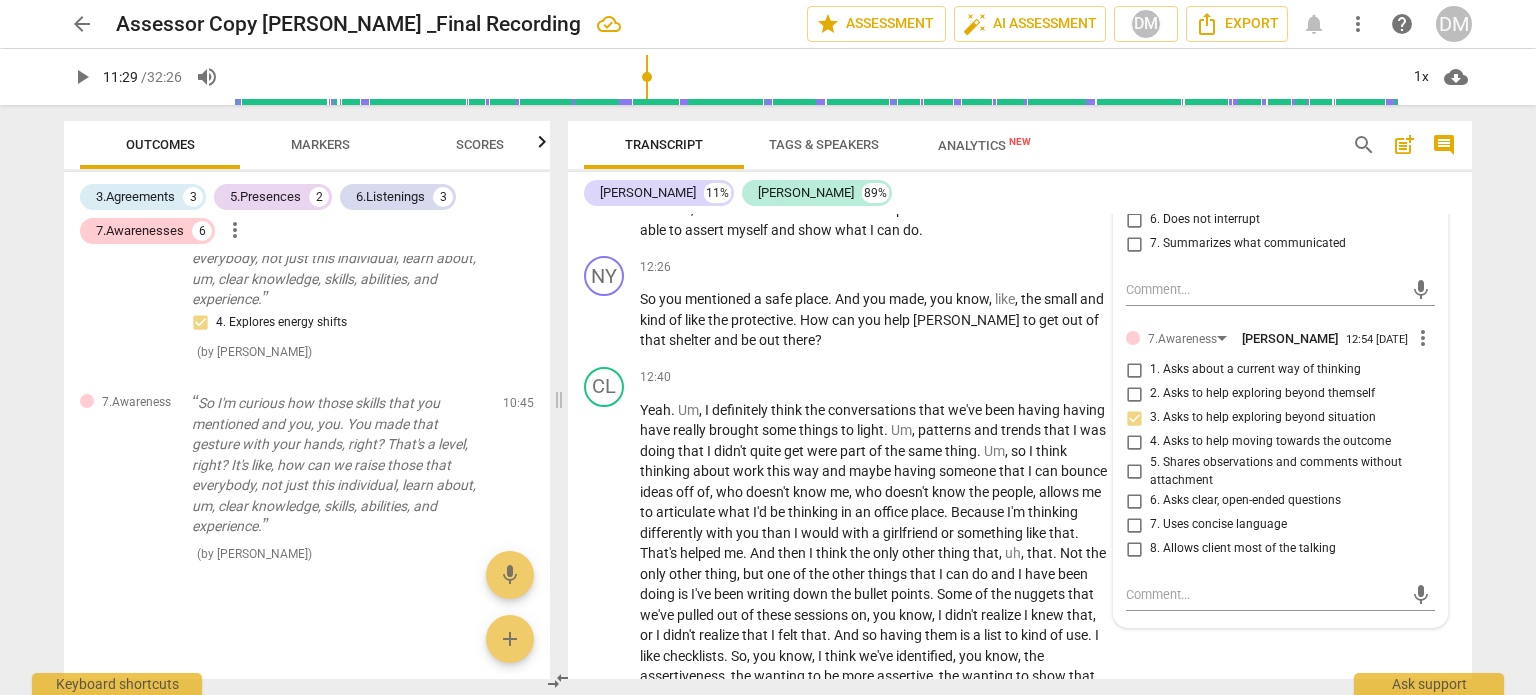 click on "arrow_back Assessor Copy [PERSON_NAME] _Final Recording edit star    Assessment   auto_fix_high    AI Assessment DM    Export notifications more_vert help DM play_arrow 11:29   /  32:26 volume_up 1x cloud_download Outcomes Markers Scores 3.Agreements 3 5.Presences 2 6.Listenings 3 7.Awarenesses 6 more_vert 3.Agreement I'm doing great. Thank you so much. Thanks for asking. So what do you have in mind for our coaching session tonight? 1. Identifies what to accomplish ( by [PERSON_NAME] ) 00:06 edit delete 3.Agreement By the end of the session, what you would like to know or have? 2. Reconfirms measures of success ( by [PERSON_NAME] ) 02:44 edit delete 3.Agreement And what is important about that bullet list? 3. Explores what is important ( by [PERSON_NAME] ) 02:58 edit delete 6.Listening So at the beginning, you mentioned, you know, the assertiveness. Right. And that's something that we have been working together. So how this conversation relates to assertiveness? 2. Explores client's words ( ) 03:33 (" at bounding box center (768, 347) 